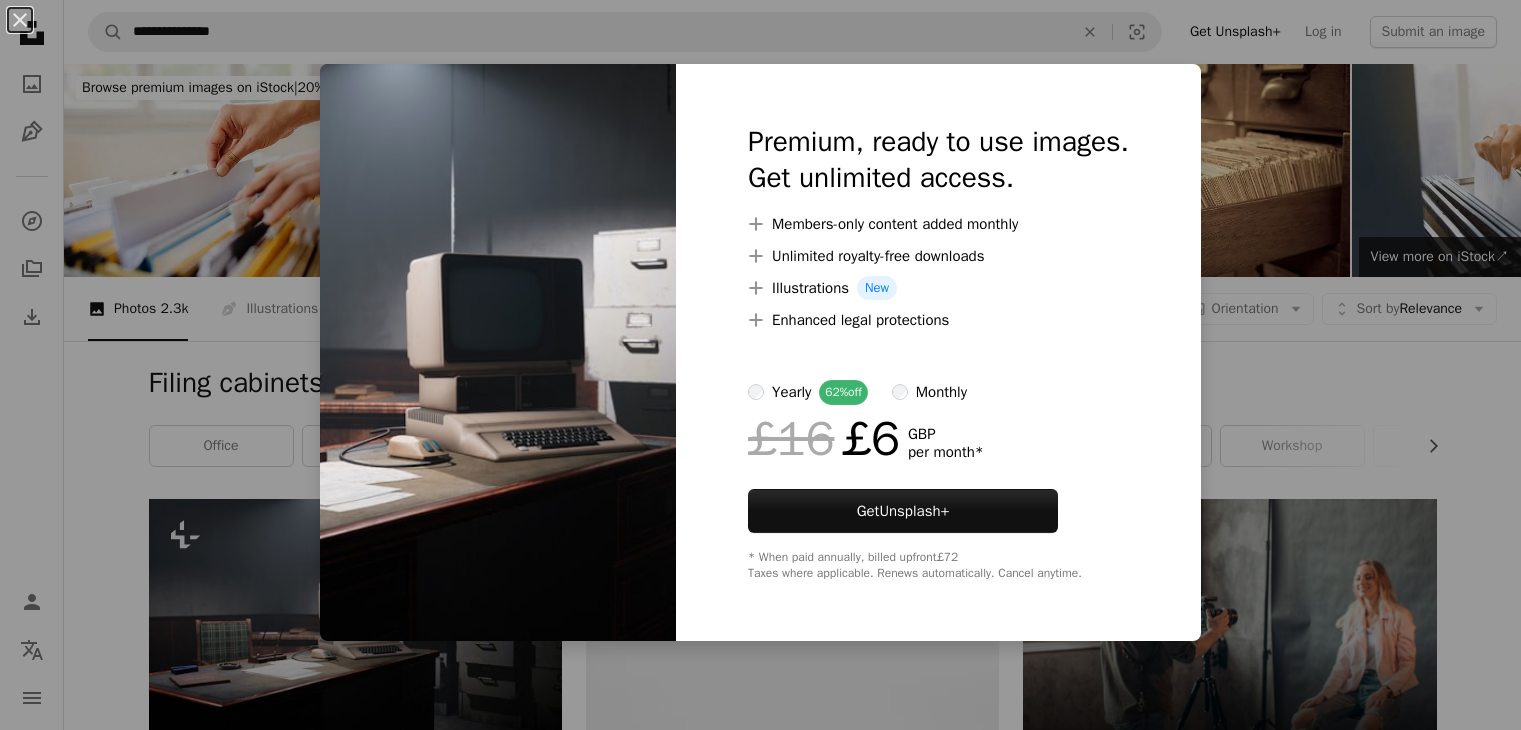 scroll, scrollTop: 320, scrollLeft: 0, axis: vertical 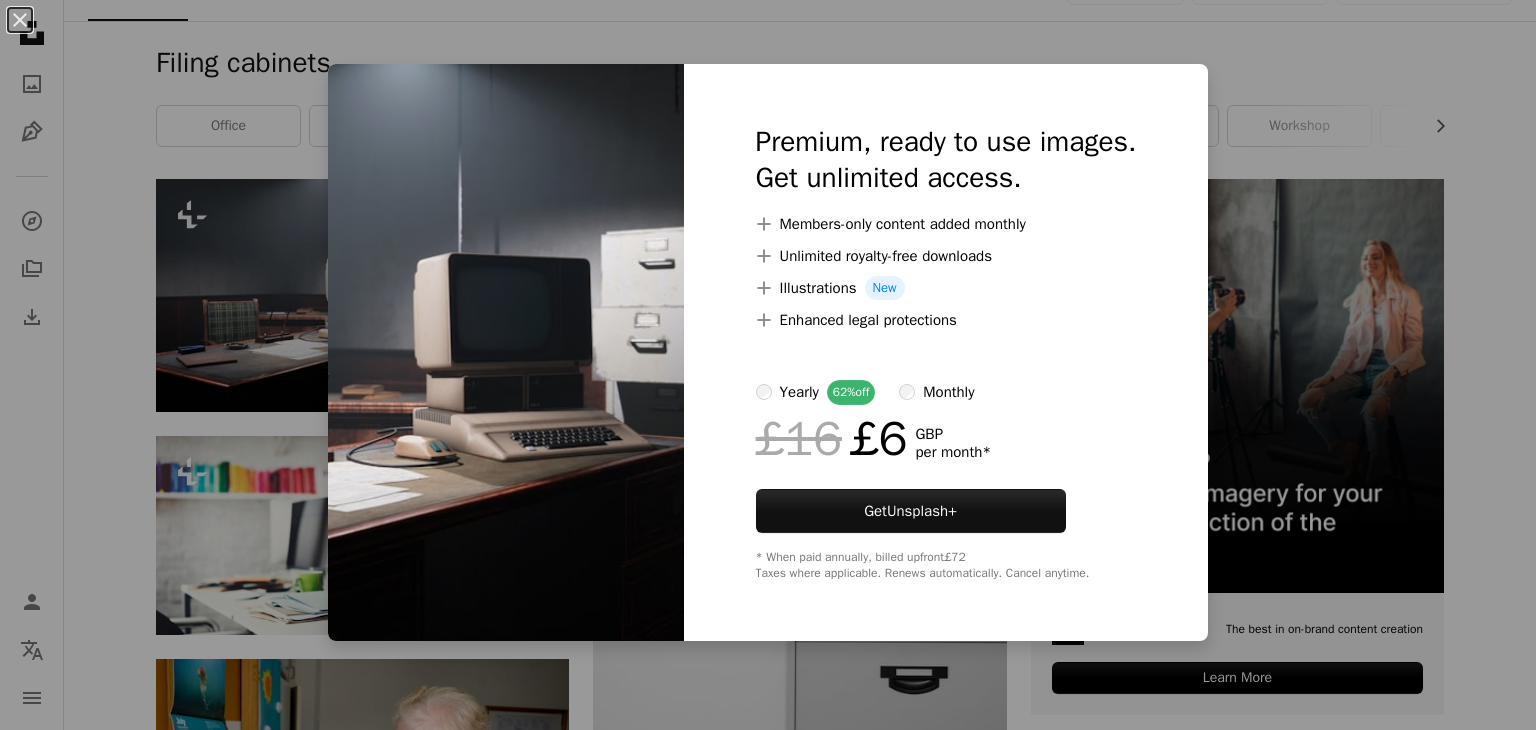click on "An X shape Premium, ready to use images. Get unlimited access. A plus sign Members-only content added monthly A plus sign Unlimited royalty-free downloads A plus sign Illustrations  New A plus sign Enhanced legal protections yearly 62%  off monthly £16   £6 GBP per month * Get  Unsplash+ * When paid annually, billed upfront  £72 Taxes where applicable. Renews automatically. Cancel anytime." at bounding box center (768, 365) 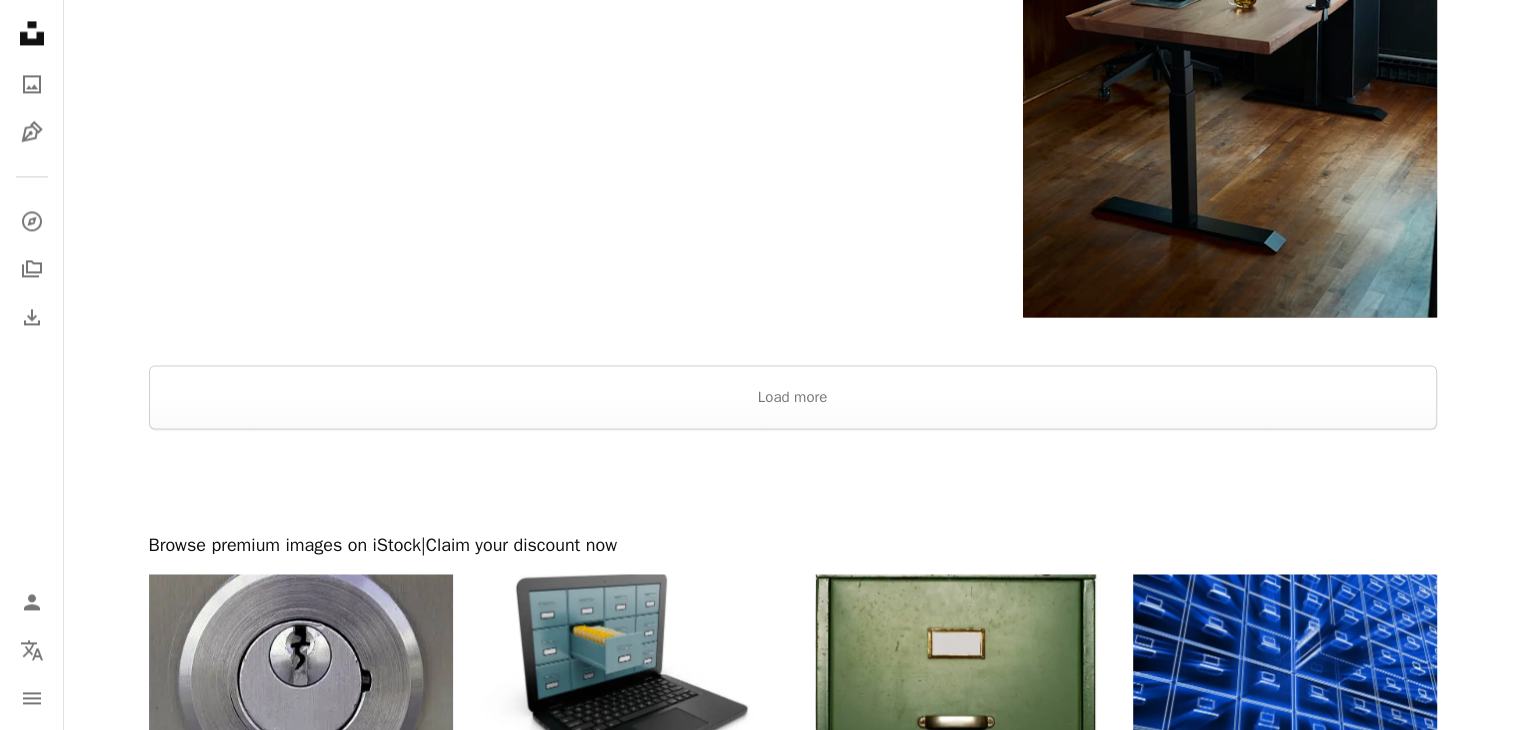 scroll, scrollTop: 3160, scrollLeft: 0, axis: vertical 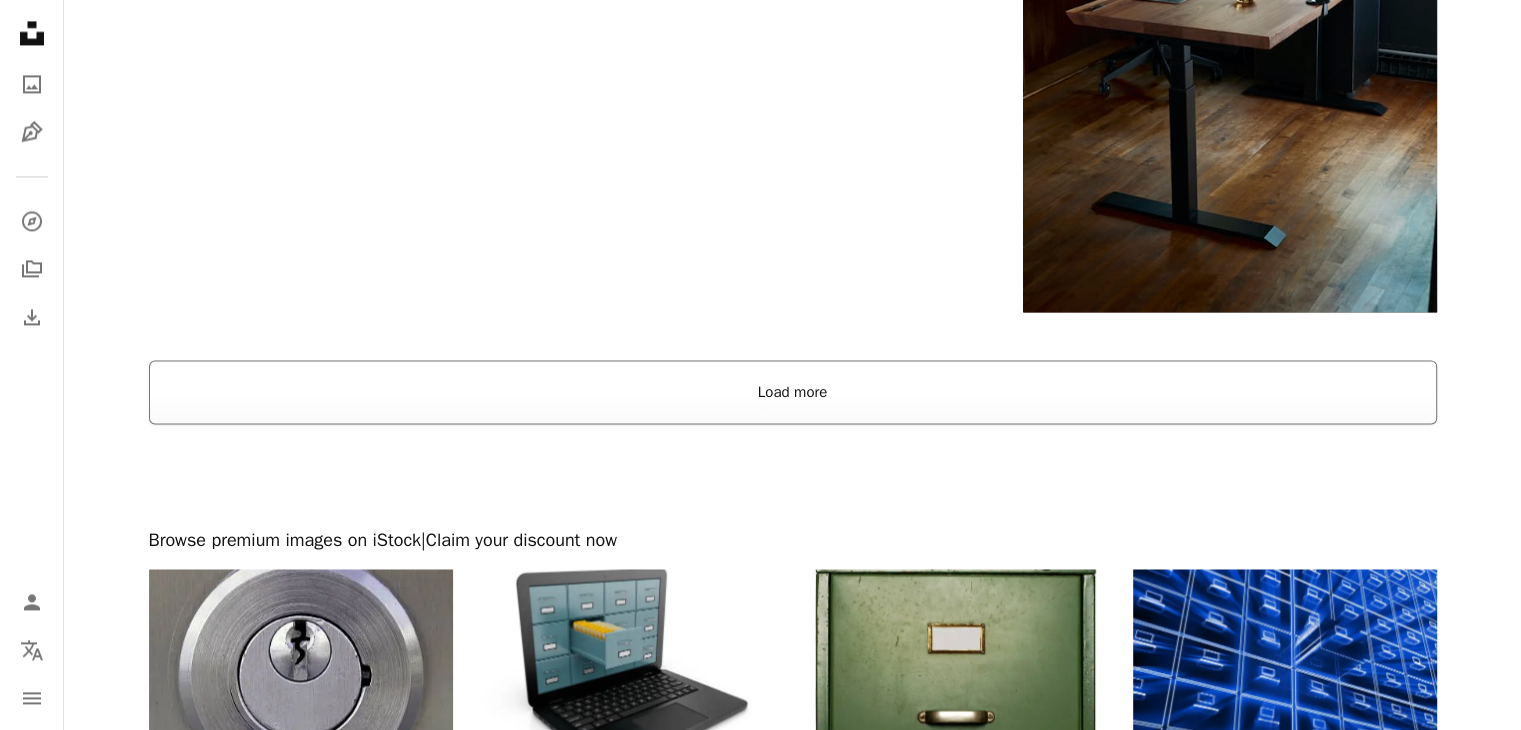 click on "Load more" at bounding box center [793, 392] 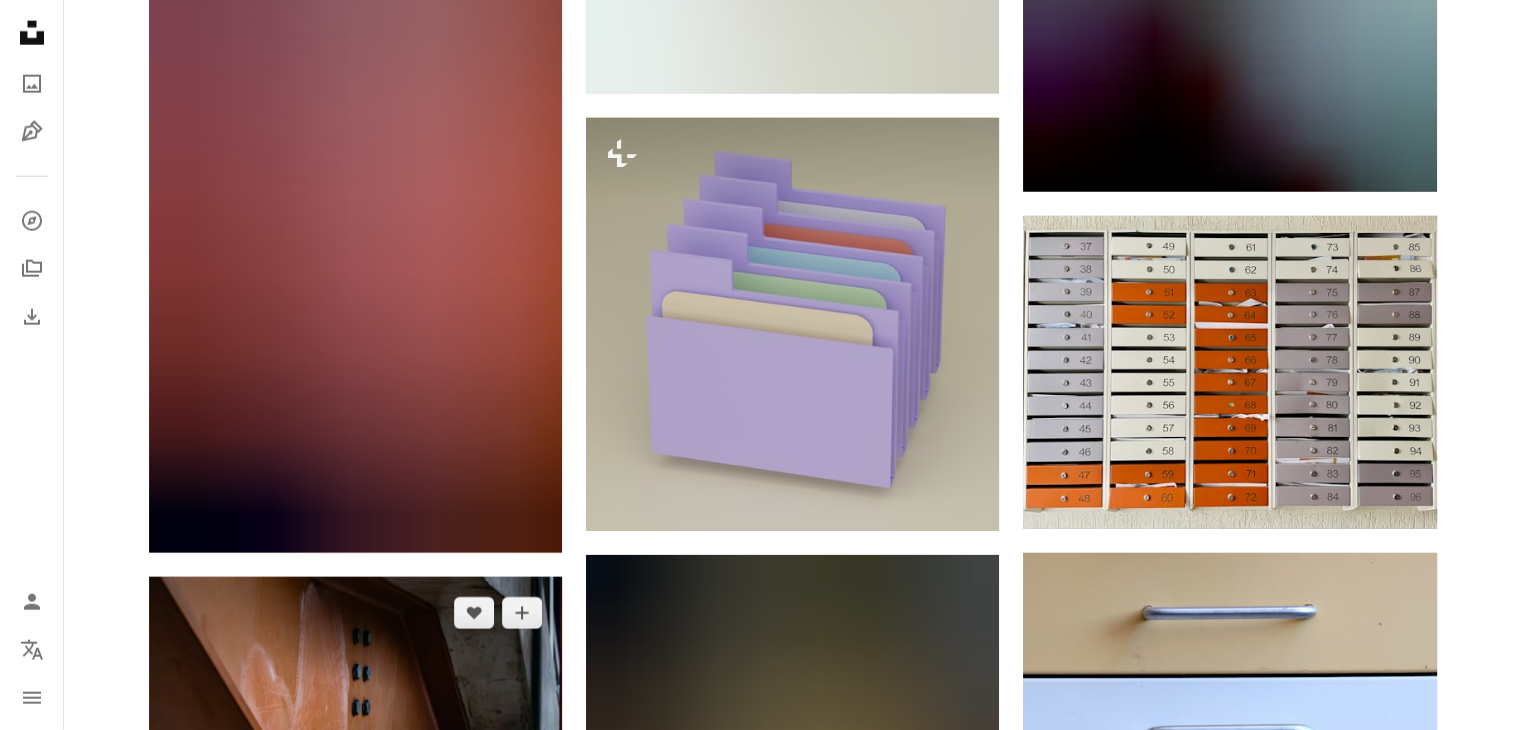 scroll, scrollTop: 5280, scrollLeft: 0, axis: vertical 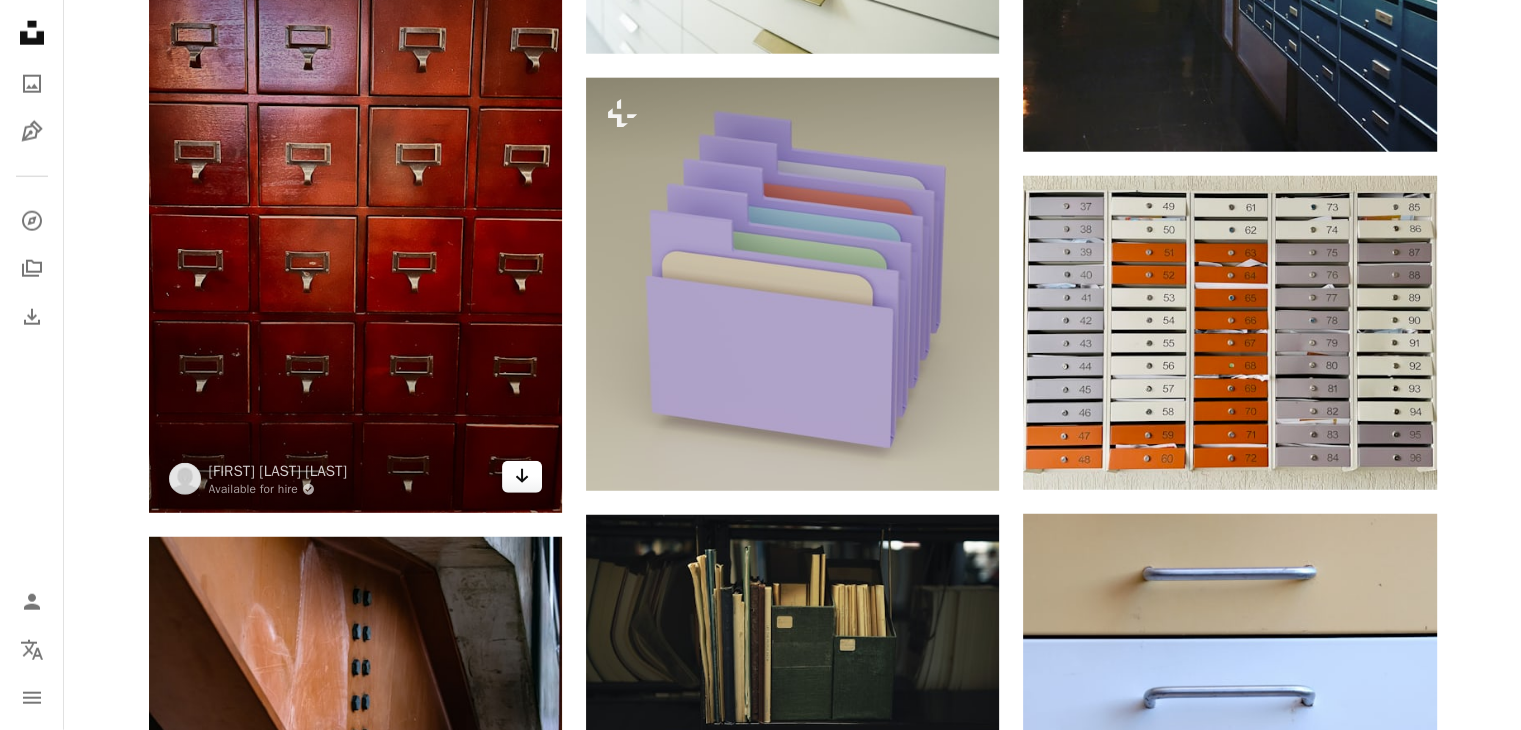 click on "Arrow pointing down" at bounding box center [522, 477] 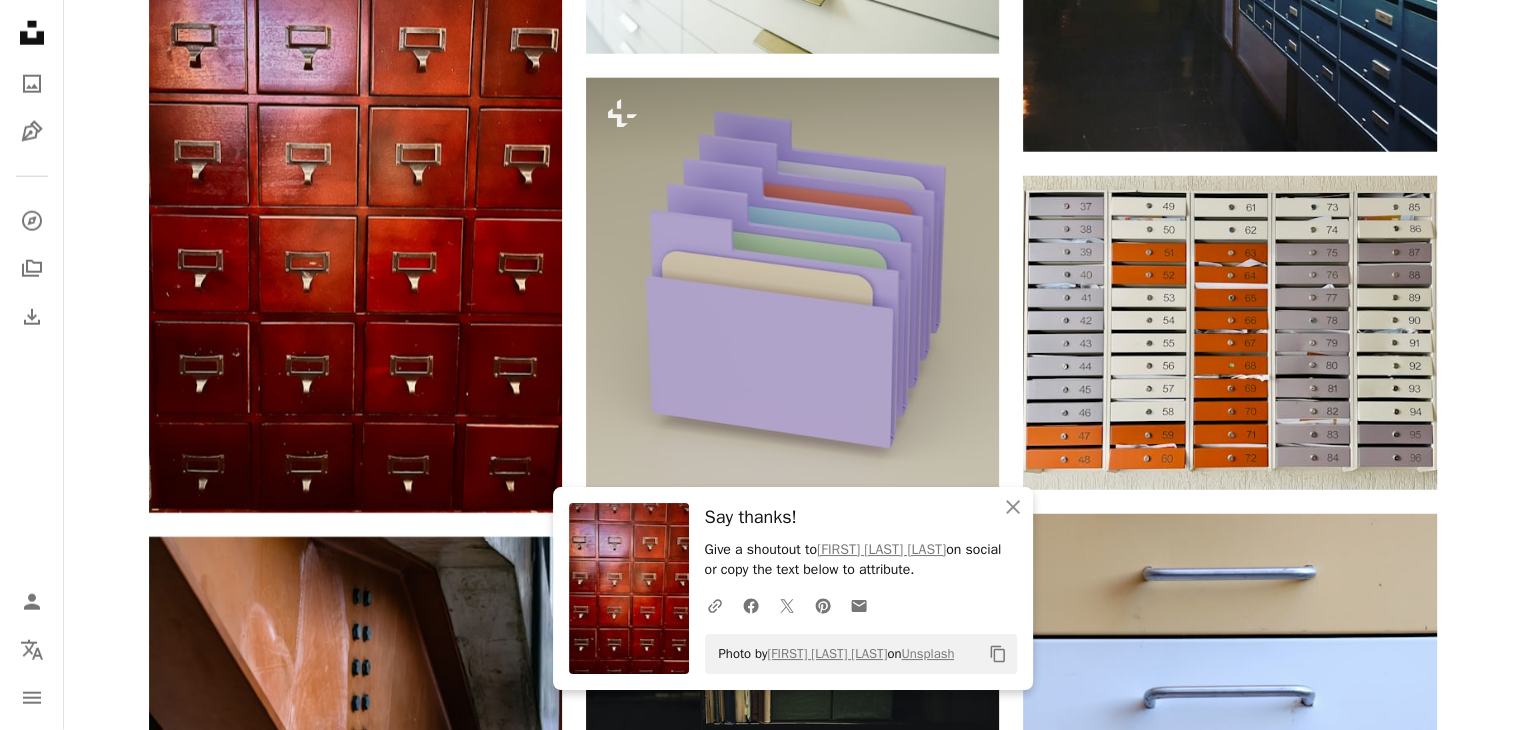 click 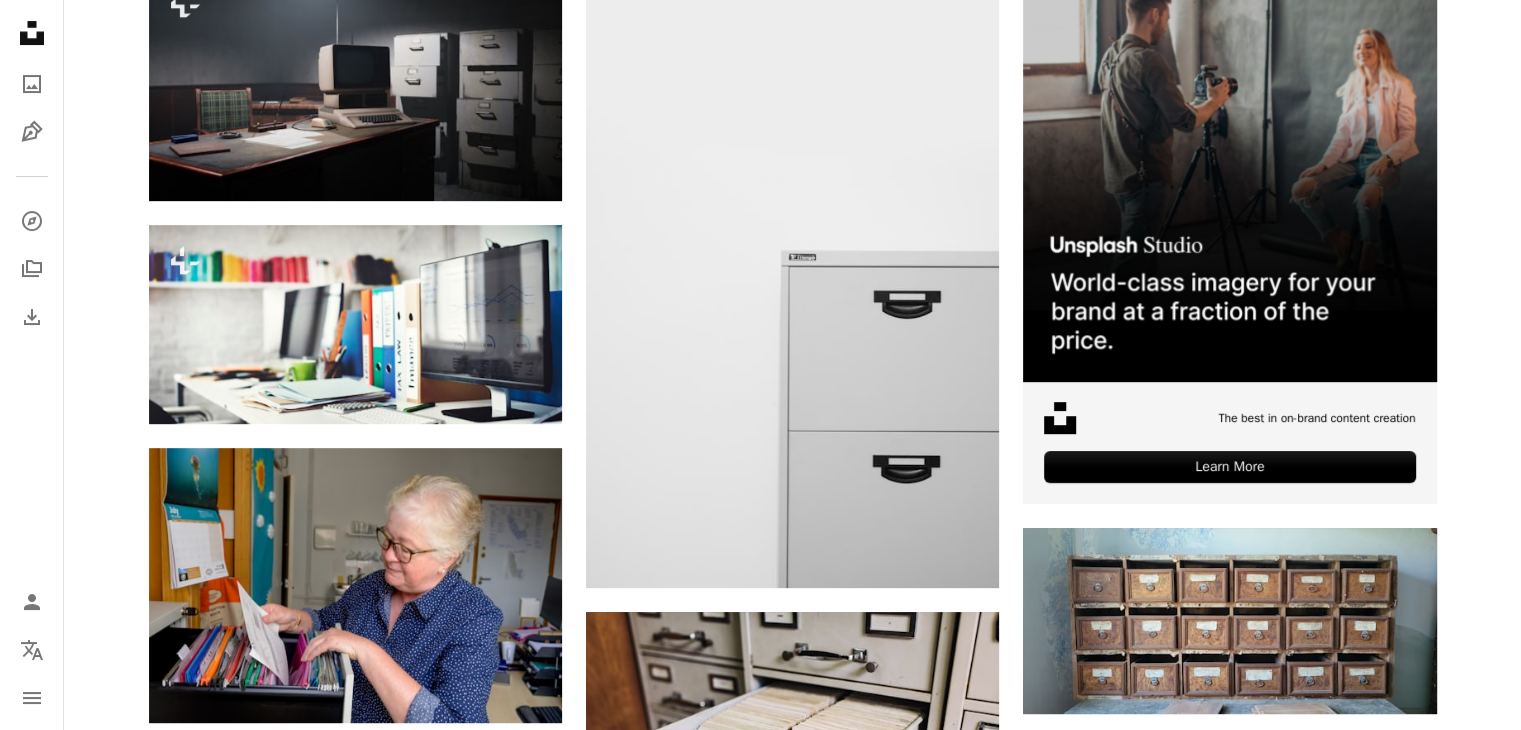 scroll, scrollTop: 0, scrollLeft: 0, axis: both 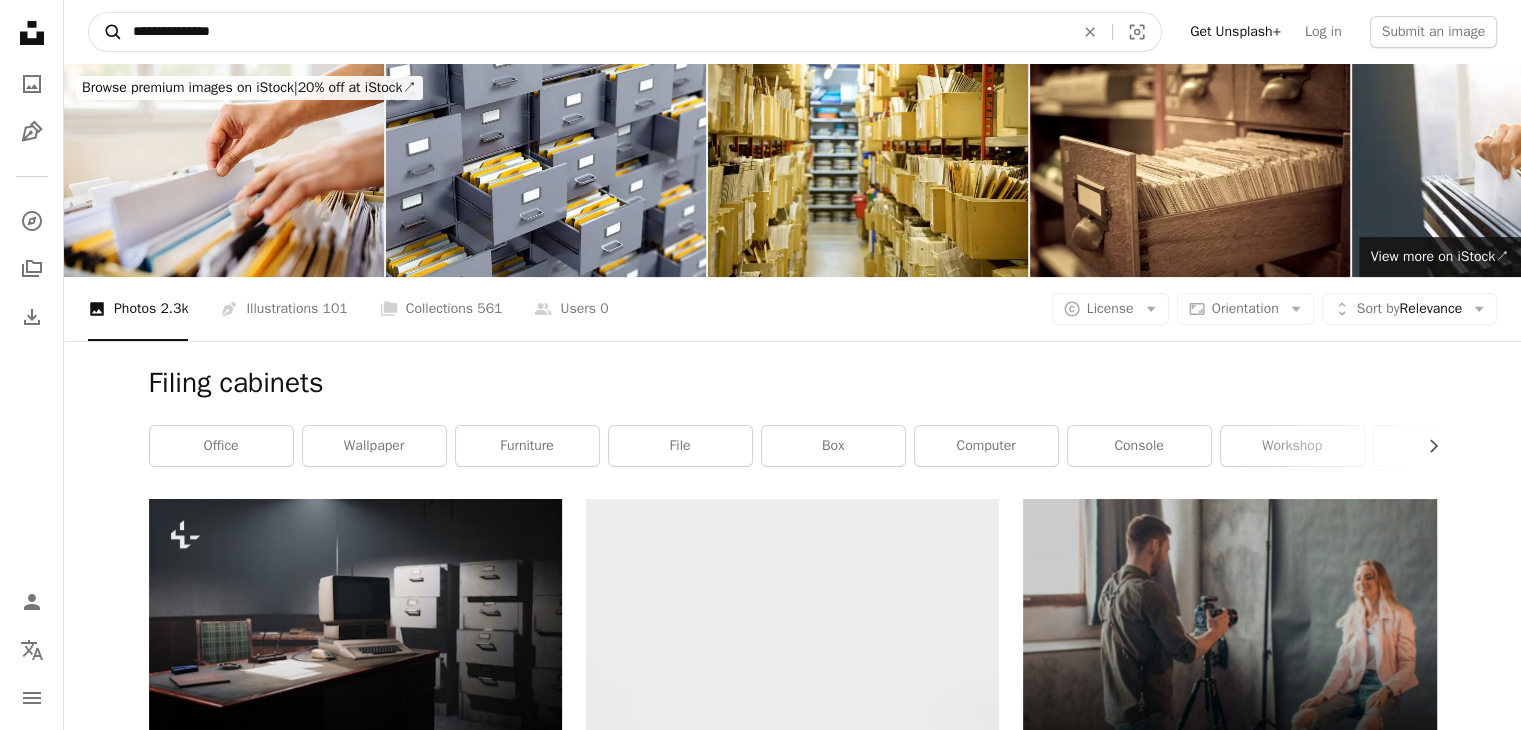 drag, startPoint x: 256, startPoint y: 30, endPoint x: 112, endPoint y: 25, distance: 144.08678 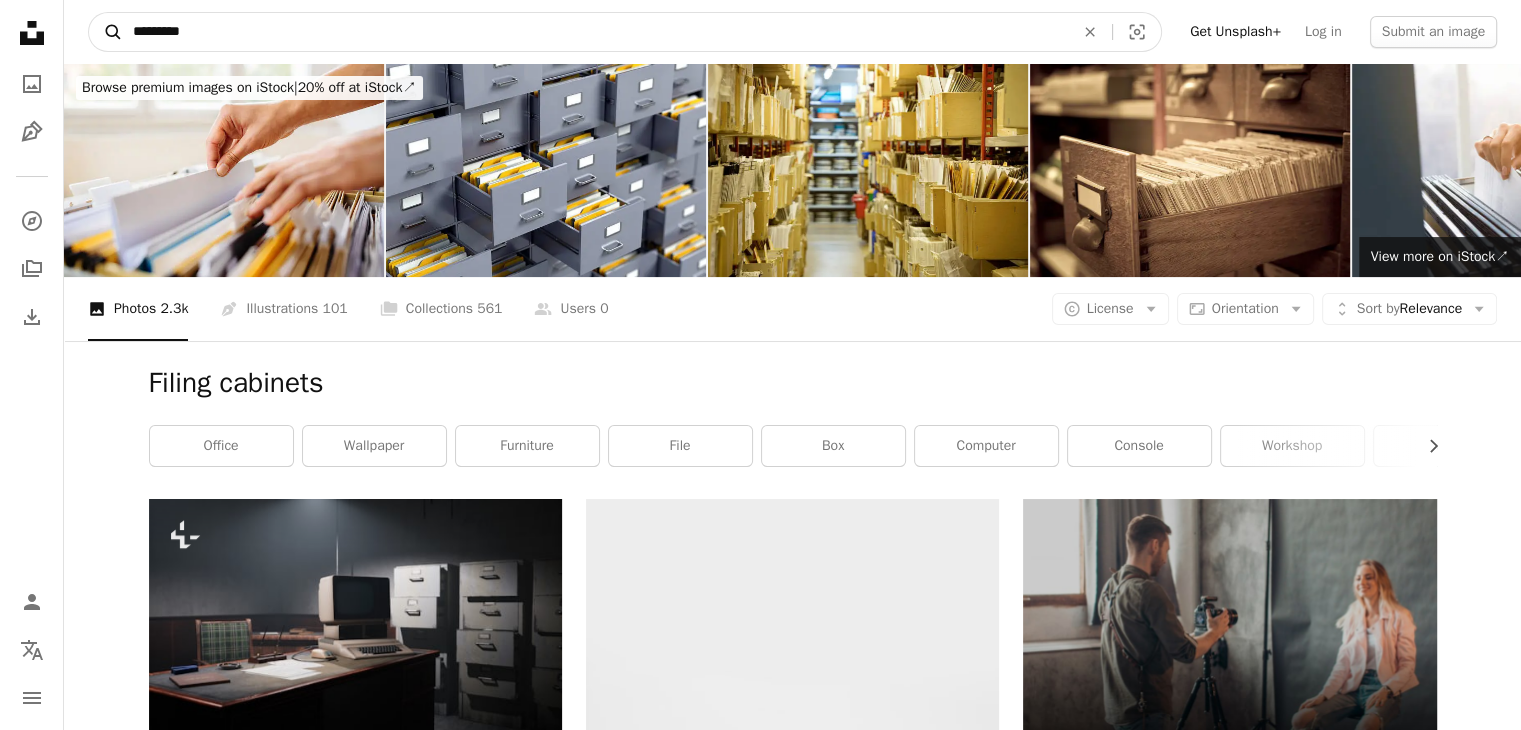type on "**********" 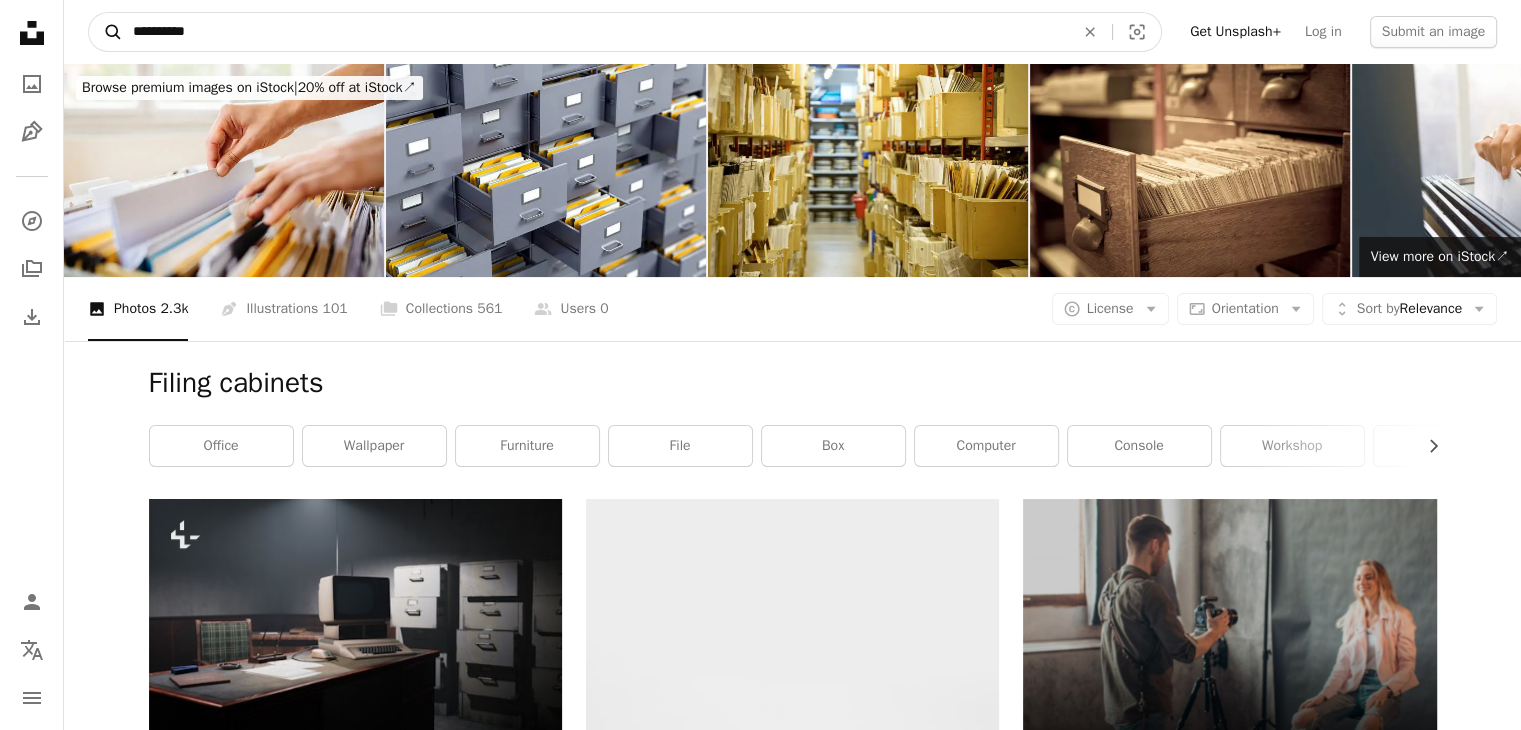 click on "A magnifying glass" at bounding box center [106, 32] 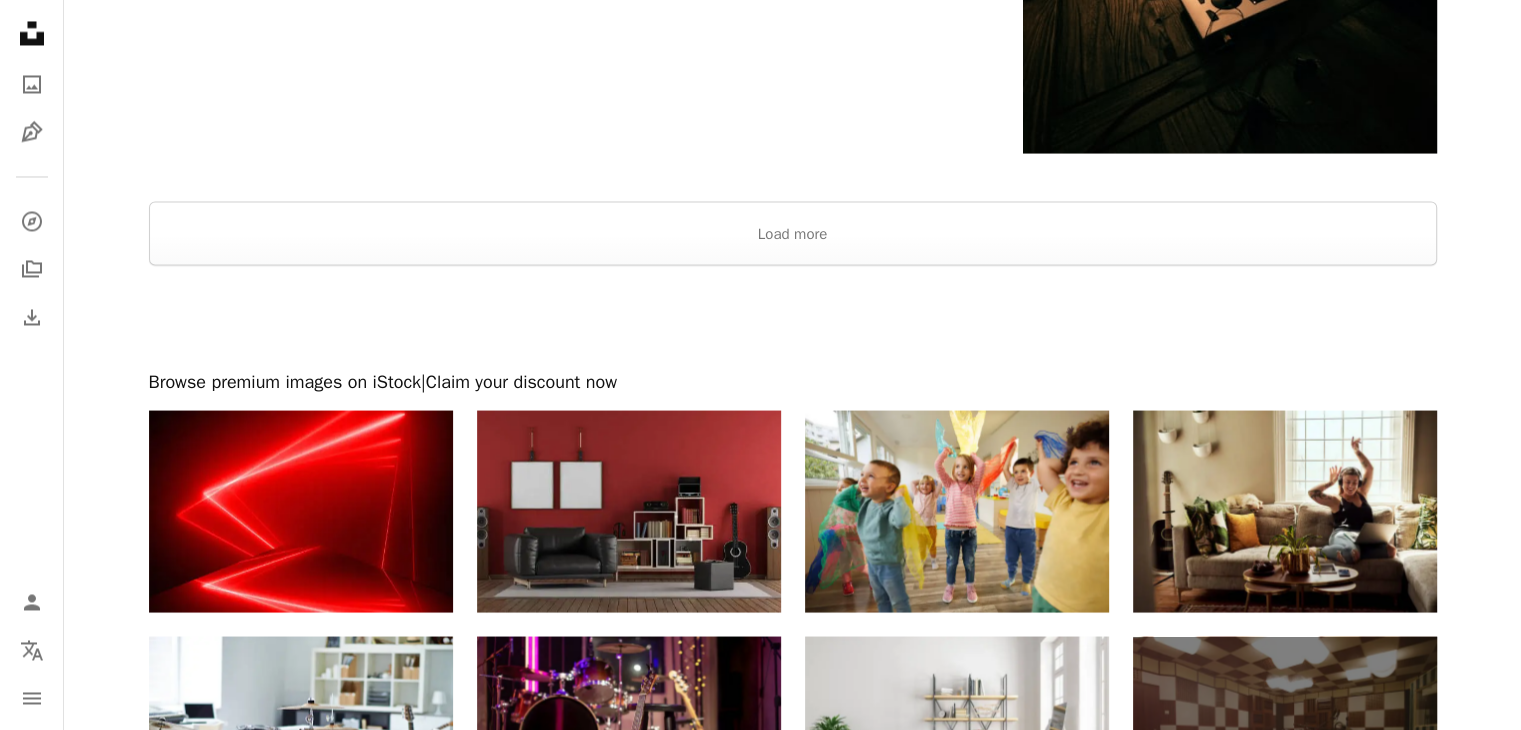 scroll, scrollTop: 3640, scrollLeft: 0, axis: vertical 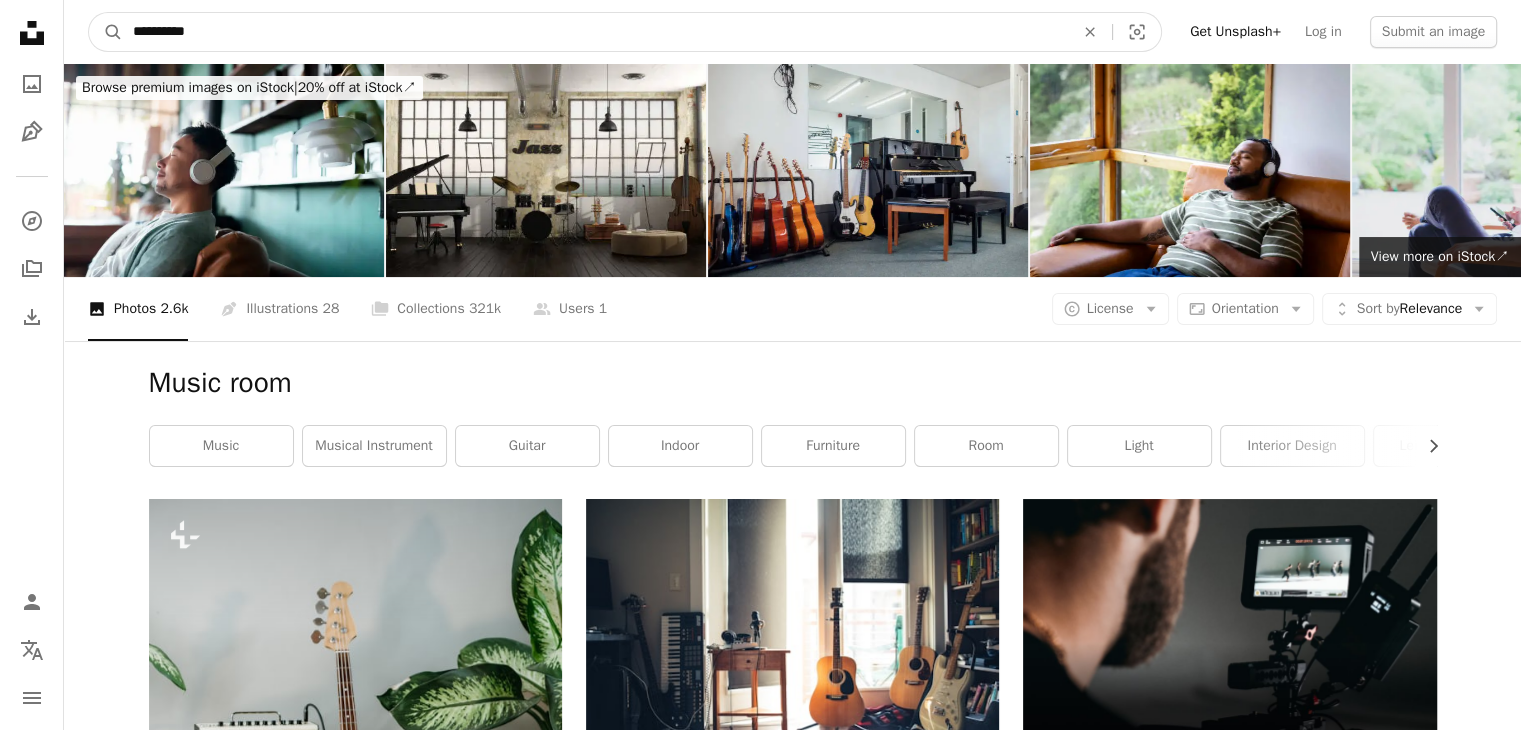 click on "**********" at bounding box center [595, 32] 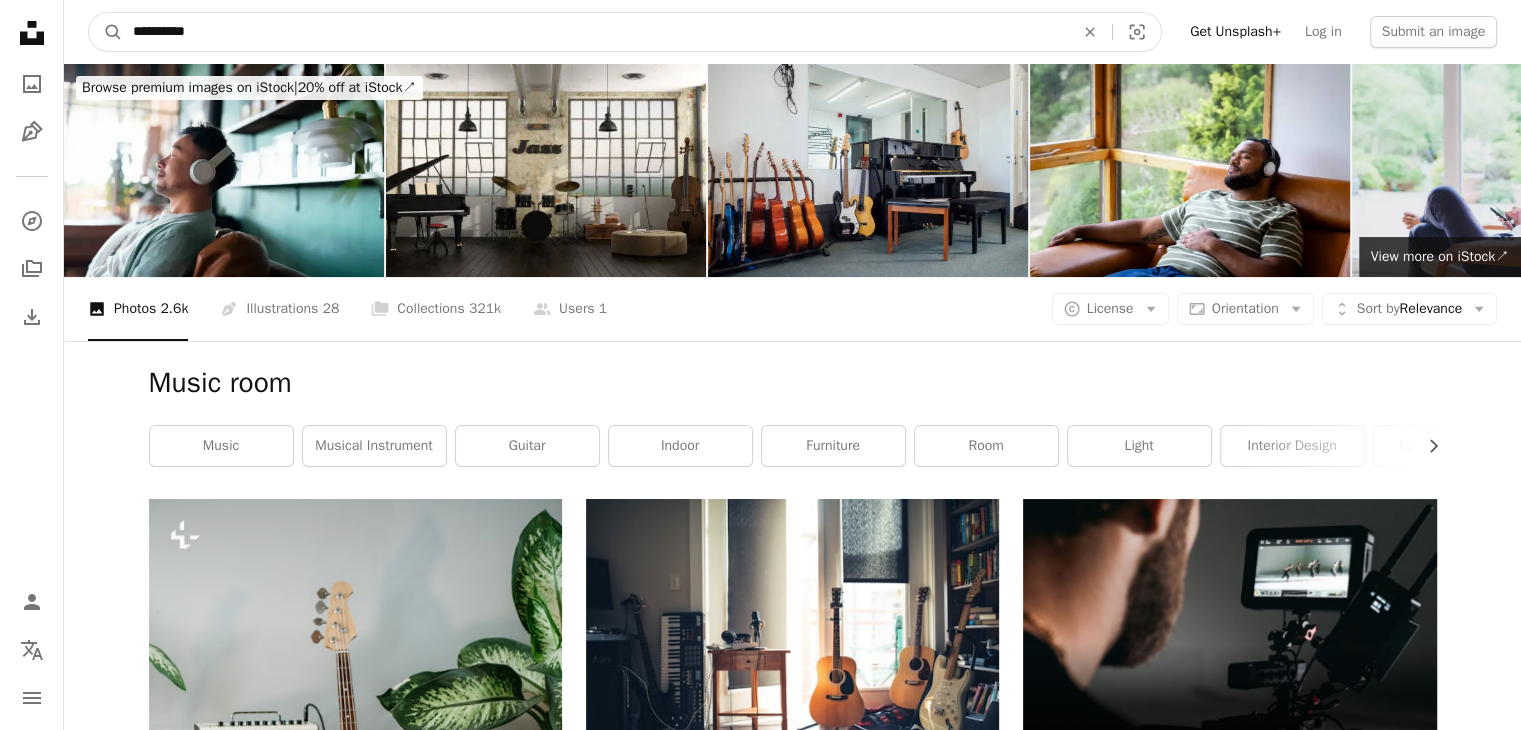 type on "**********" 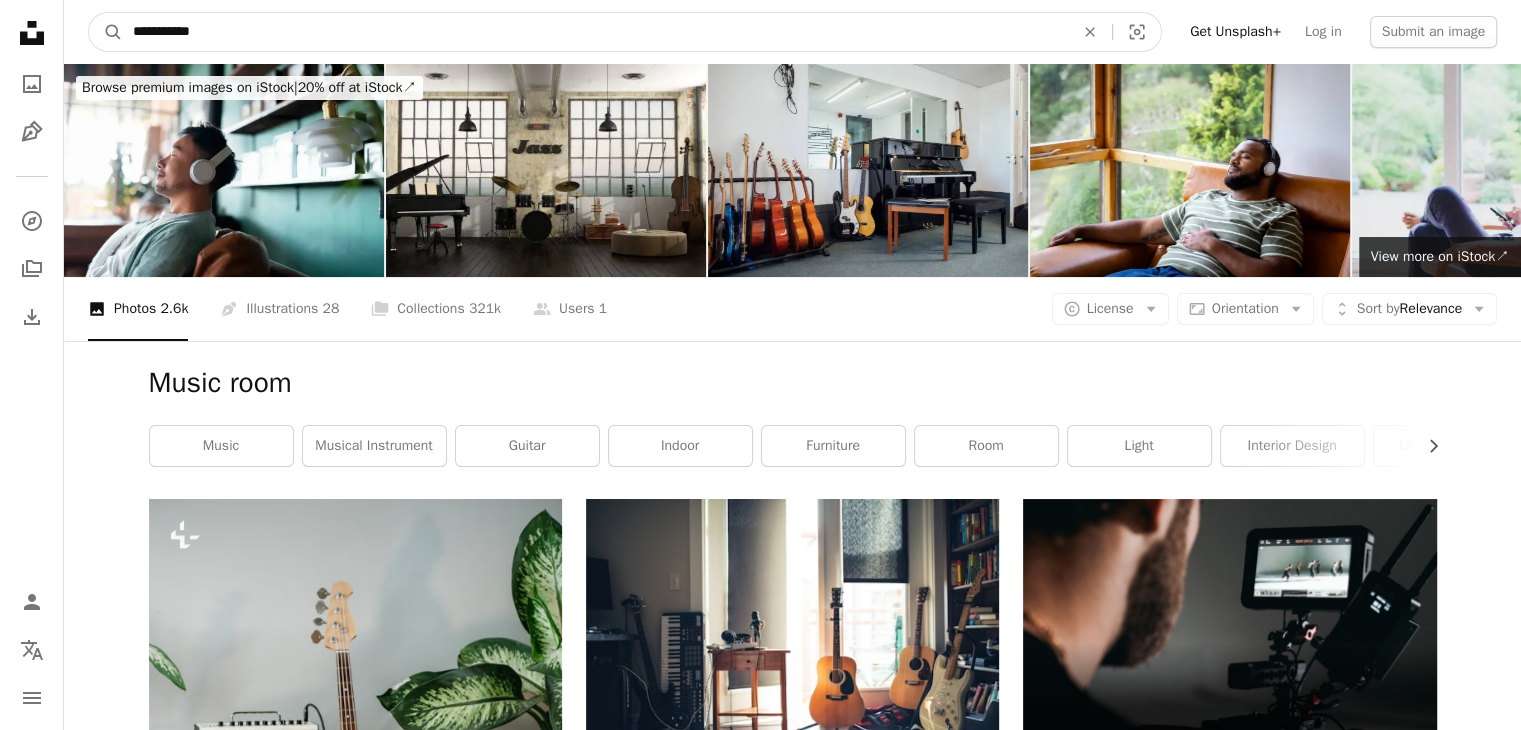 click on "A magnifying glass" at bounding box center (106, 32) 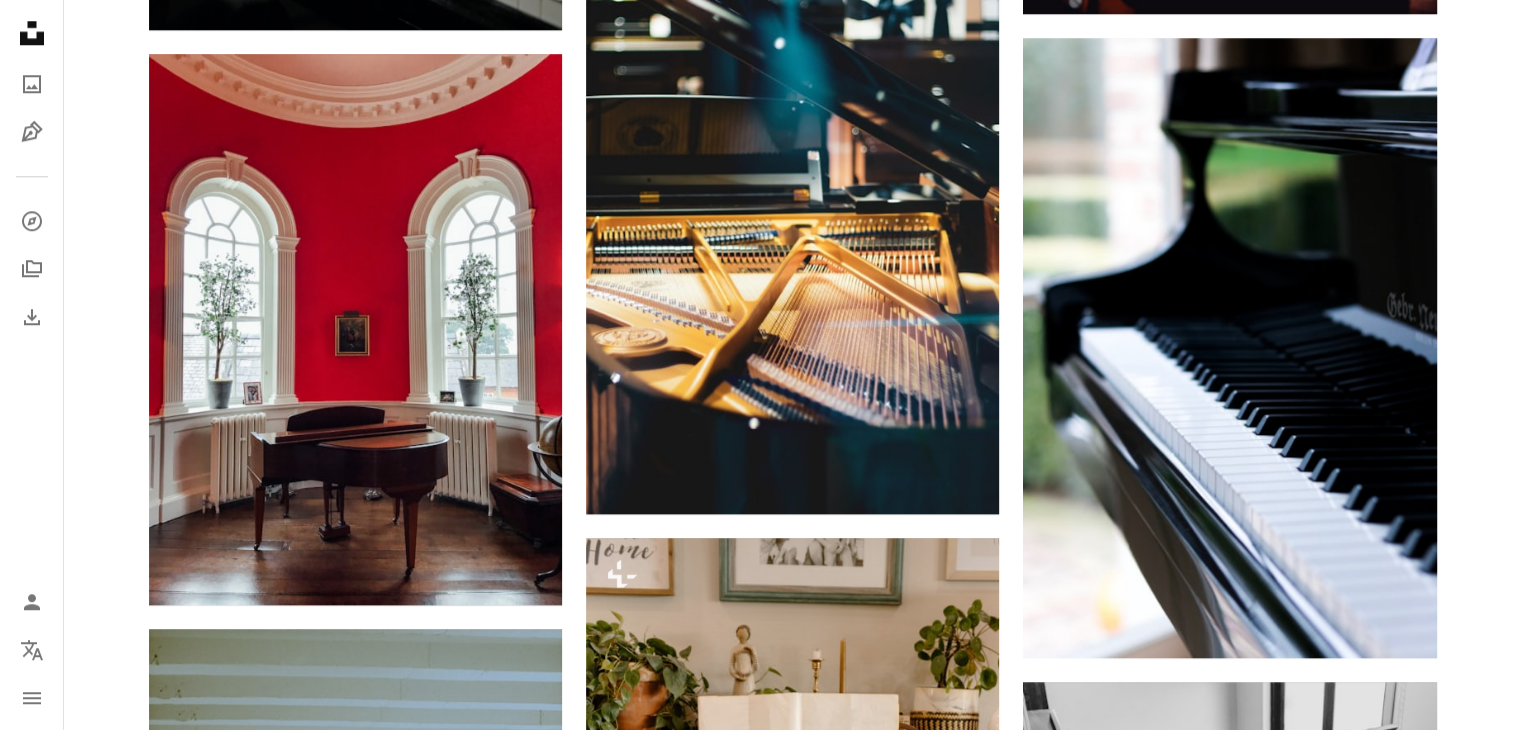 scroll, scrollTop: 1960, scrollLeft: 0, axis: vertical 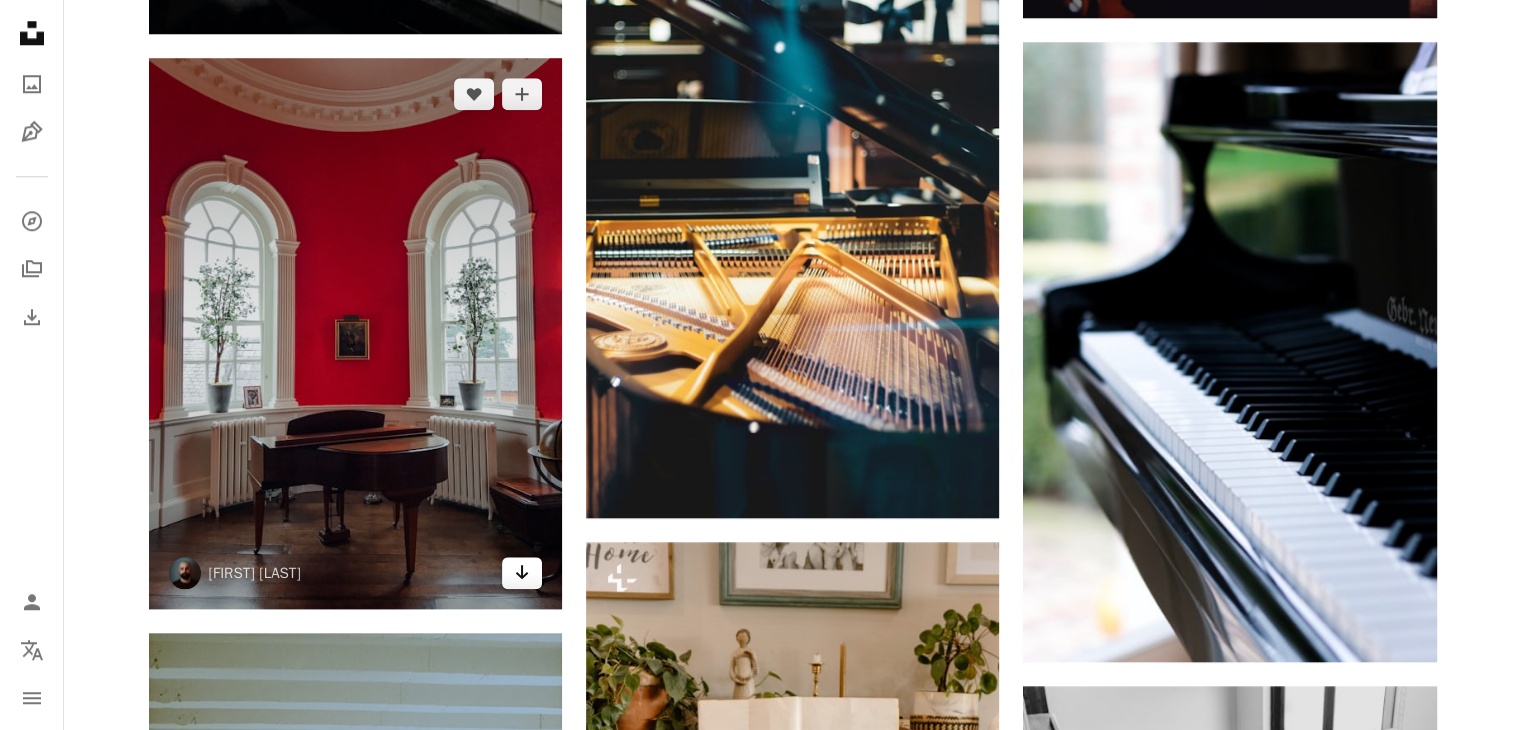 click on "Arrow pointing down" 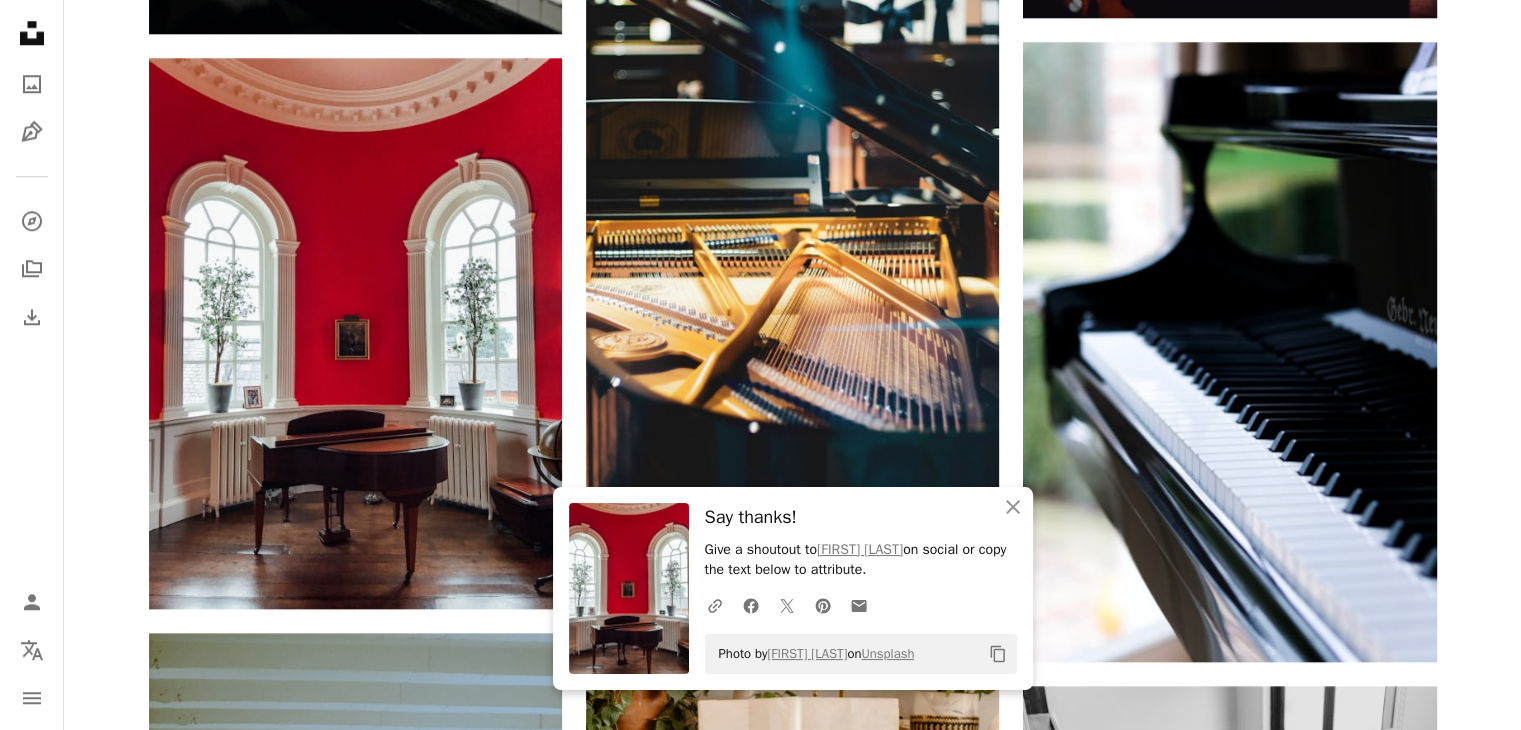 click 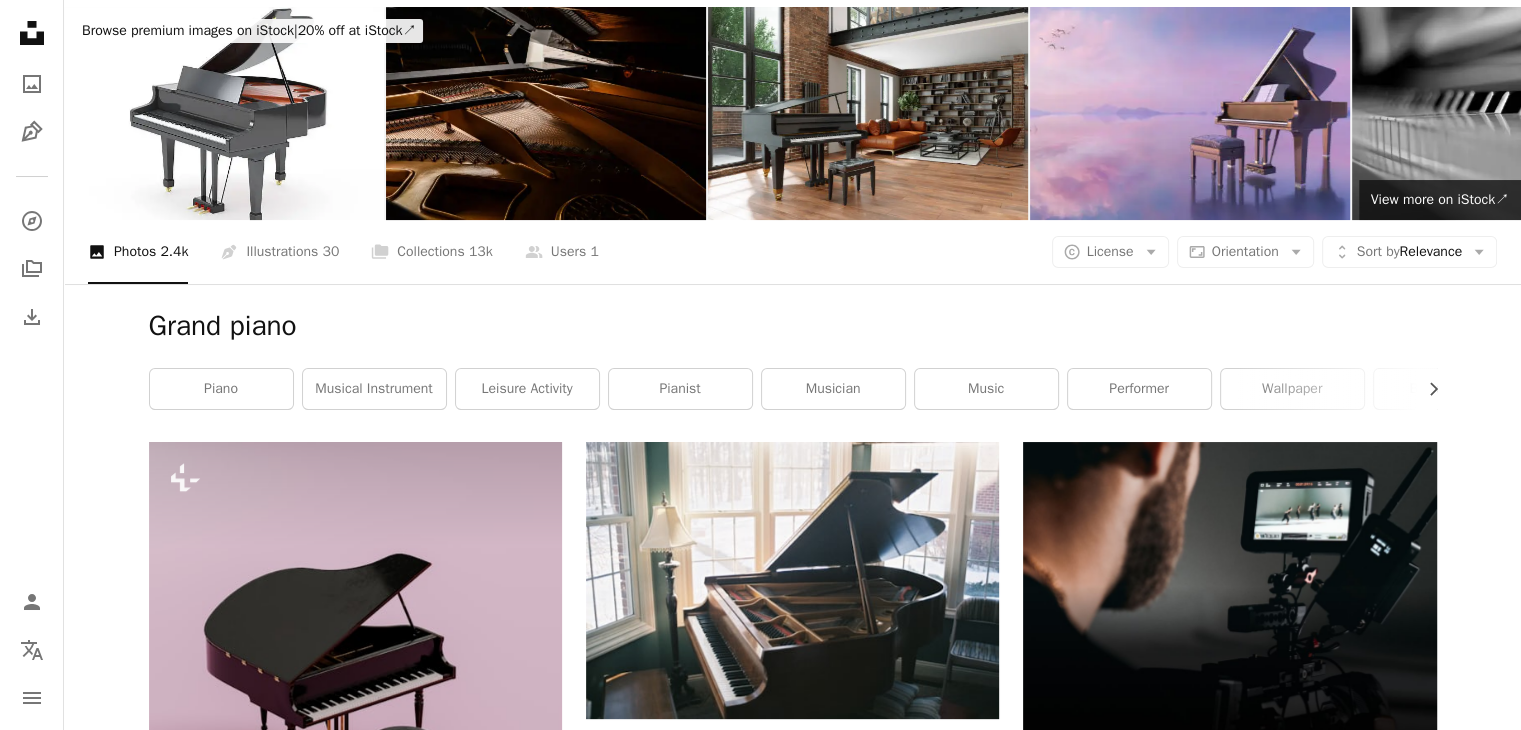 scroll, scrollTop: 0, scrollLeft: 0, axis: both 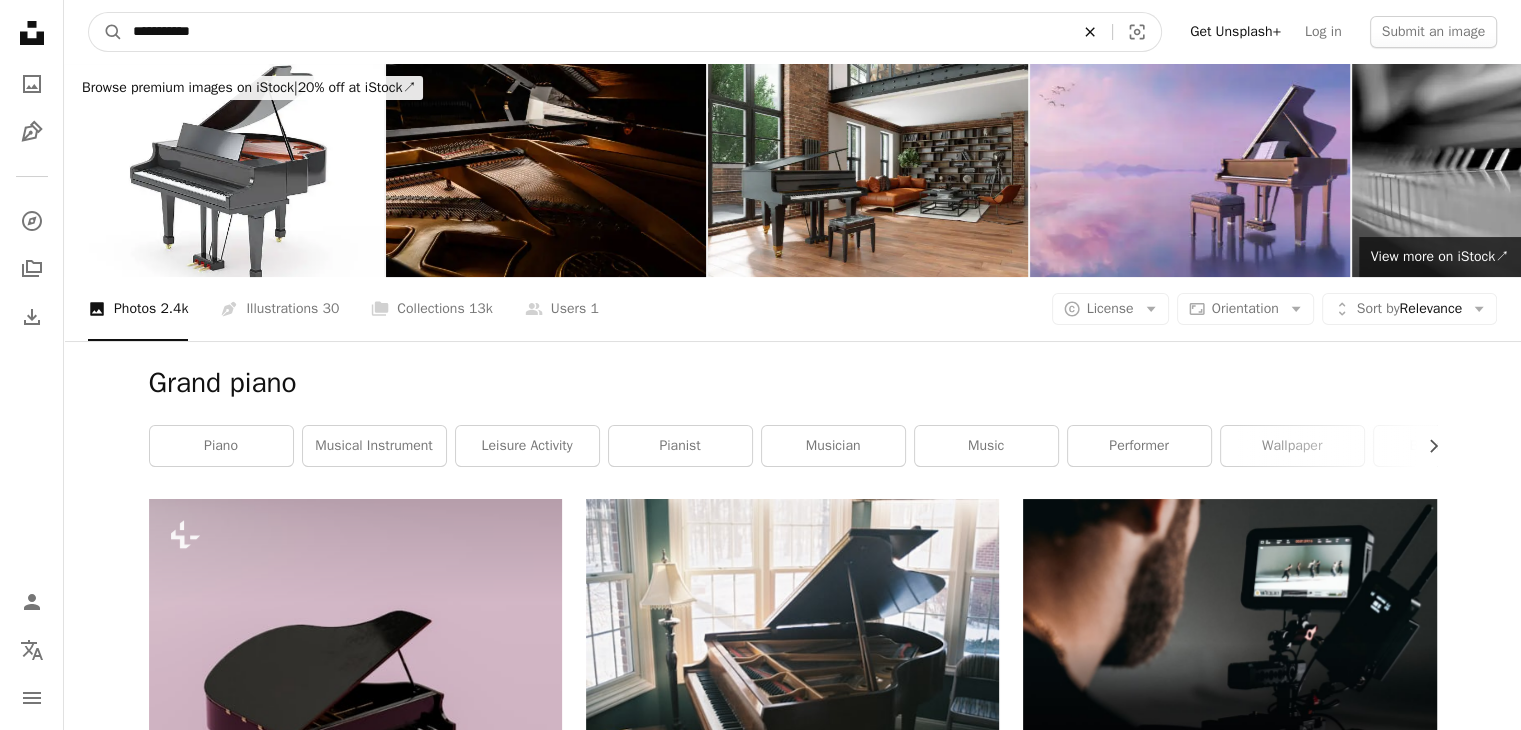 click on "An X shape" 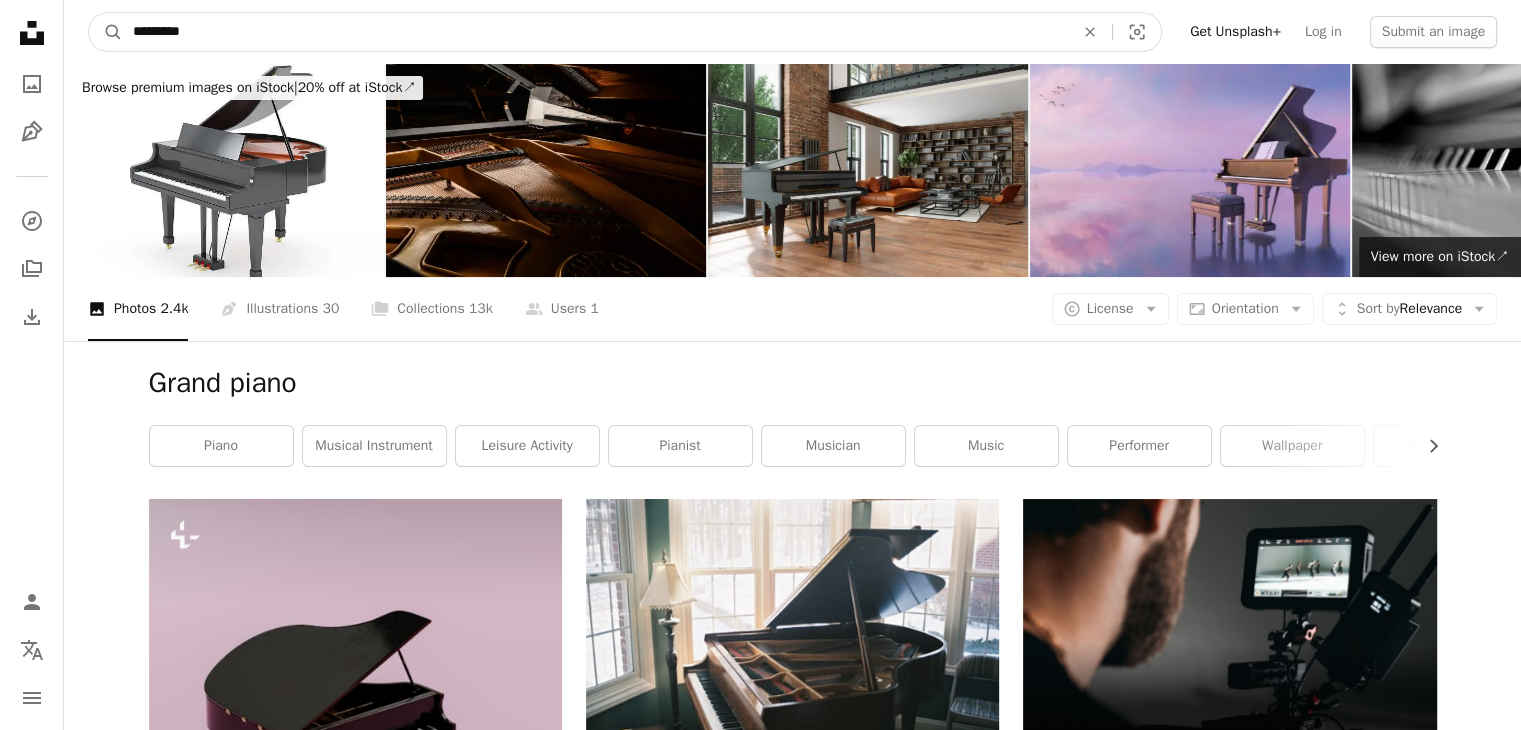 type on "**********" 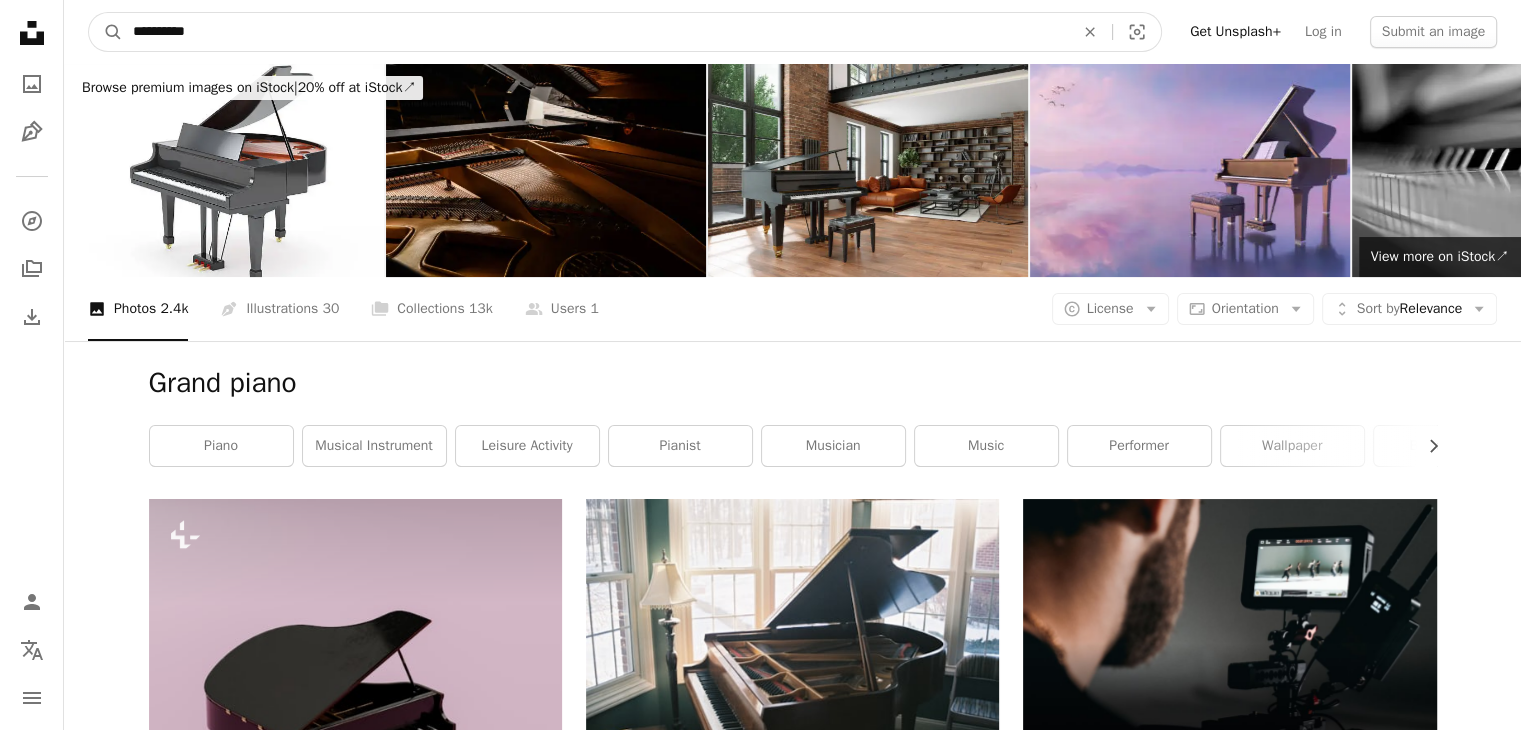 click on "A magnifying glass" at bounding box center (106, 32) 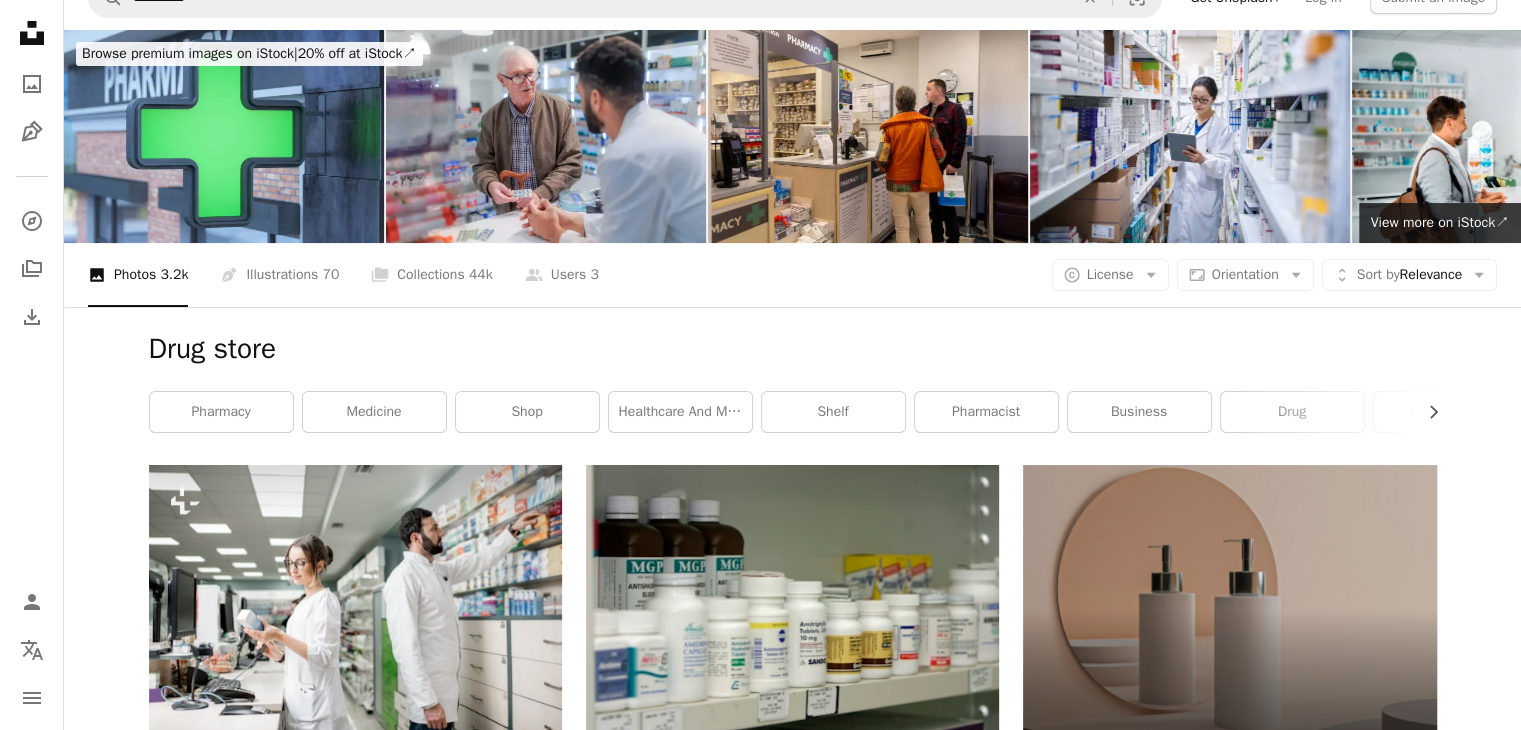 scroll, scrollTop: 0, scrollLeft: 0, axis: both 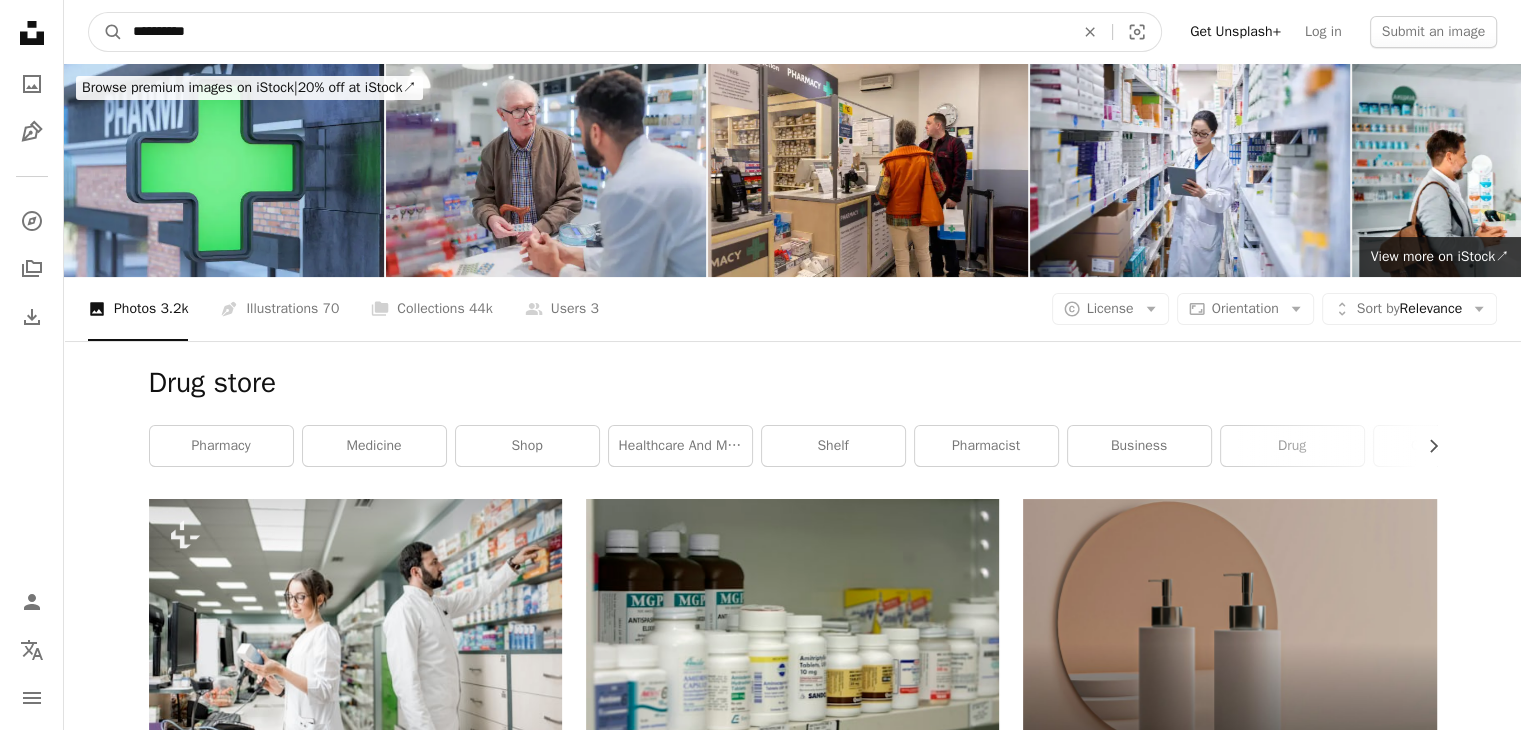 click on "**********" at bounding box center (595, 32) 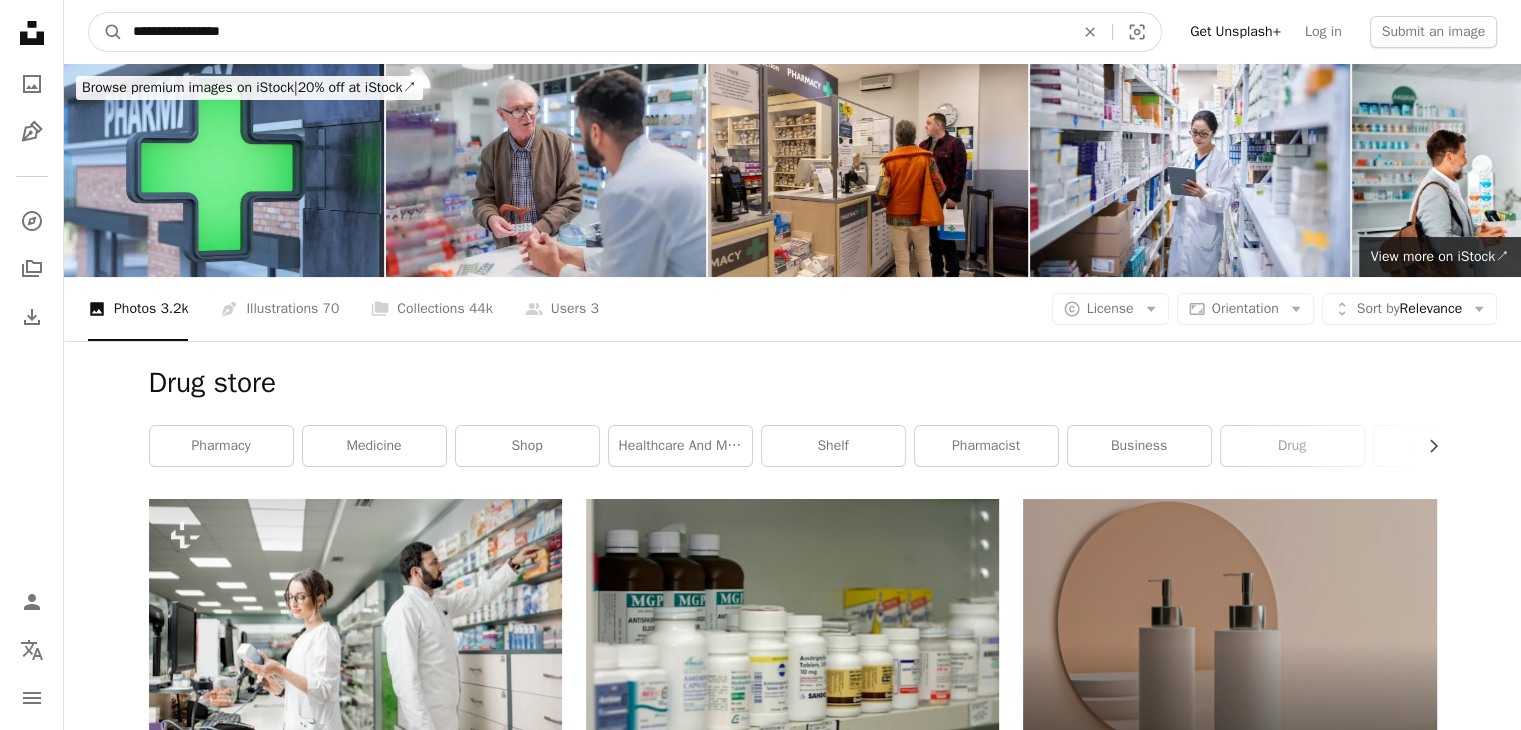 type on "**********" 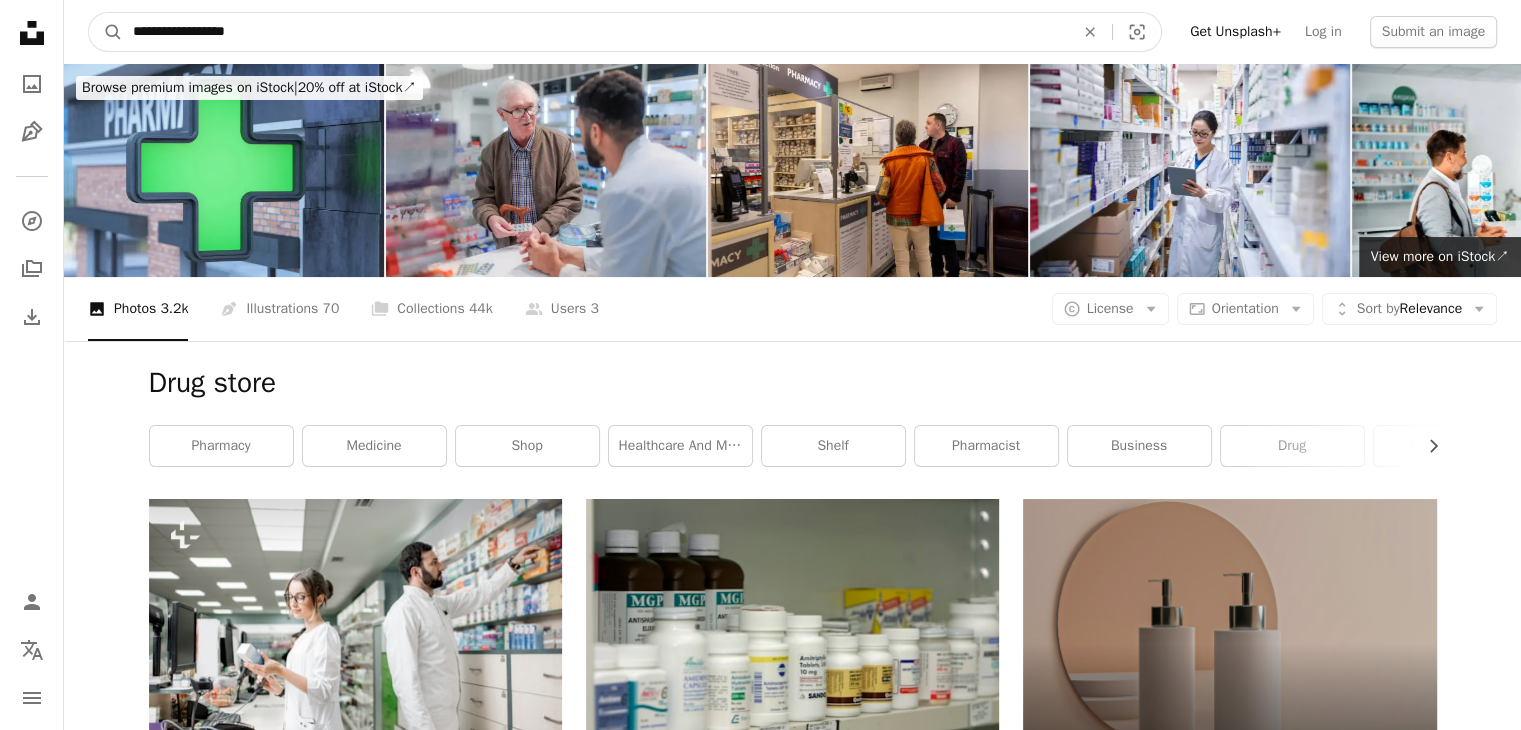 click on "A magnifying glass" at bounding box center [106, 32] 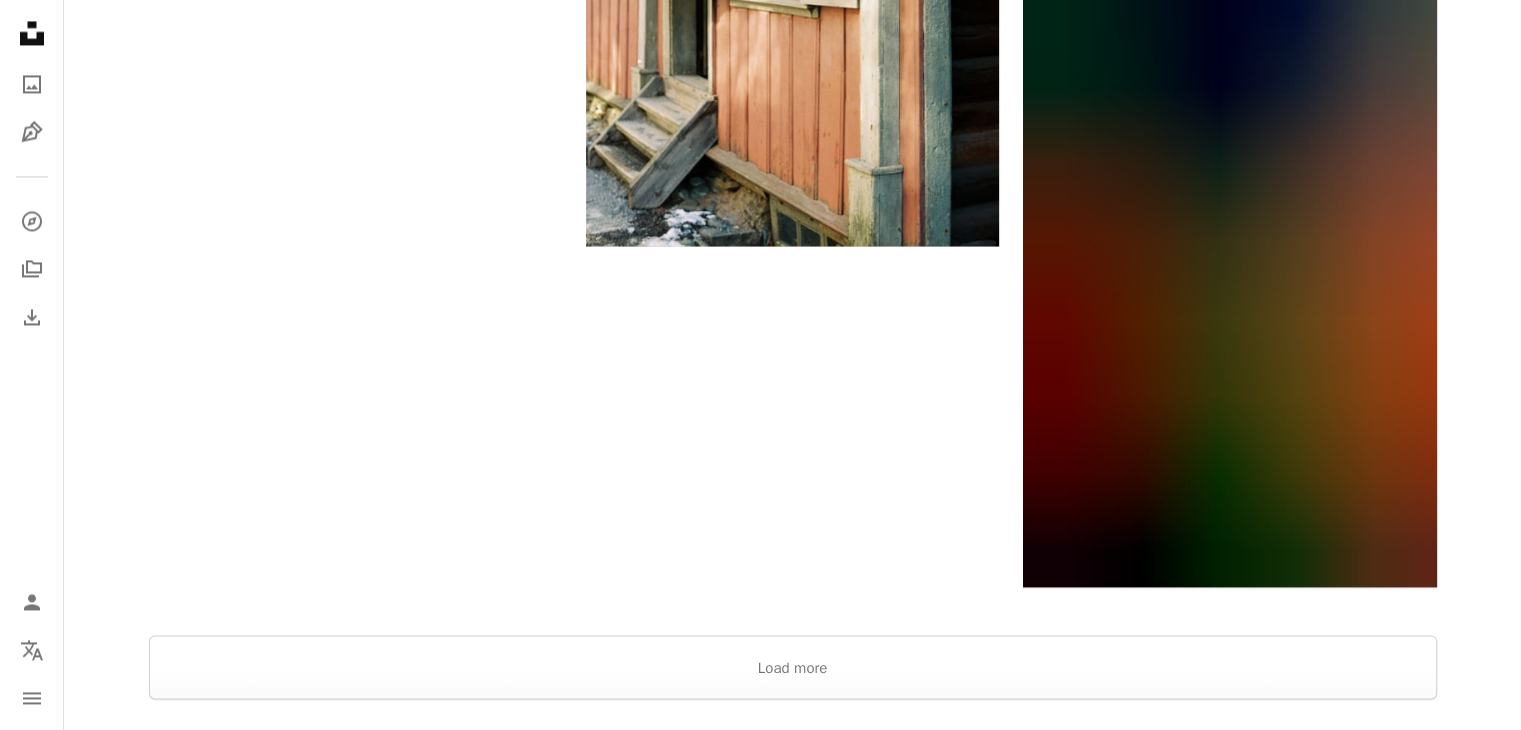 scroll, scrollTop: 3320, scrollLeft: 0, axis: vertical 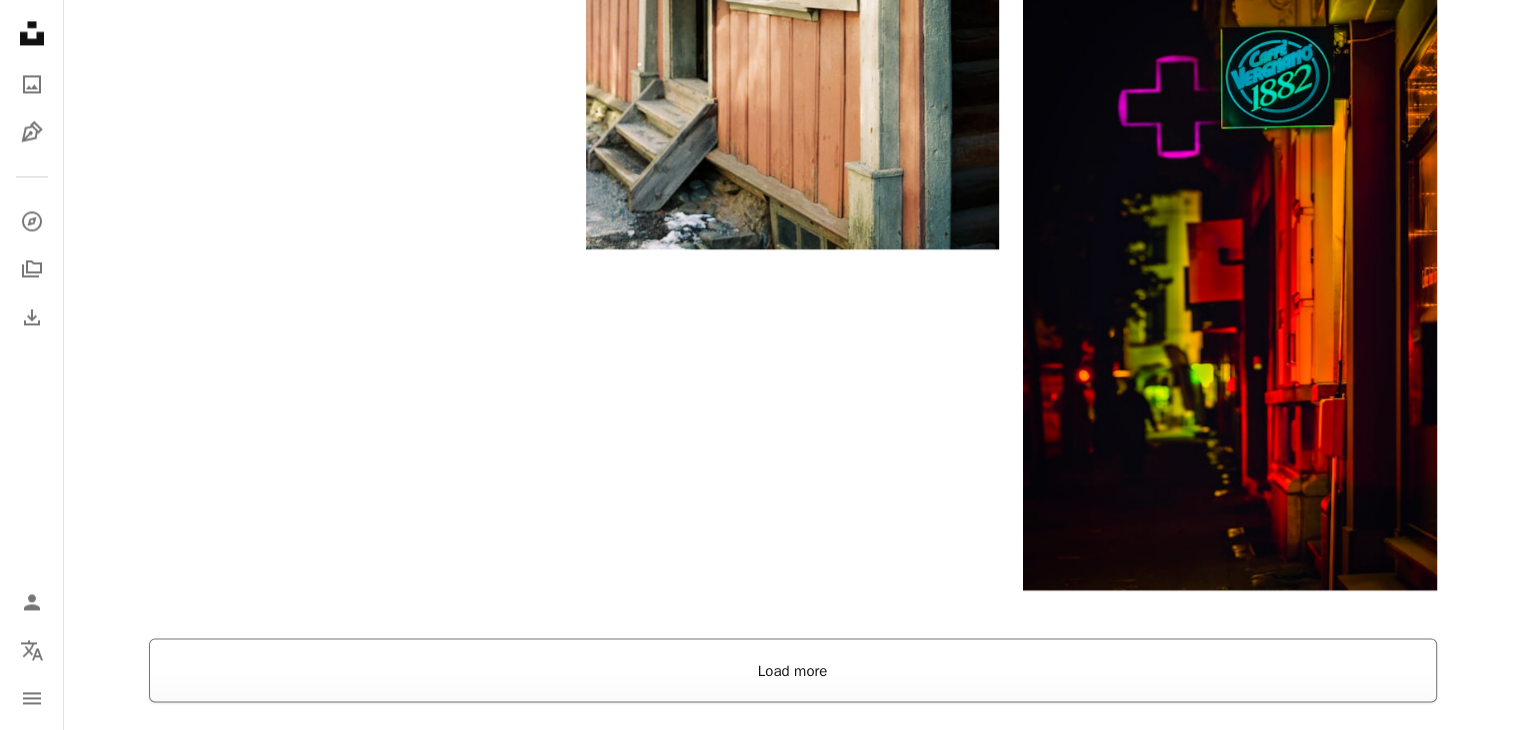 click on "Load more" at bounding box center (793, 670) 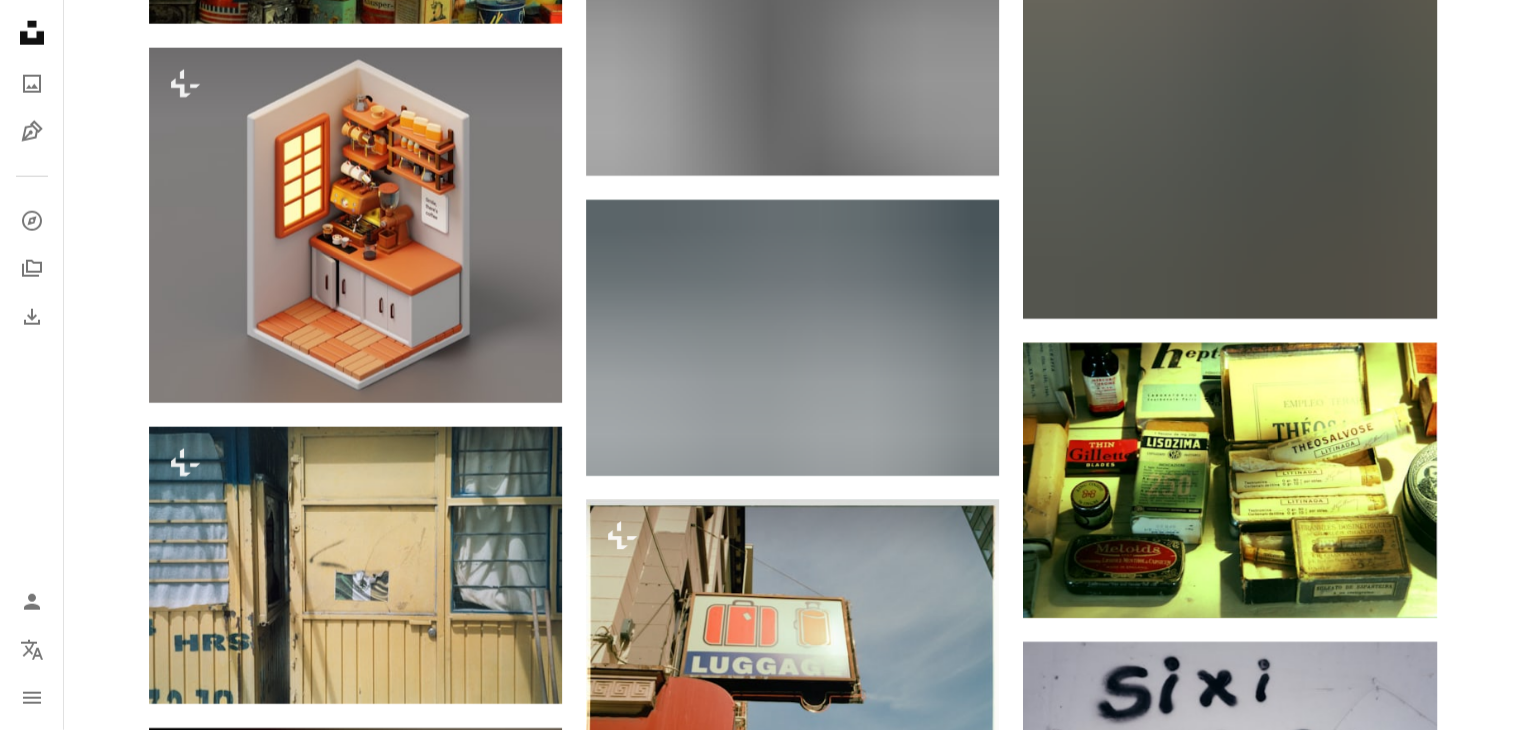 scroll, scrollTop: 5200, scrollLeft: 0, axis: vertical 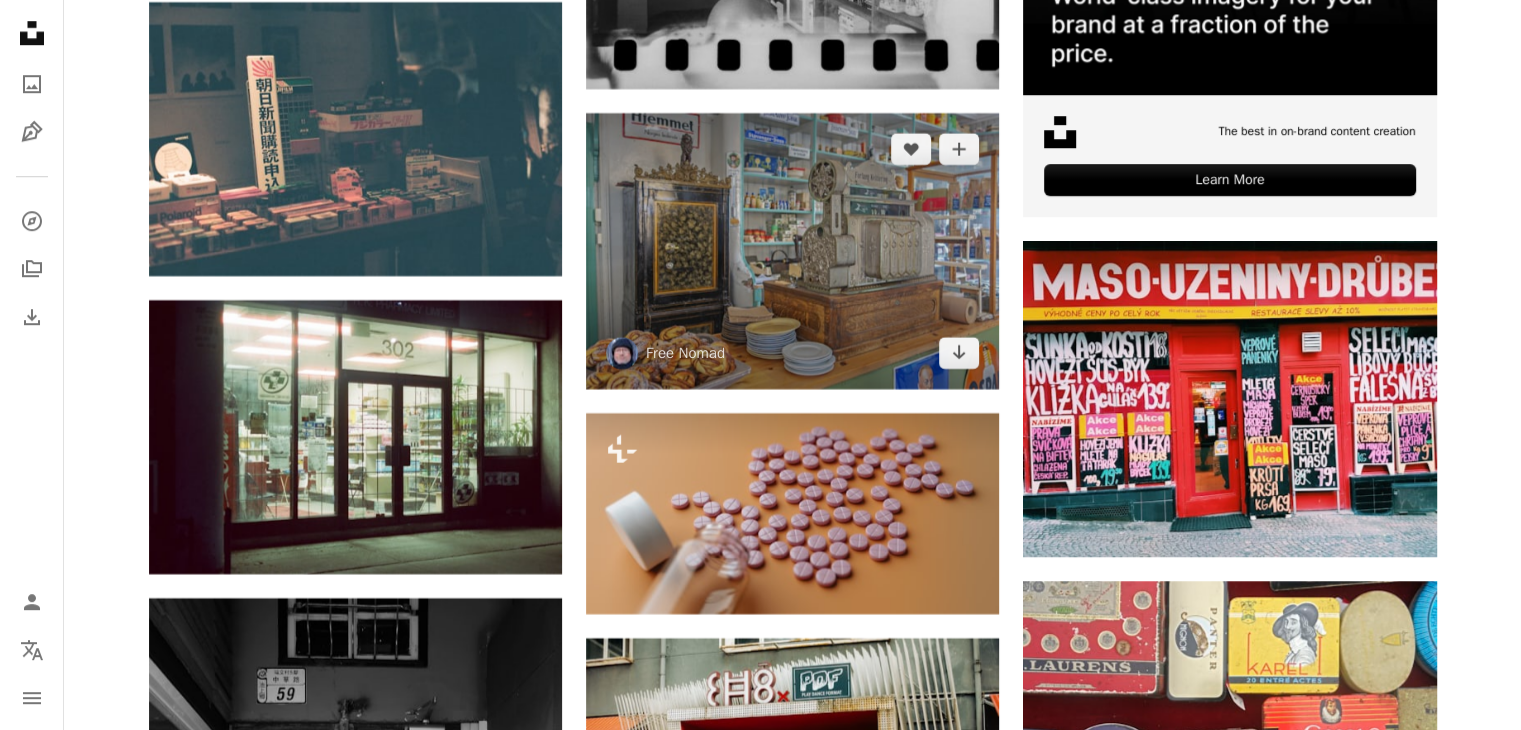 click at bounding box center [792, 250] 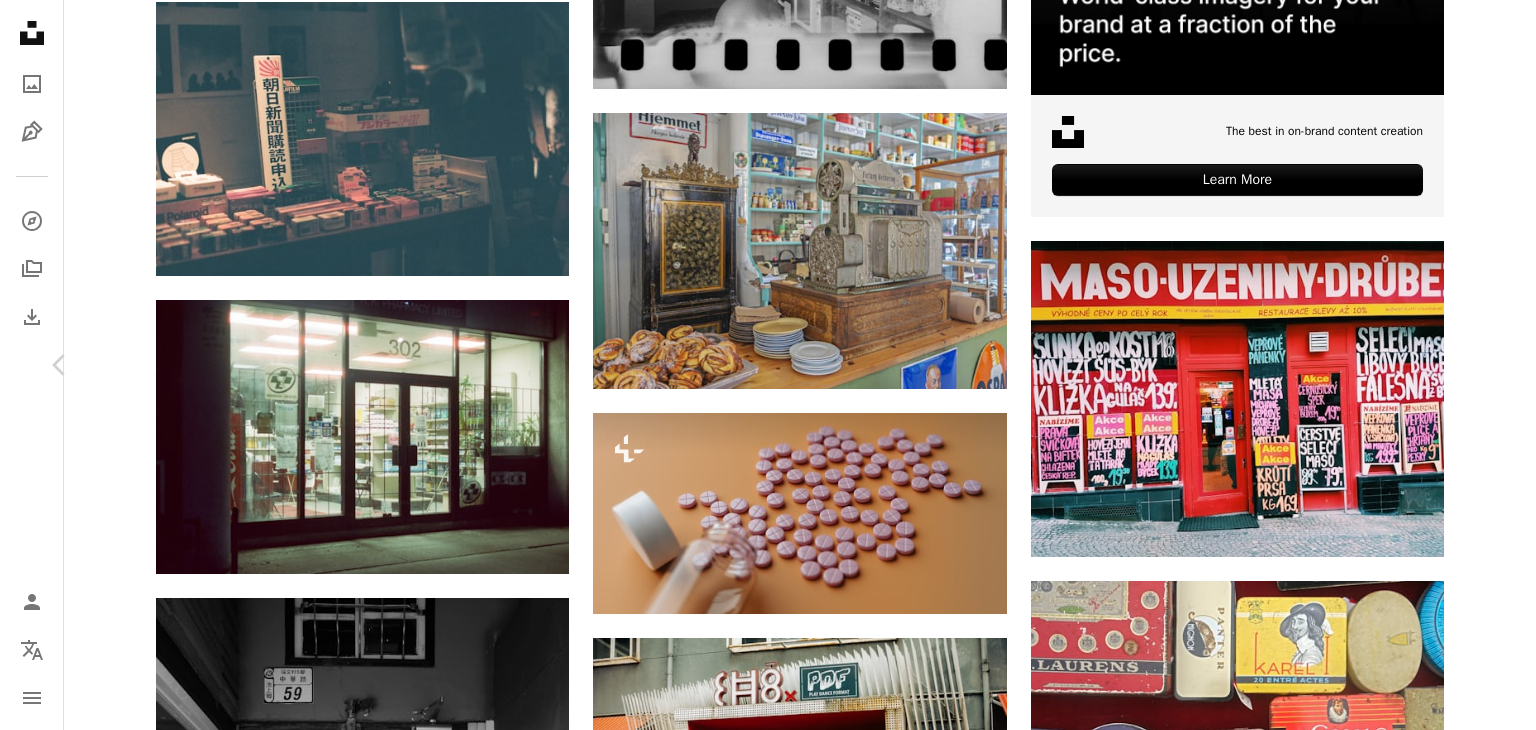click on "Chevron right" at bounding box center [1476, 365] 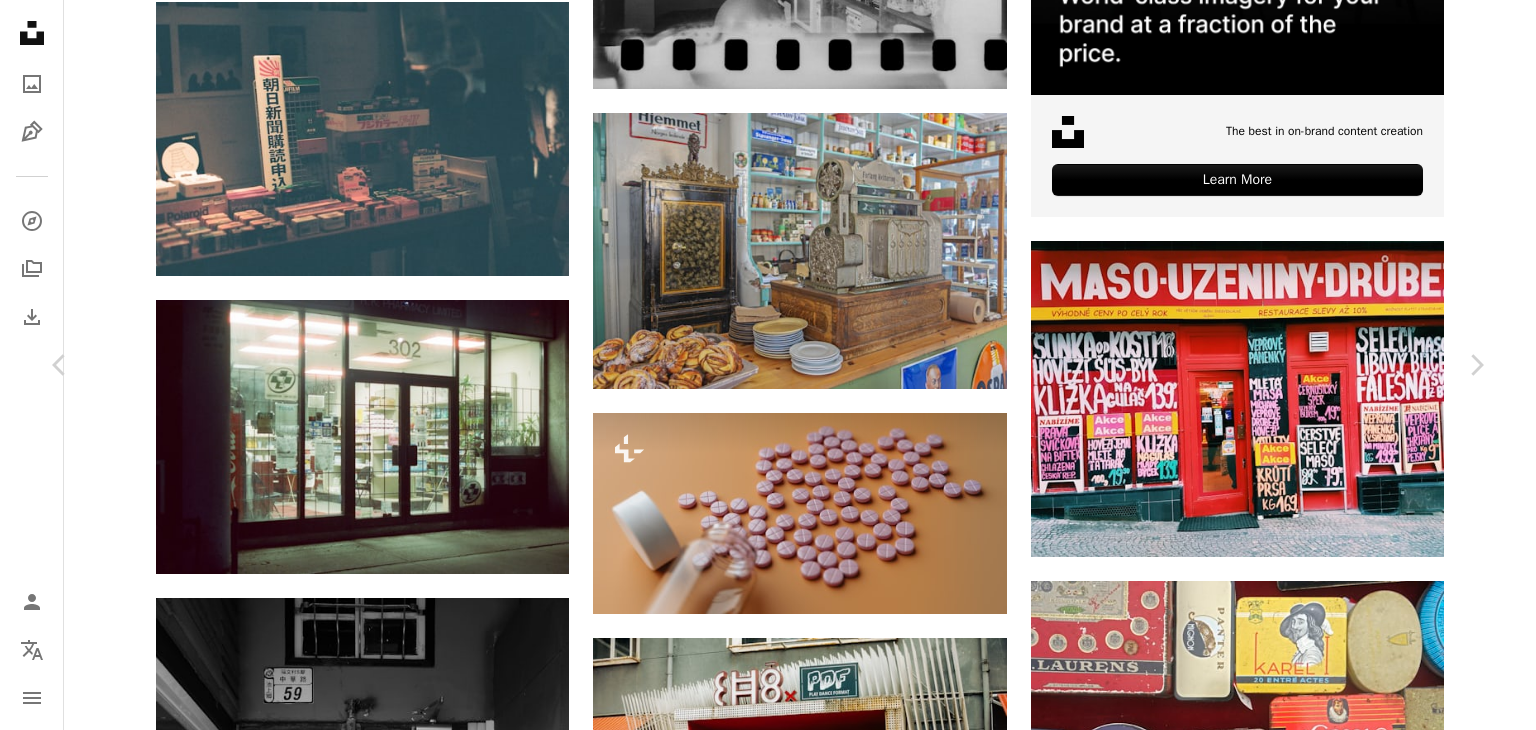 click on "[MONTH] [DAY], [YEAR]" at bounding box center [768, 3575] 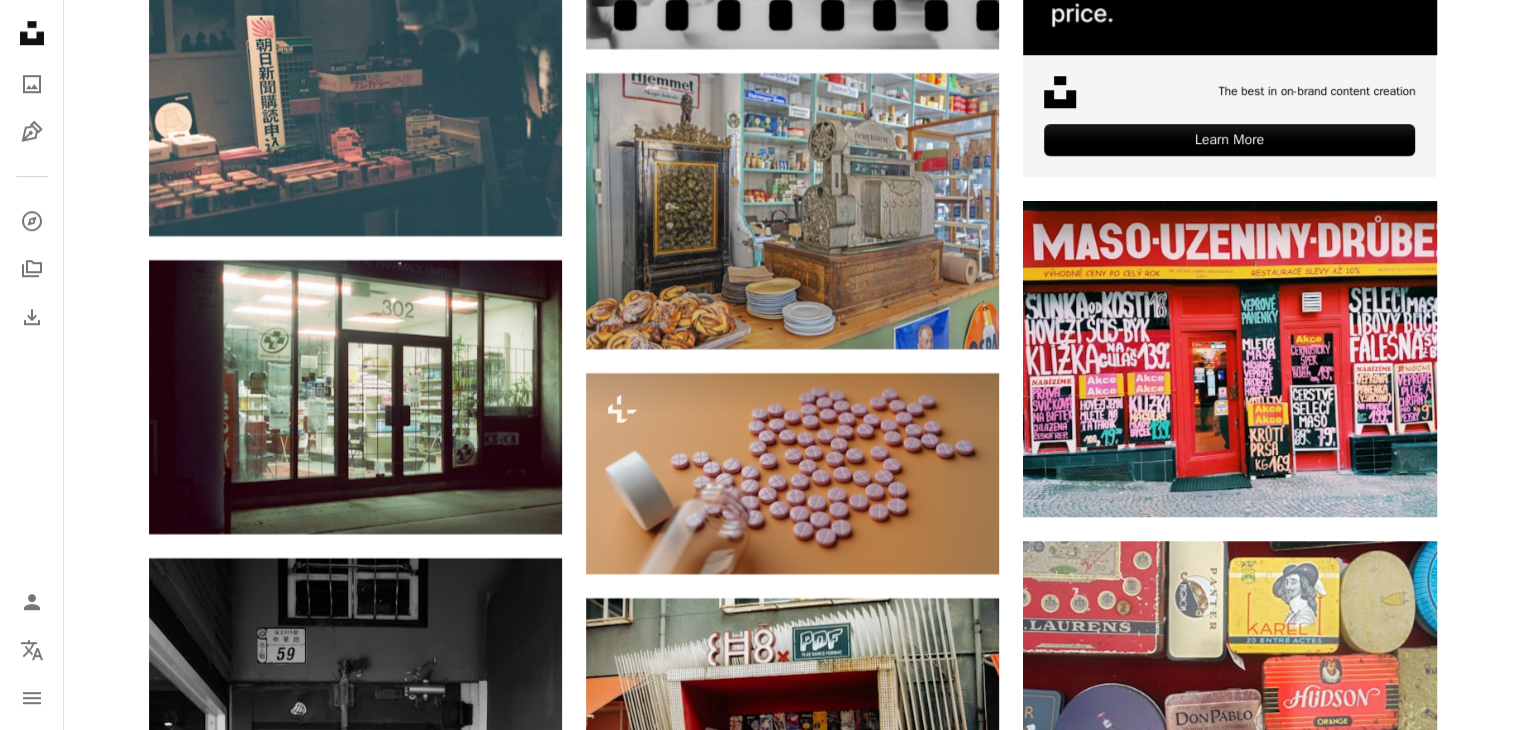 click on "[MONTH] [DAY], [YEAR]" at bounding box center [792, -2743] 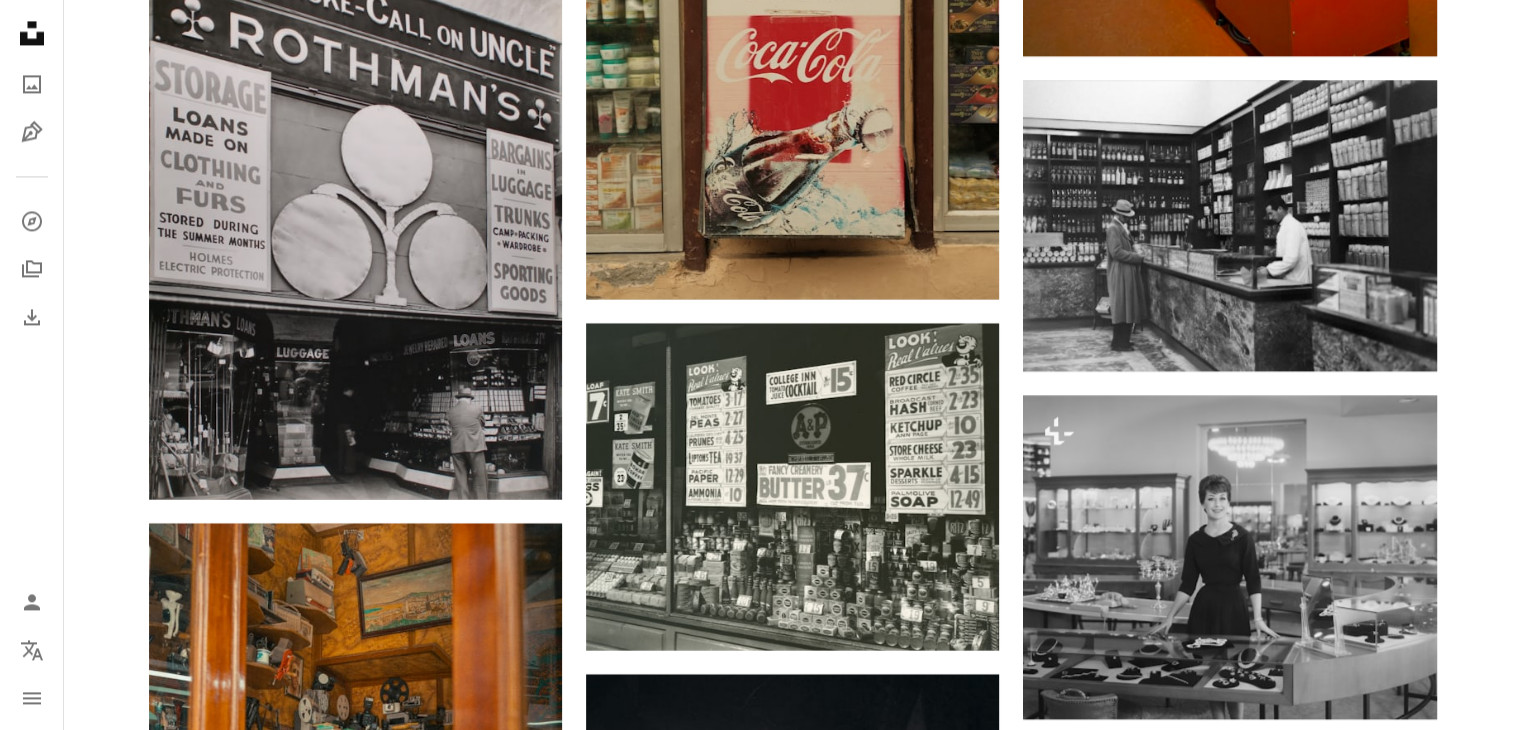 scroll, scrollTop: 10674, scrollLeft: 0, axis: vertical 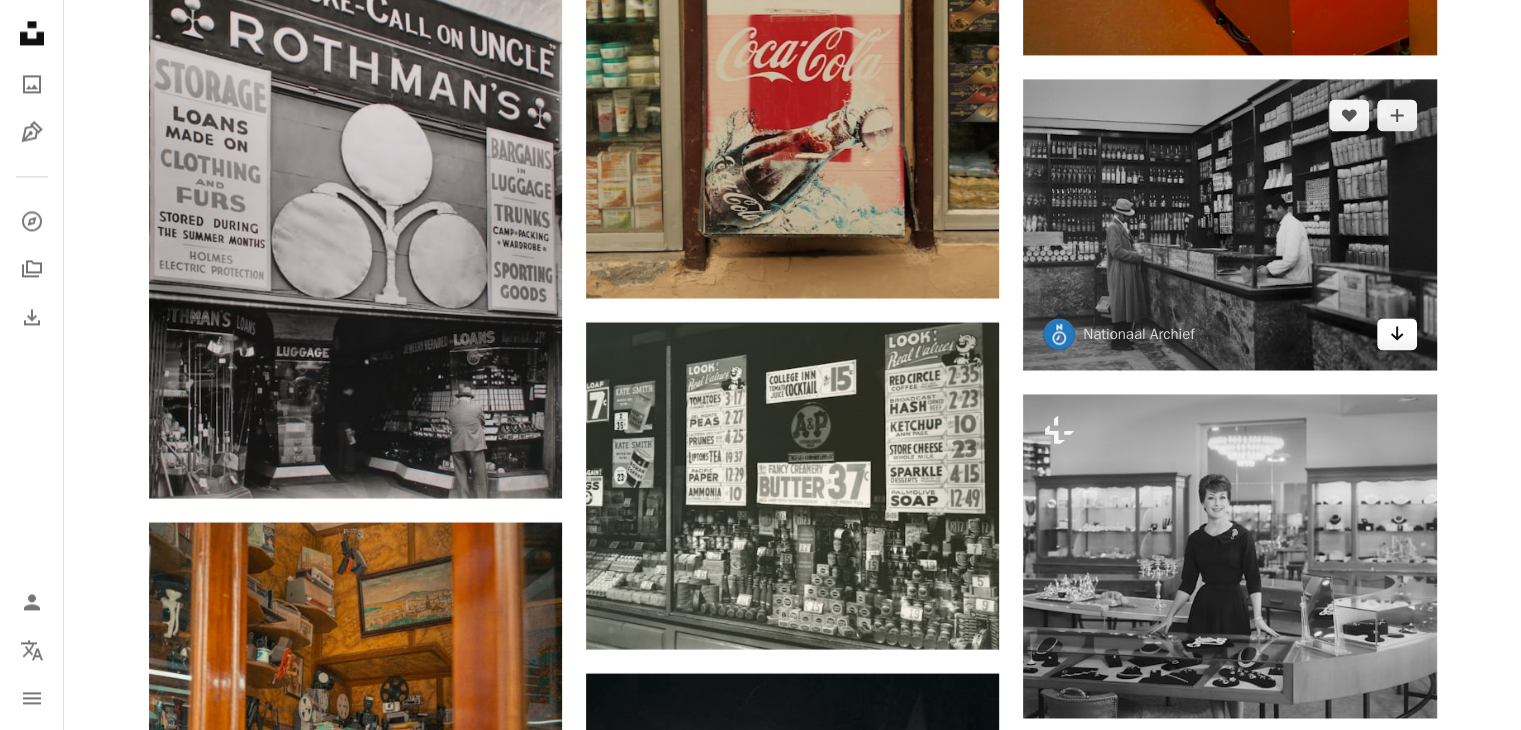 click 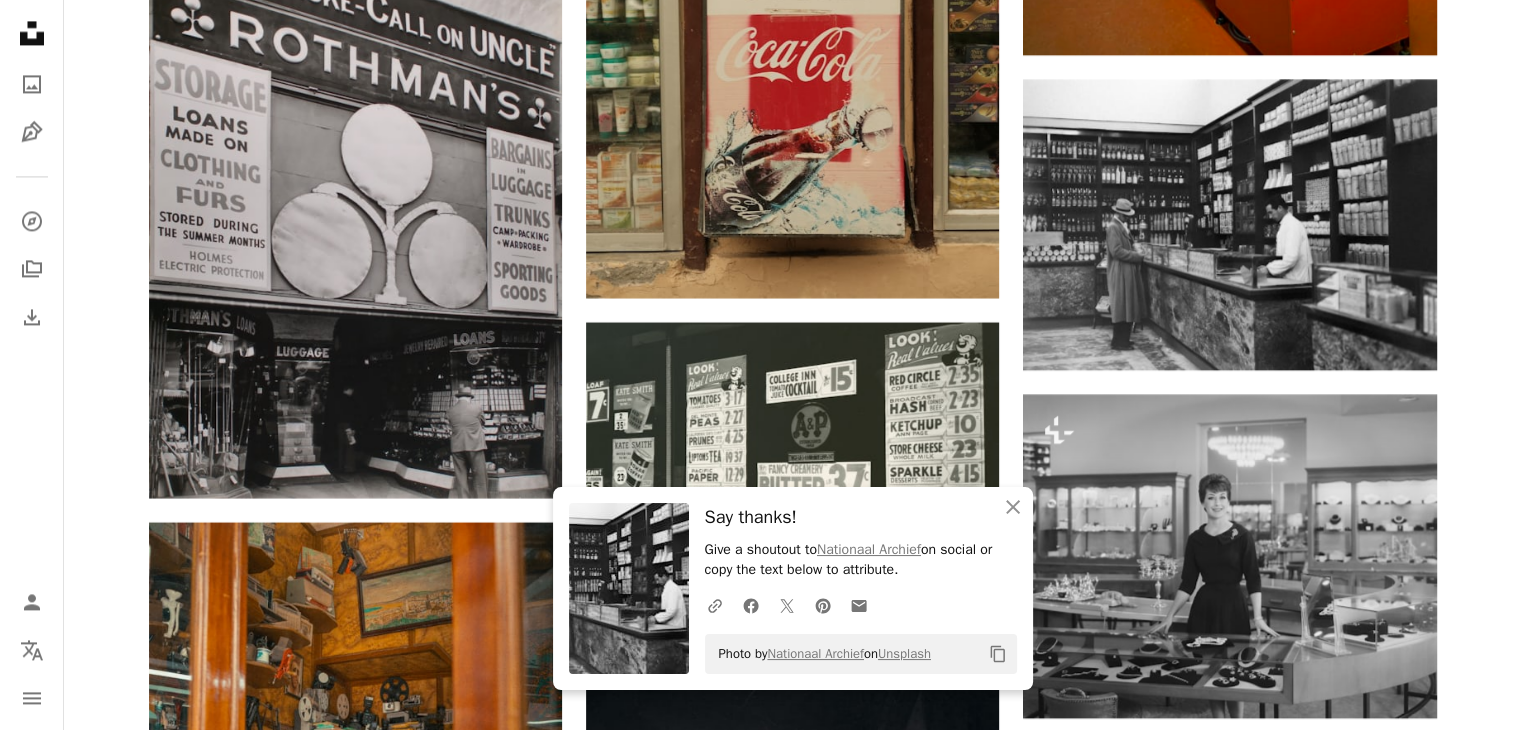 click on "Copy content" 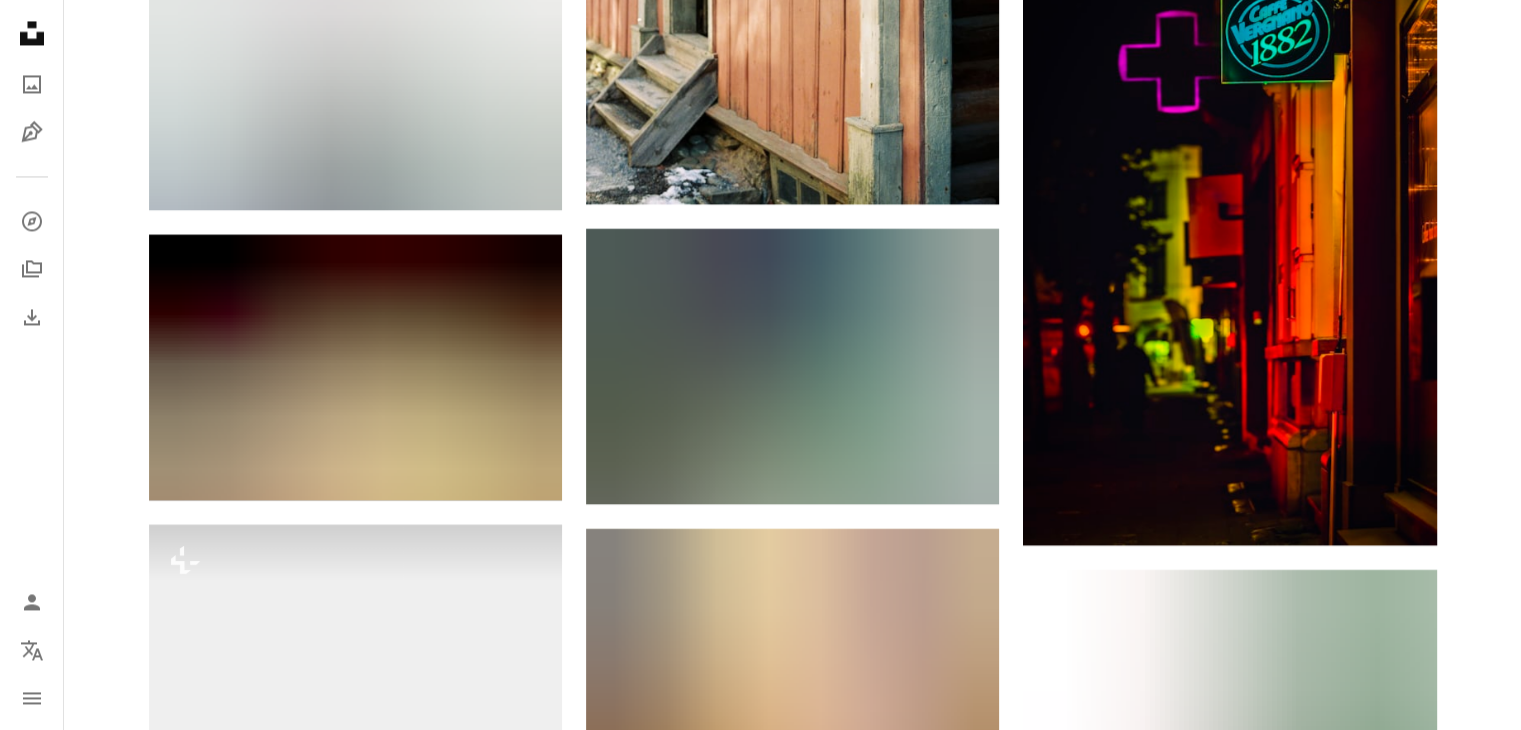 scroll, scrollTop: 0, scrollLeft: 0, axis: both 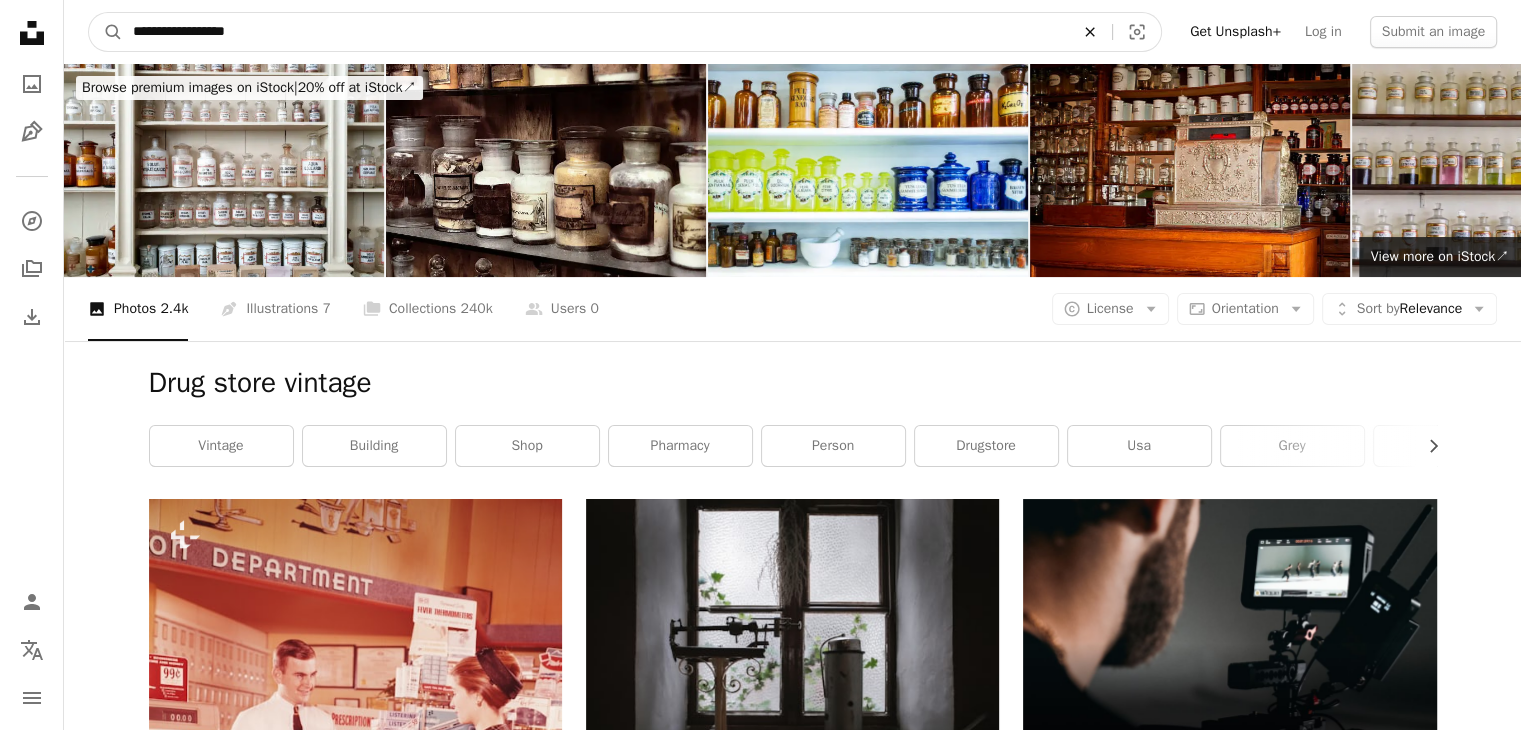 click on "An X shape" at bounding box center [1090, 32] 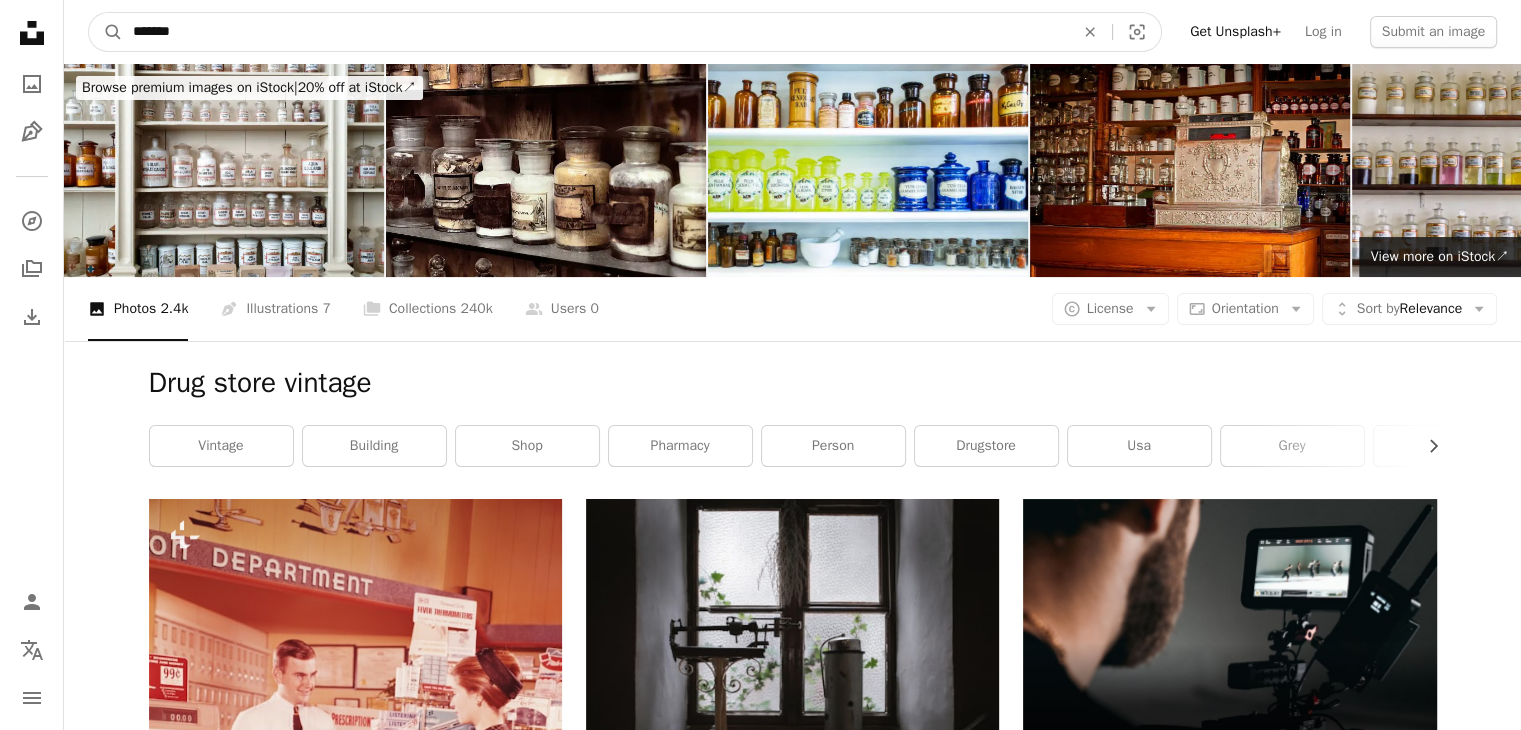 type on "********" 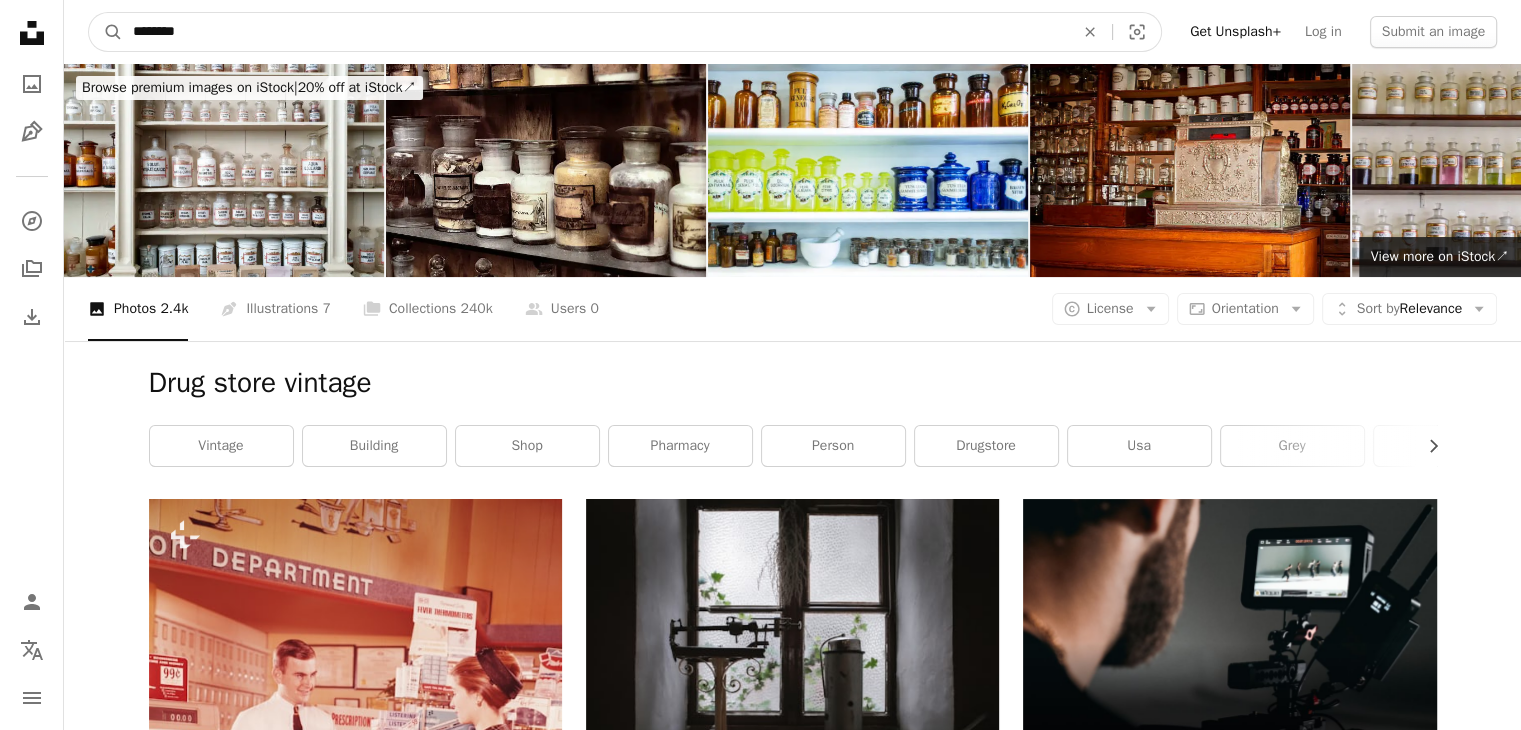 click on "A magnifying glass" at bounding box center (106, 32) 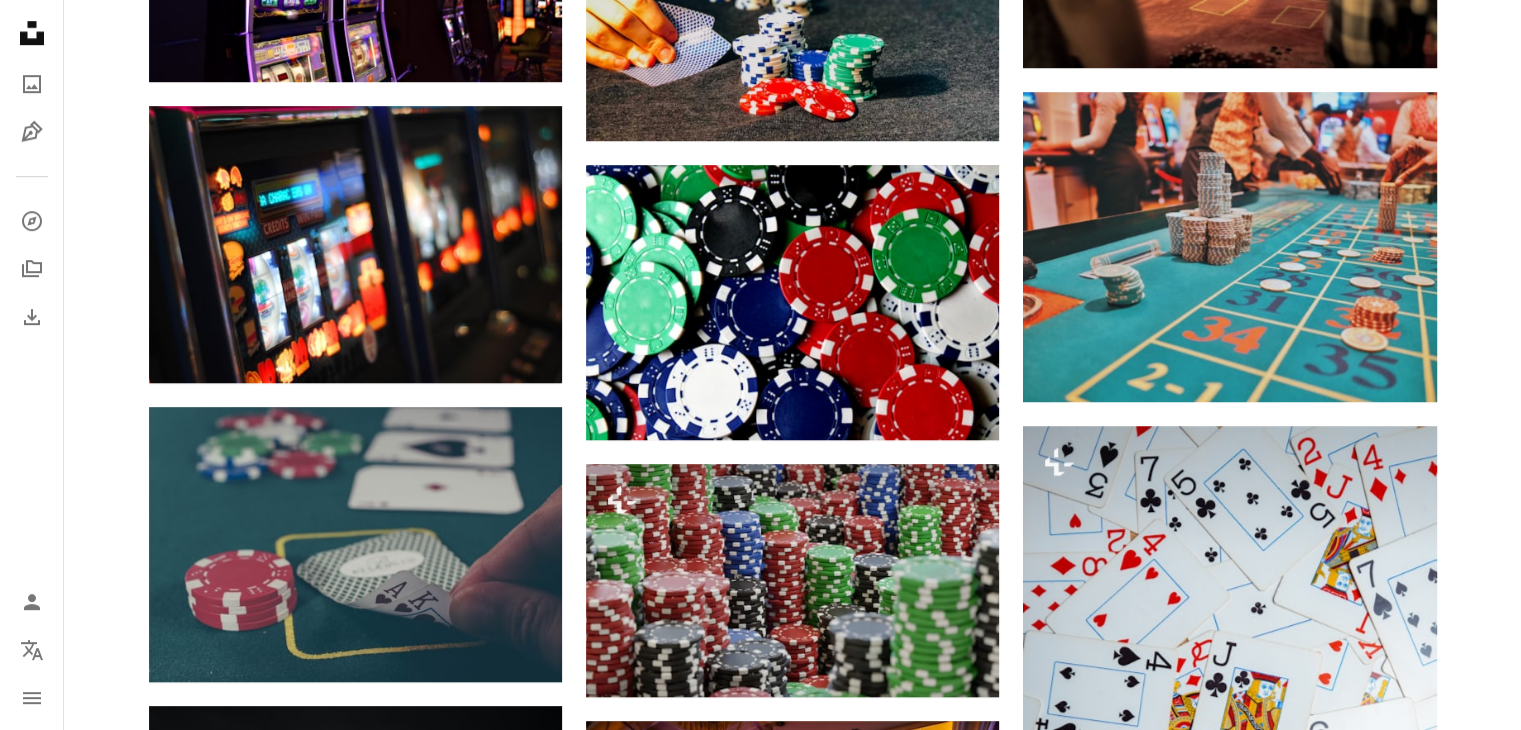 scroll, scrollTop: 1360, scrollLeft: 0, axis: vertical 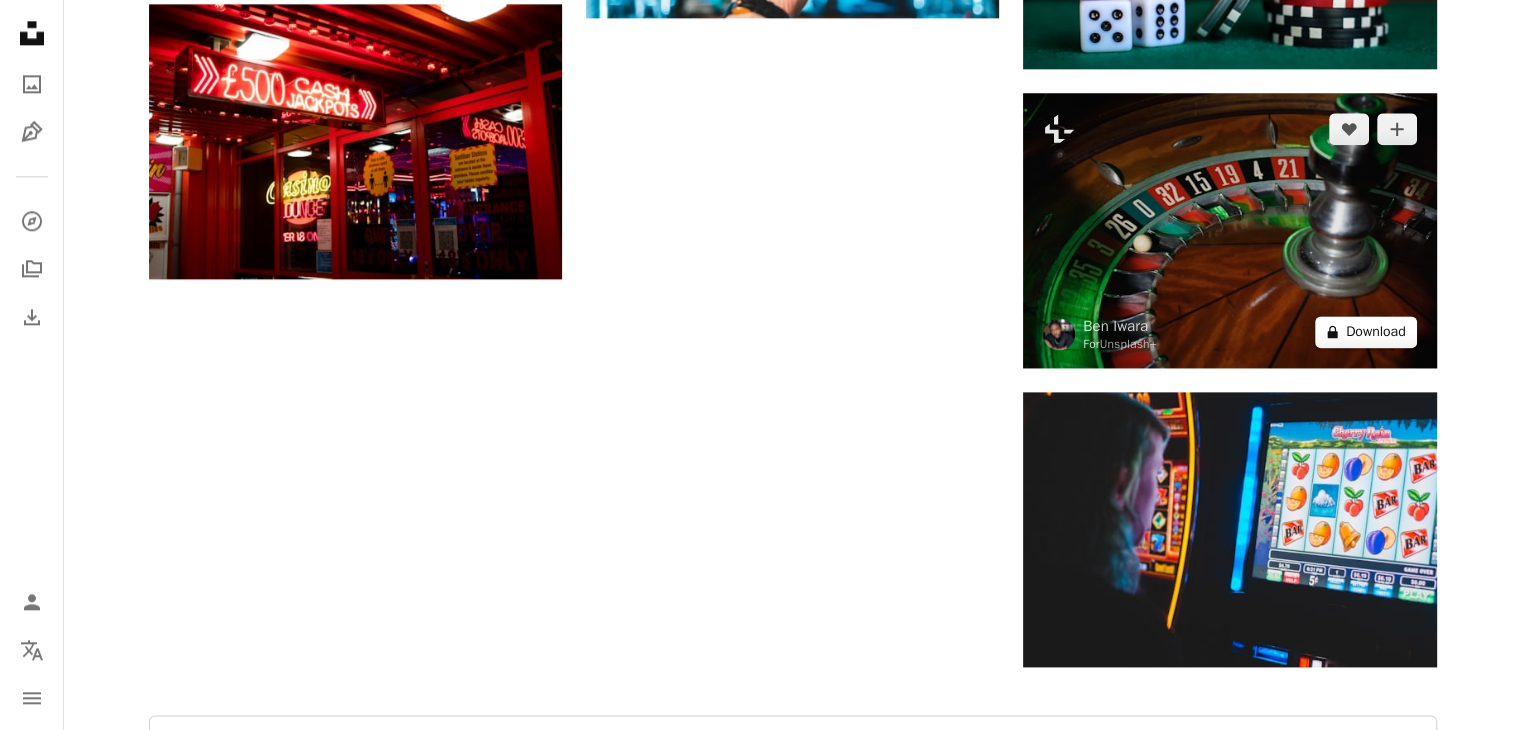 click on "A lock Download" at bounding box center [1366, 332] 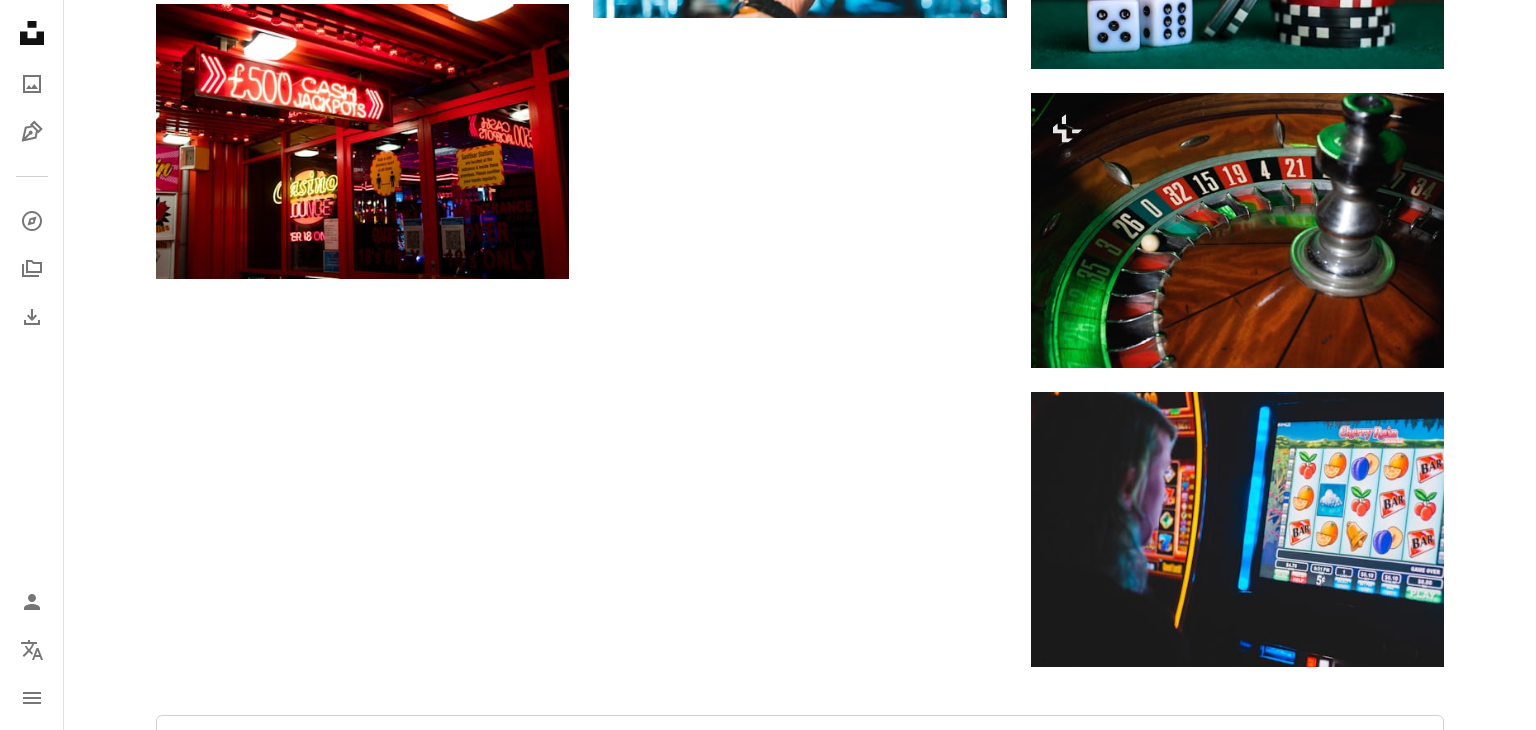 click on "An X shape Premium, ready to use images. Get unlimited access. A plus sign Members-only content added monthly A plus sign Unlimited royalty-free downloads A plus sign Illustrations  New A plus sign Enhanced legal protections yearly 62%  off monthly £16   £6 GBP per month * Get  Unsplash+ * When paid annually, billed upfront  £72 Taxes where applicable. Renews automatically. Cancel anytime." at bounding box center [768, 1949] 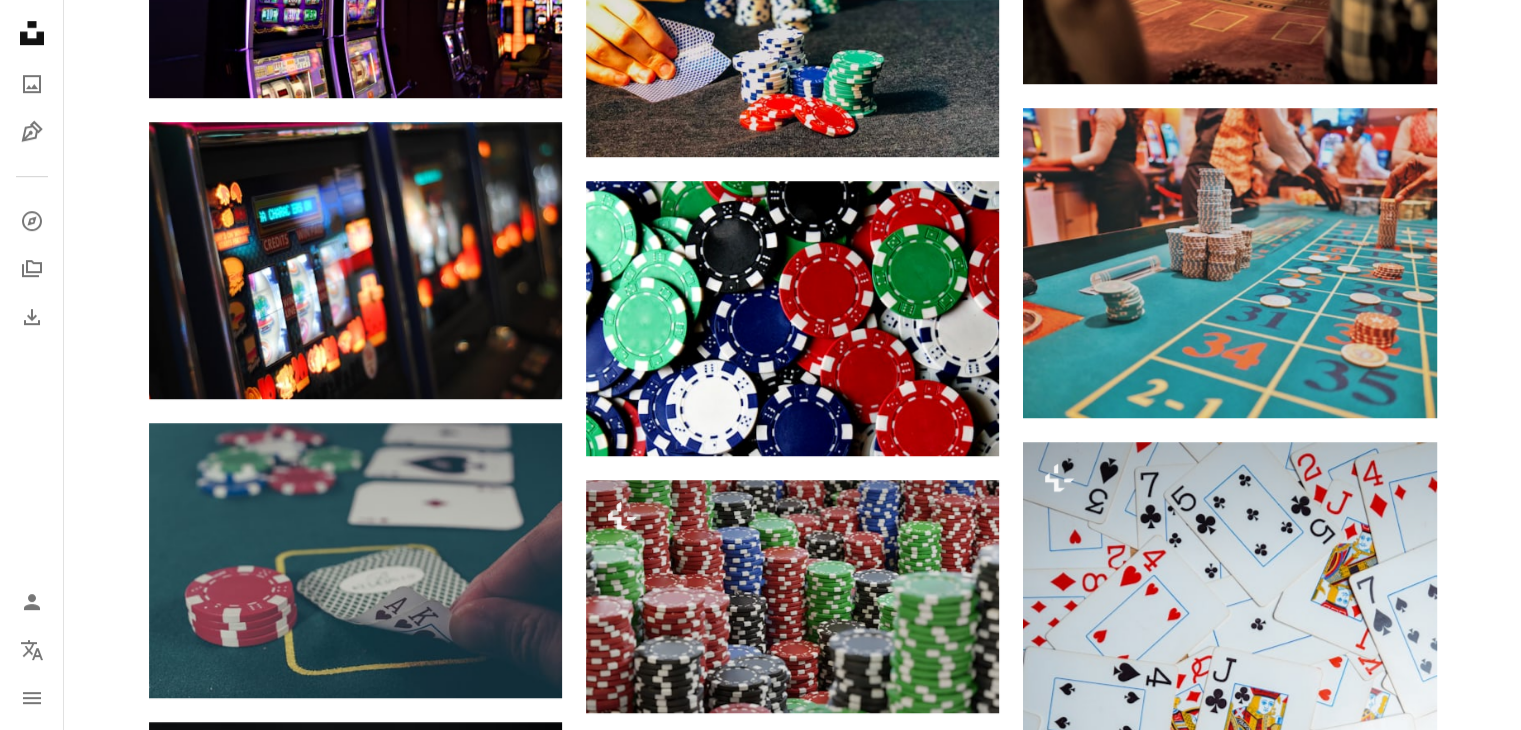 scroll, scrollTop: 1275, scrollLeft: 0, axis: vertical 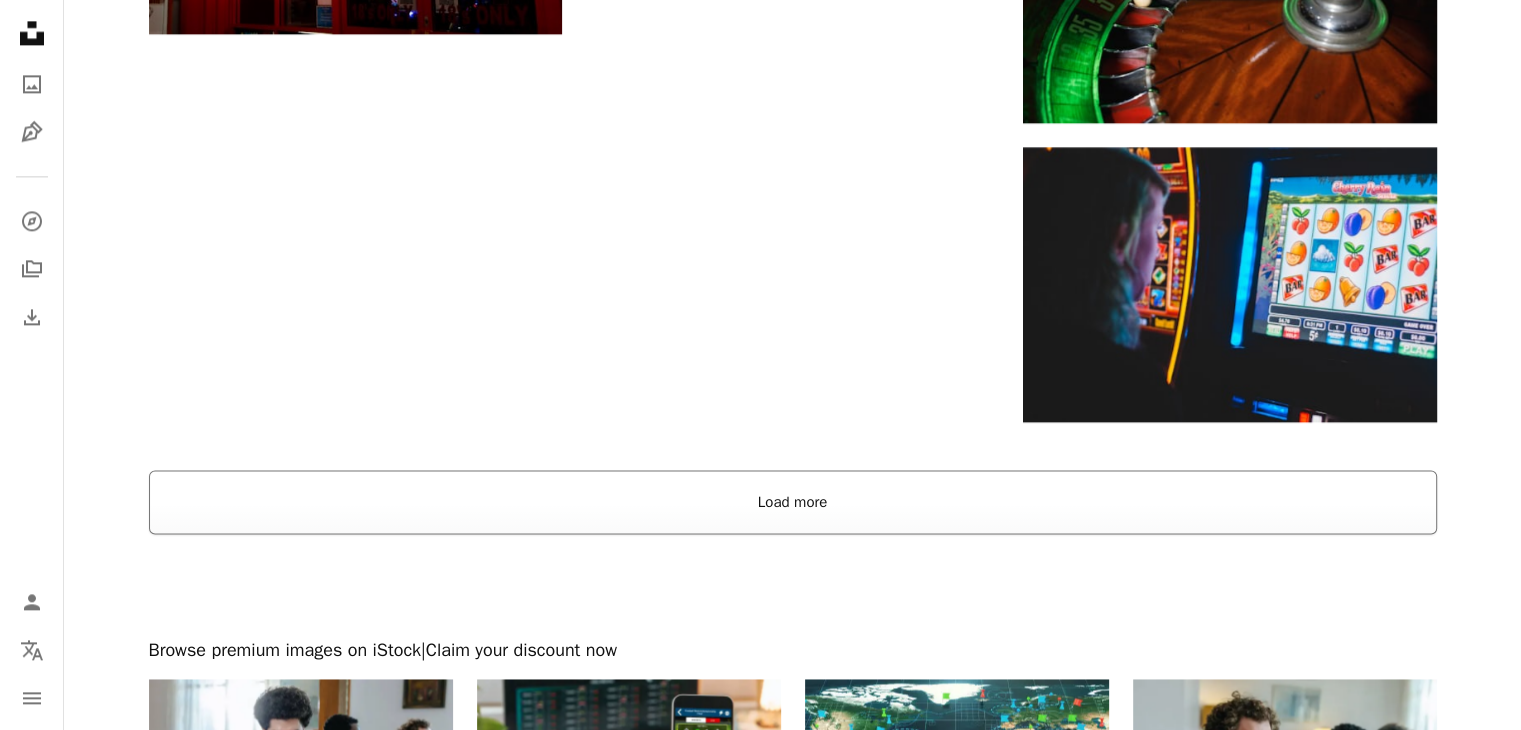 click on "Load more" at bounding box center [793, 502] 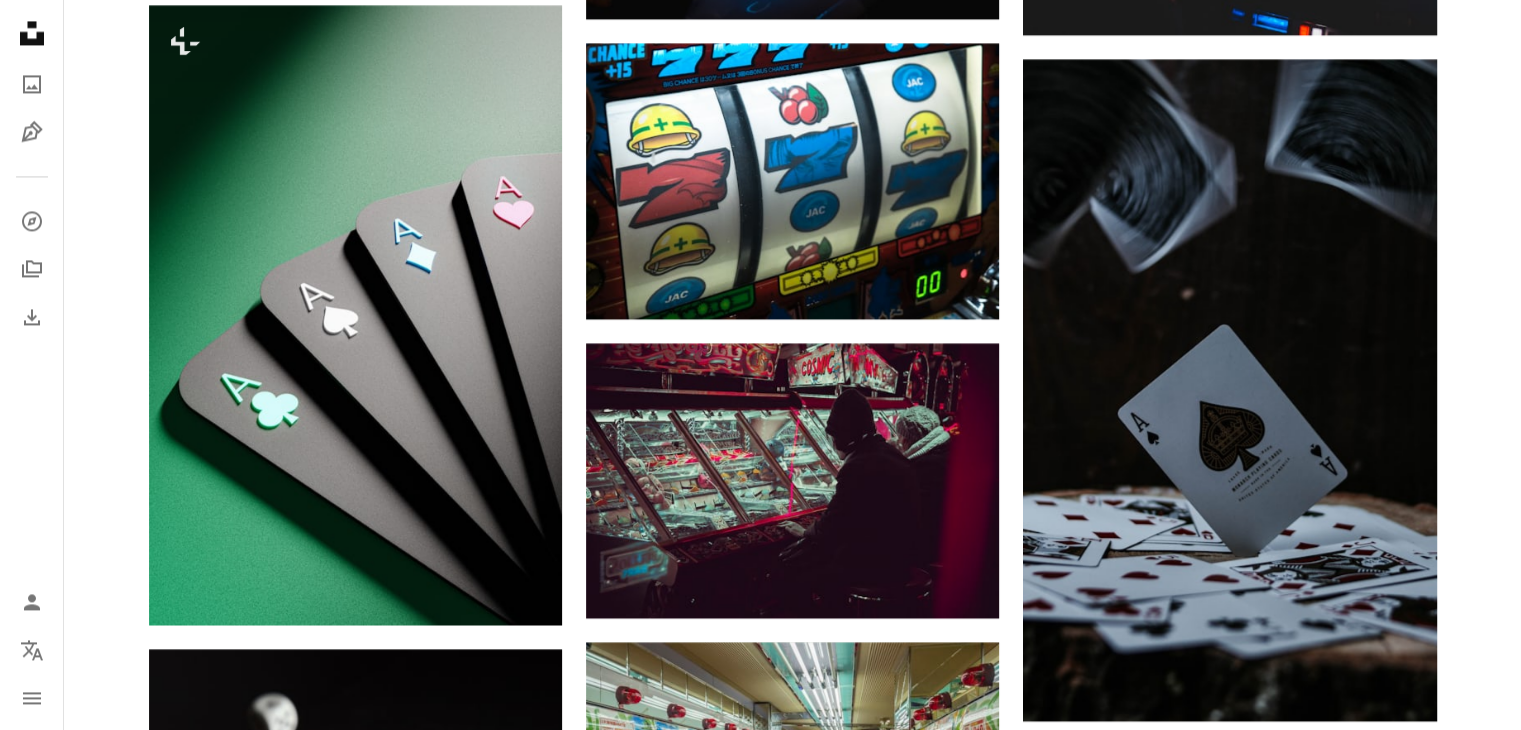 scroll, scrollTop: 3192, scrollLeft: 0, axis: vertical 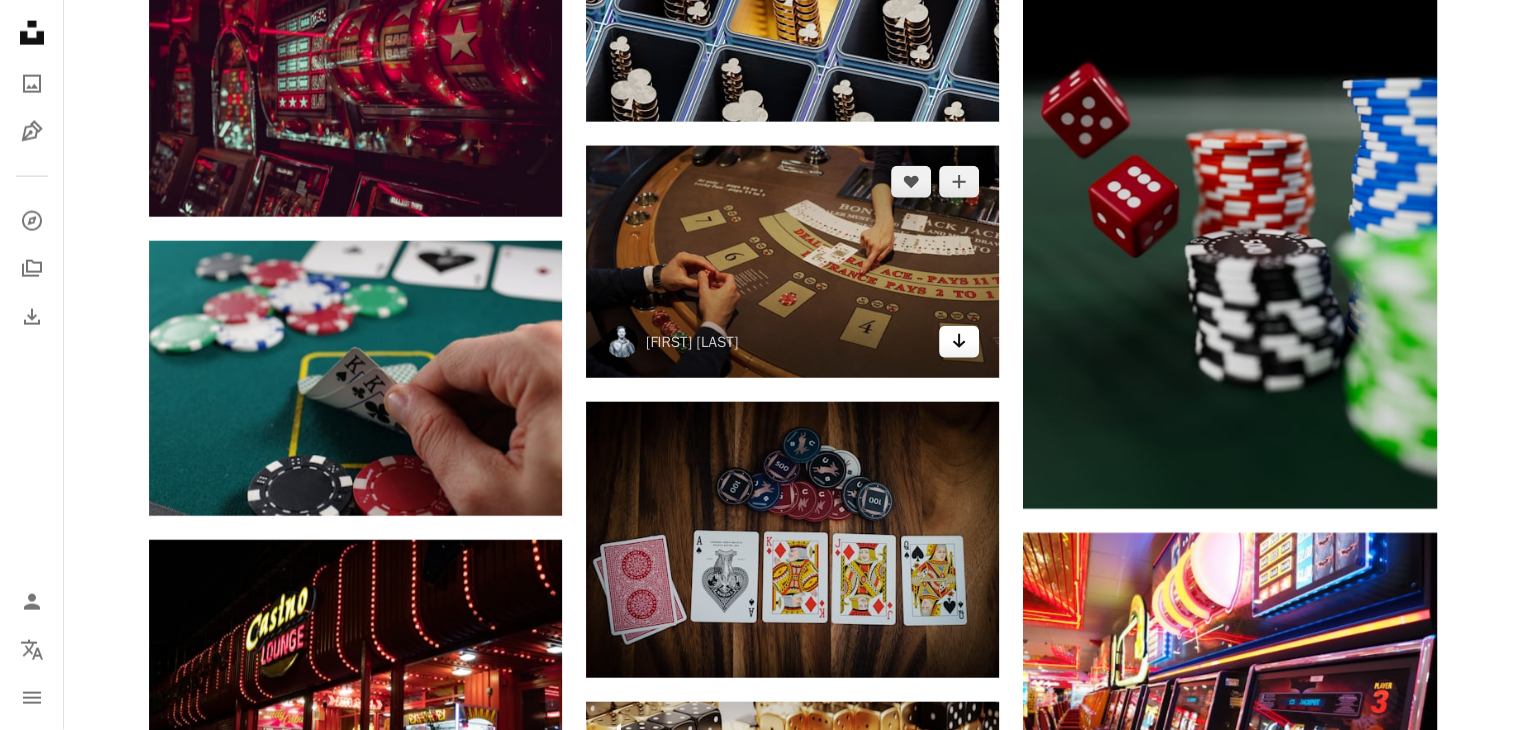 click on "Arrow pointing down" 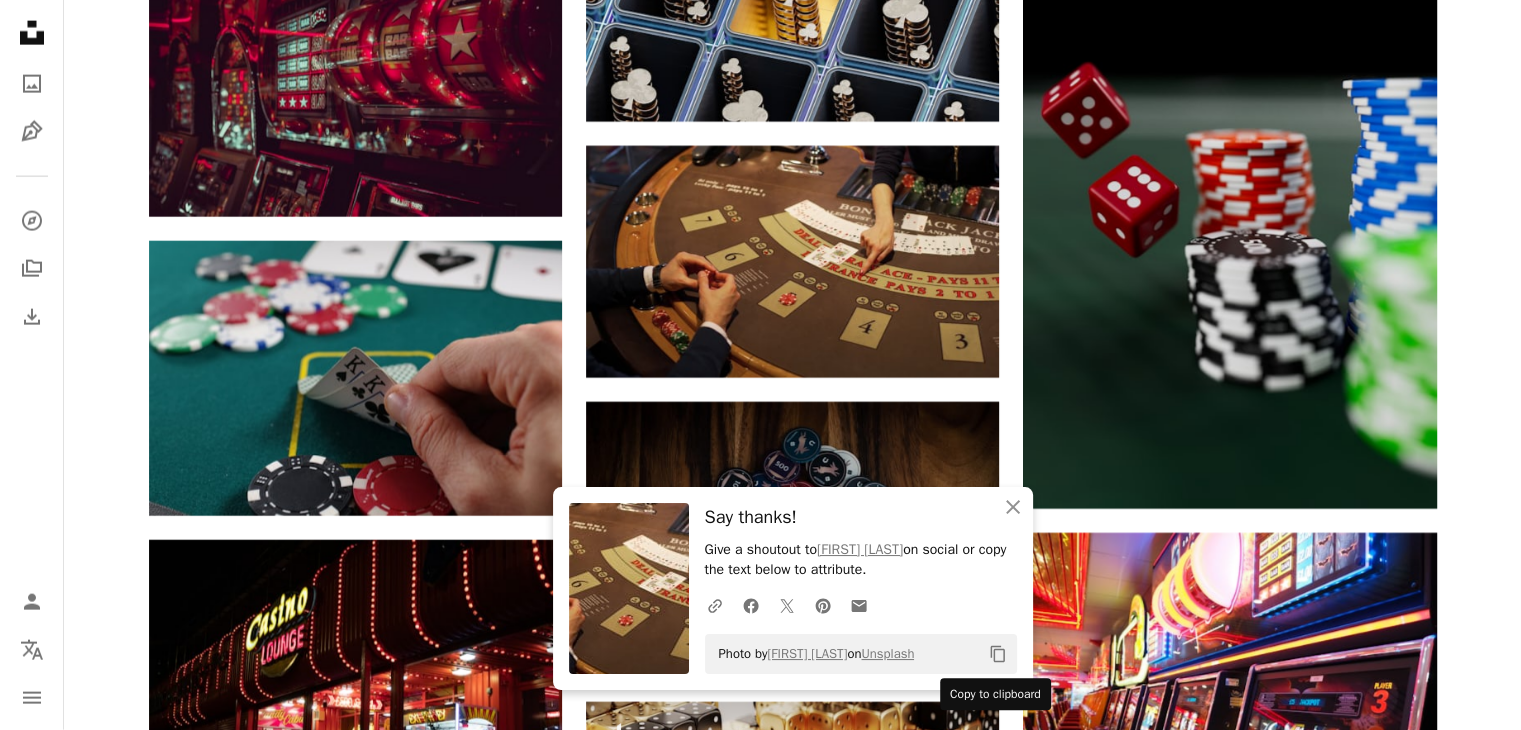 click on "Copy content" 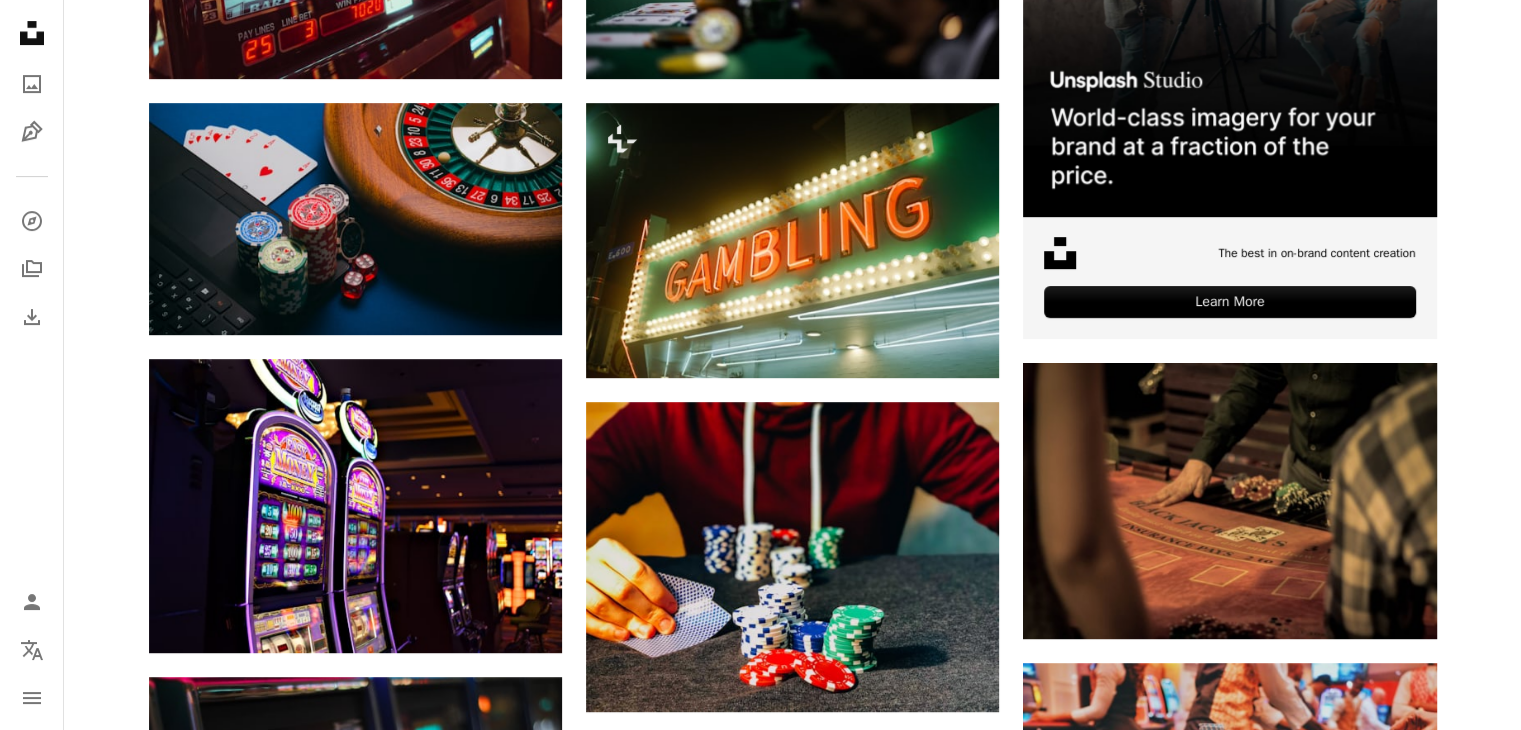 scroll, scrollTop: 0, scrollLeft: 0, axis: both 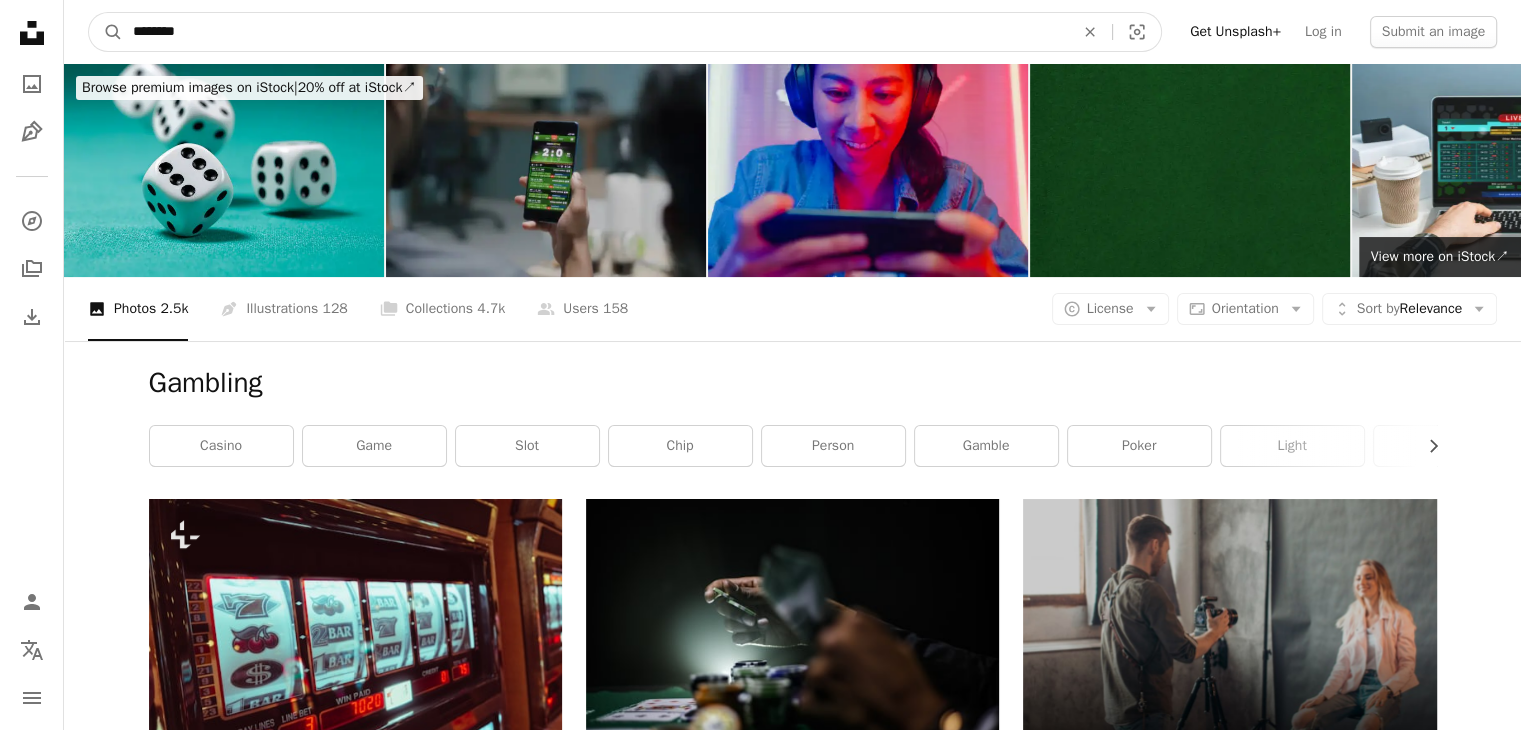 click on "********" at bounding box center (595, 32) 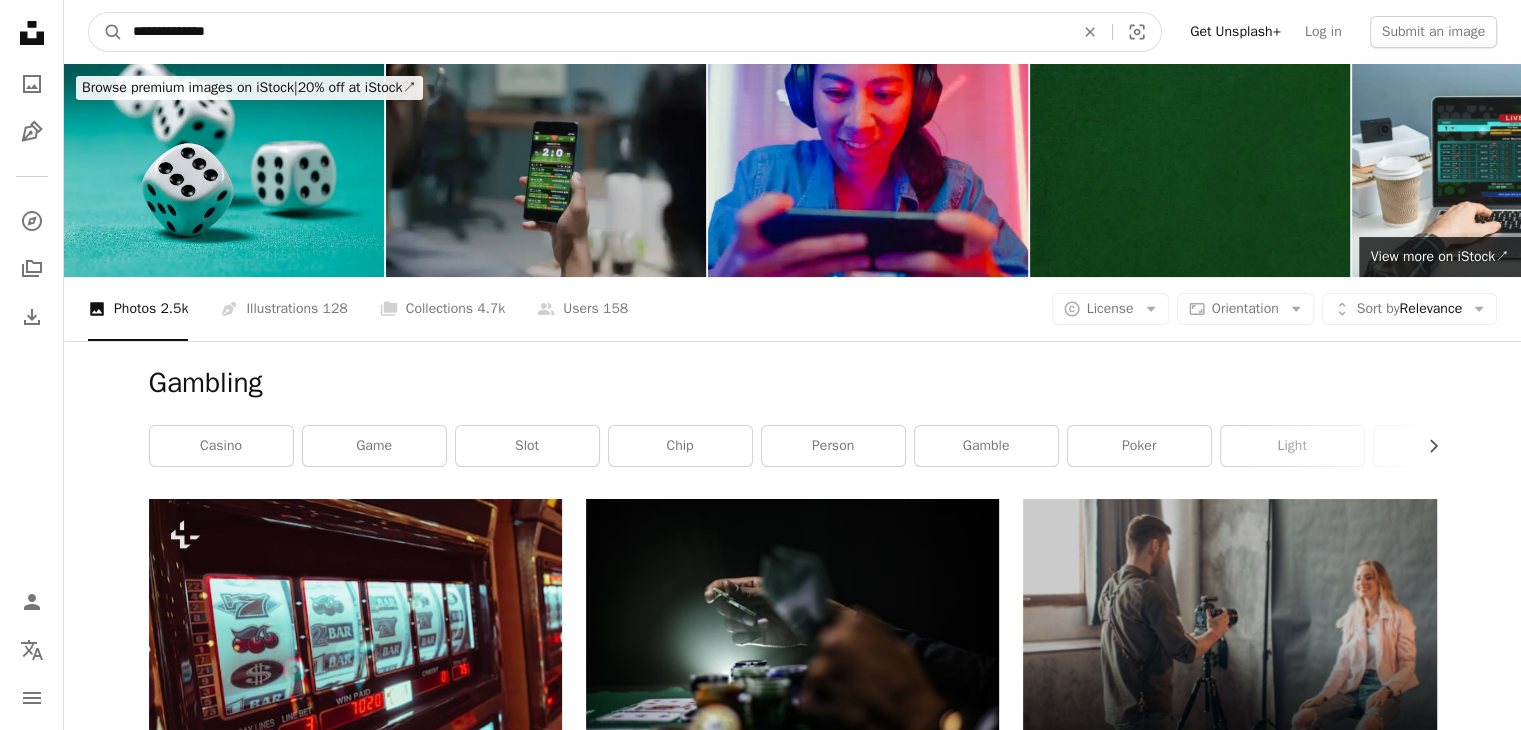 type on "**********" 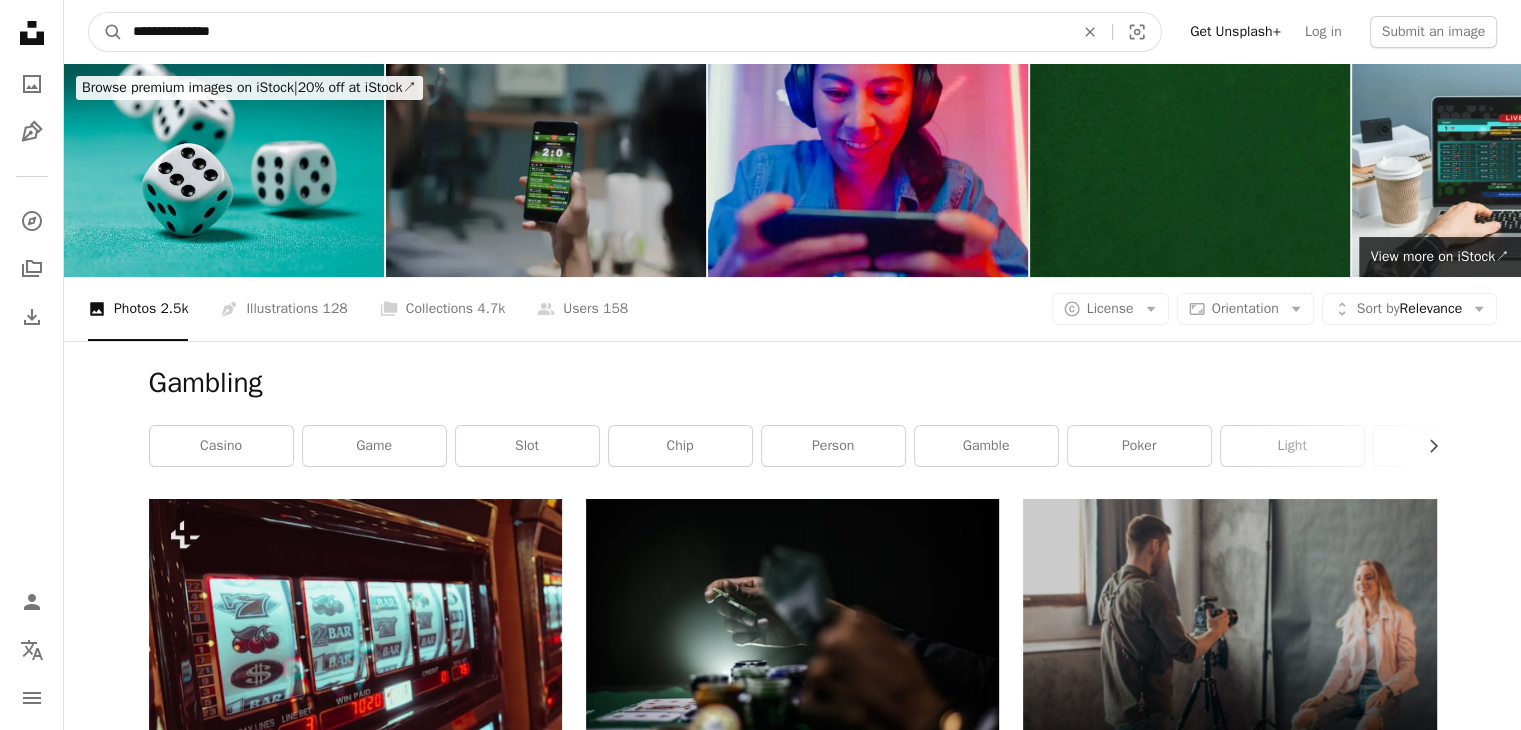 click on "A magnifying glass" at bounding box center [106, 32] 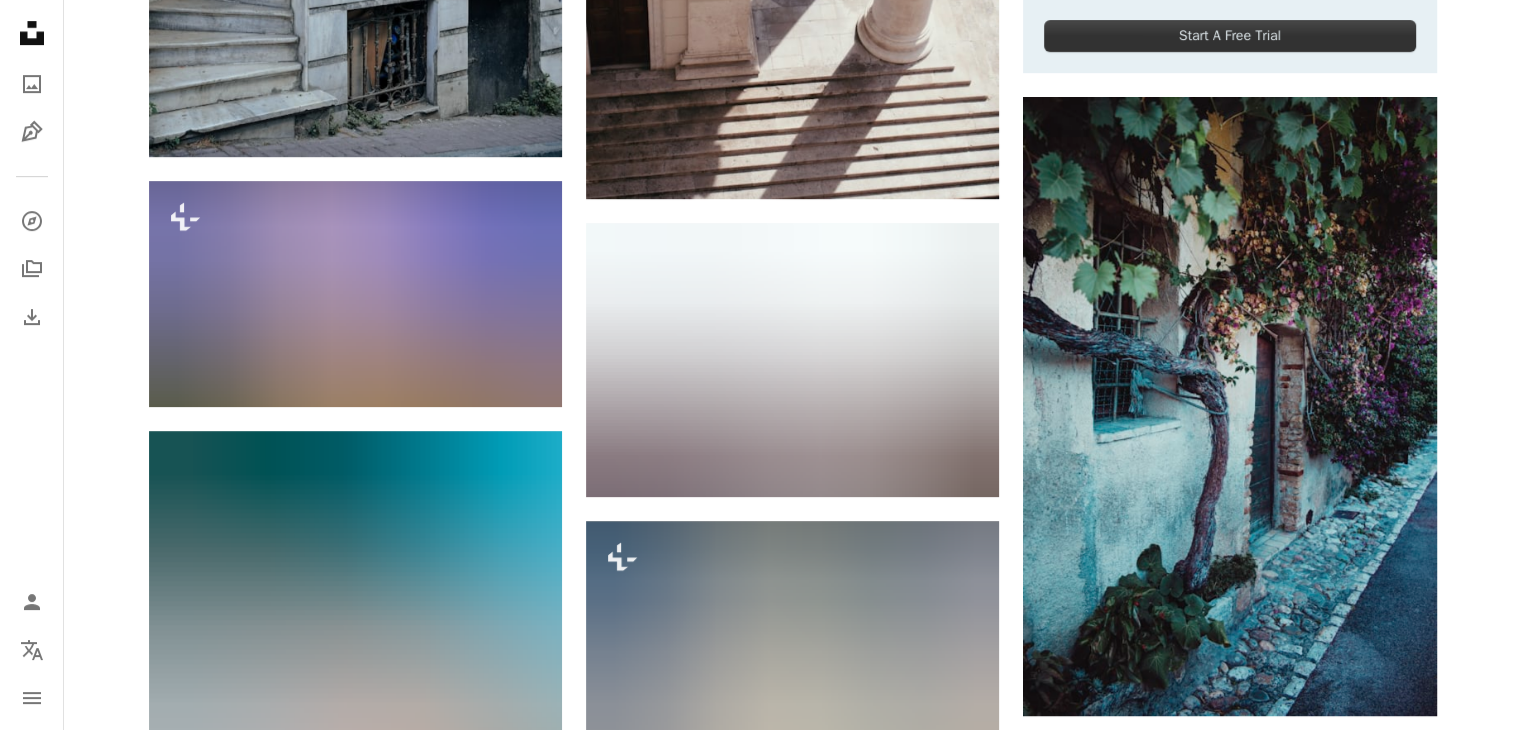 scroll, scrollTop: 968, scrollLeft: 0, axis: vertical 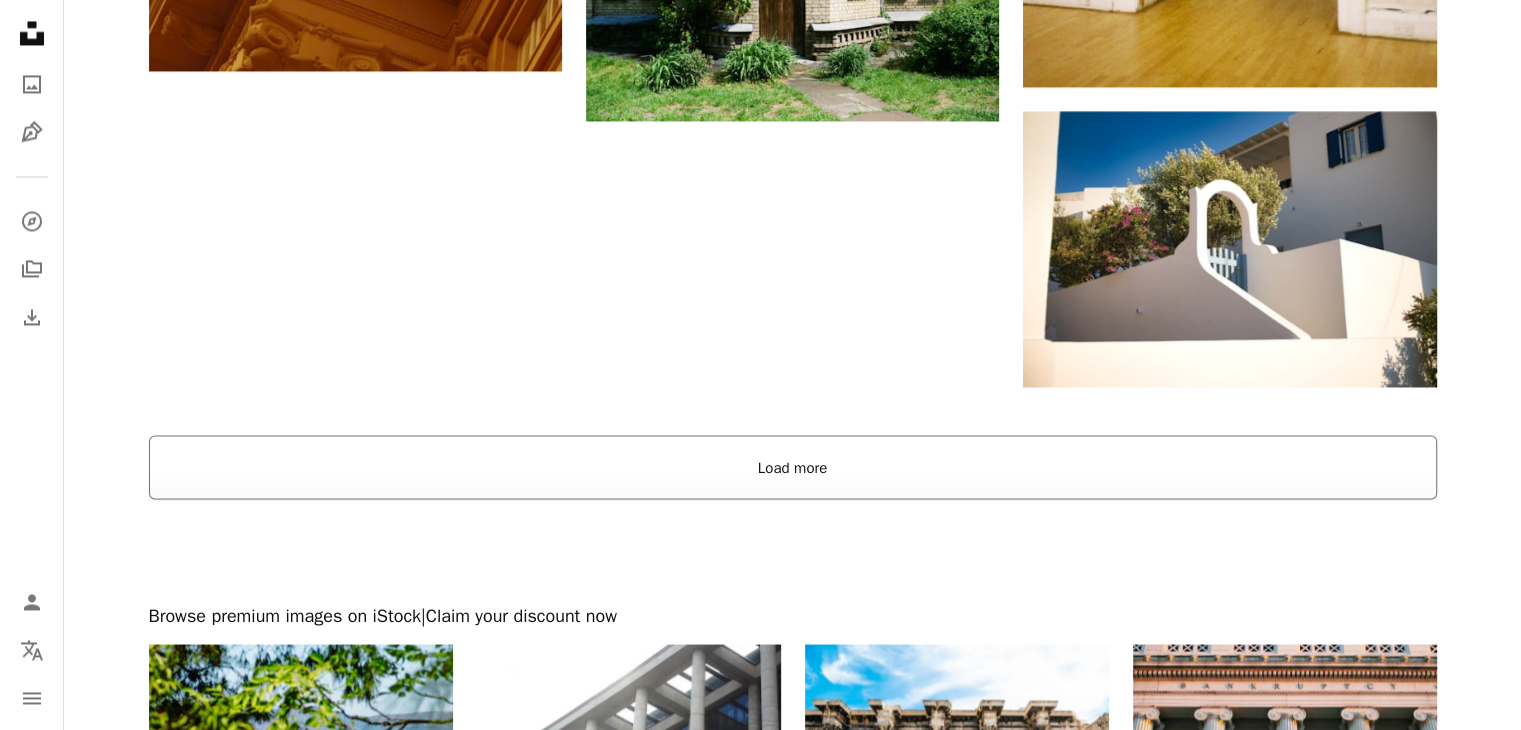 click on "Load more" at bounding box center (793, 467) 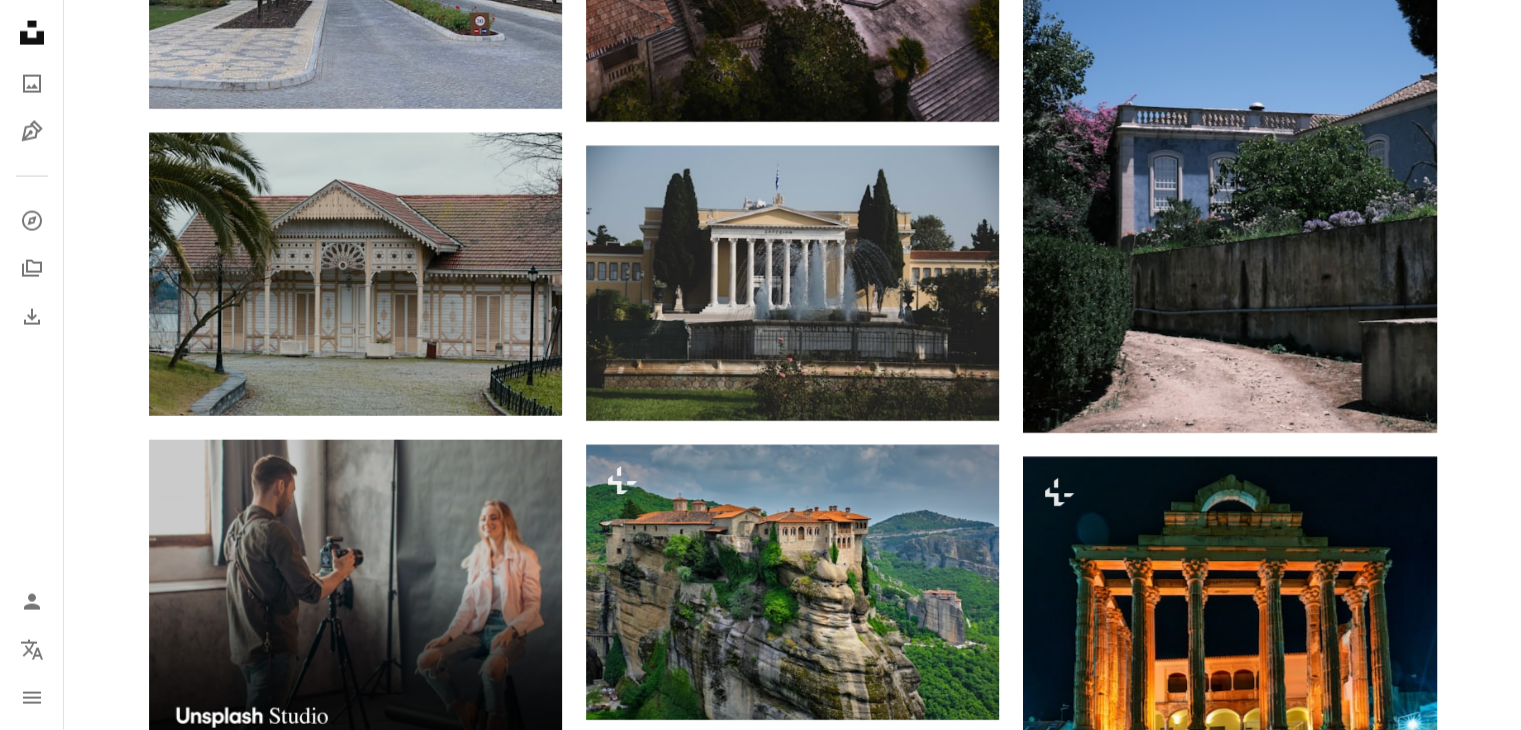 scroll, scrollTop: 4630, scrollLeft: 0, axis: vertical 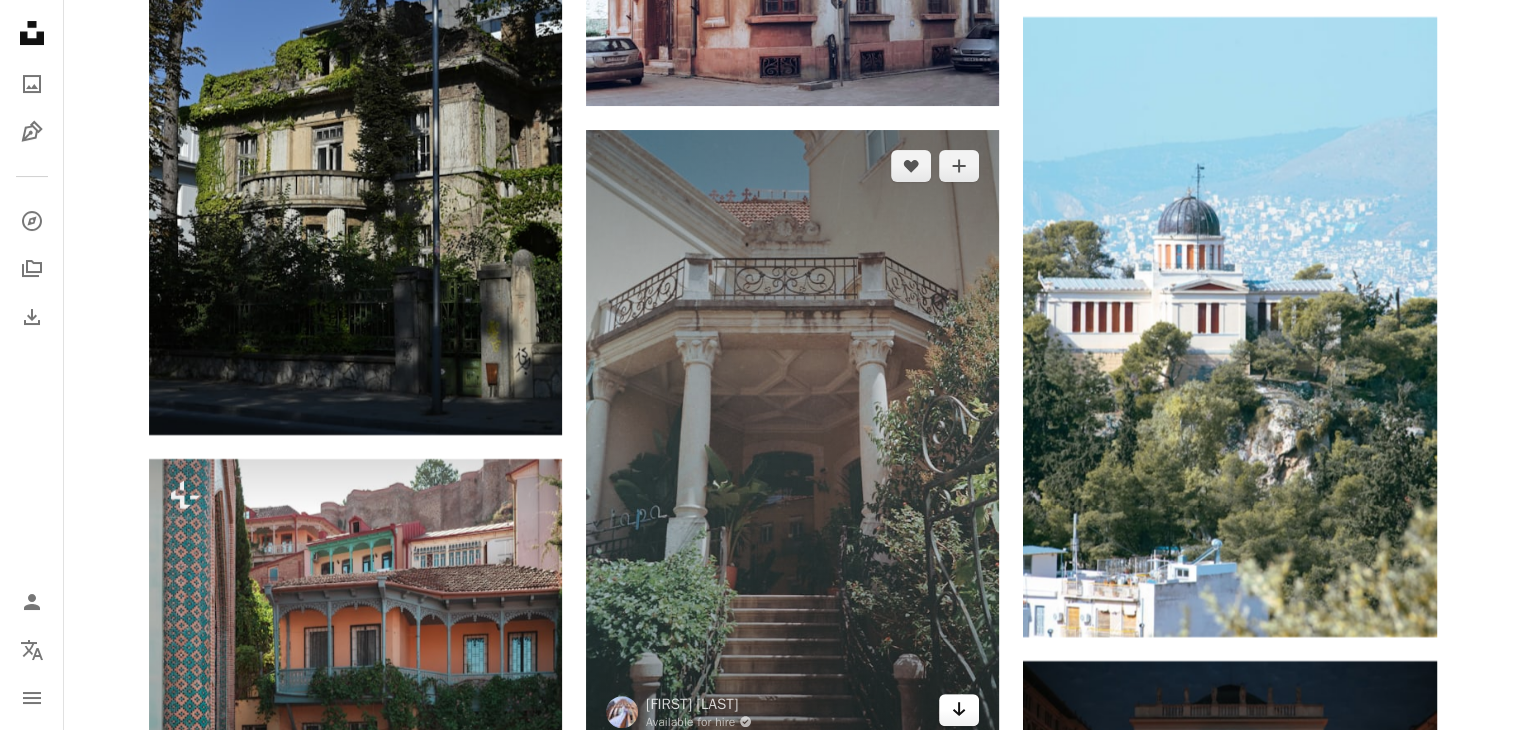 click on "Arrow pointing down" at bounding box center (959, 710) 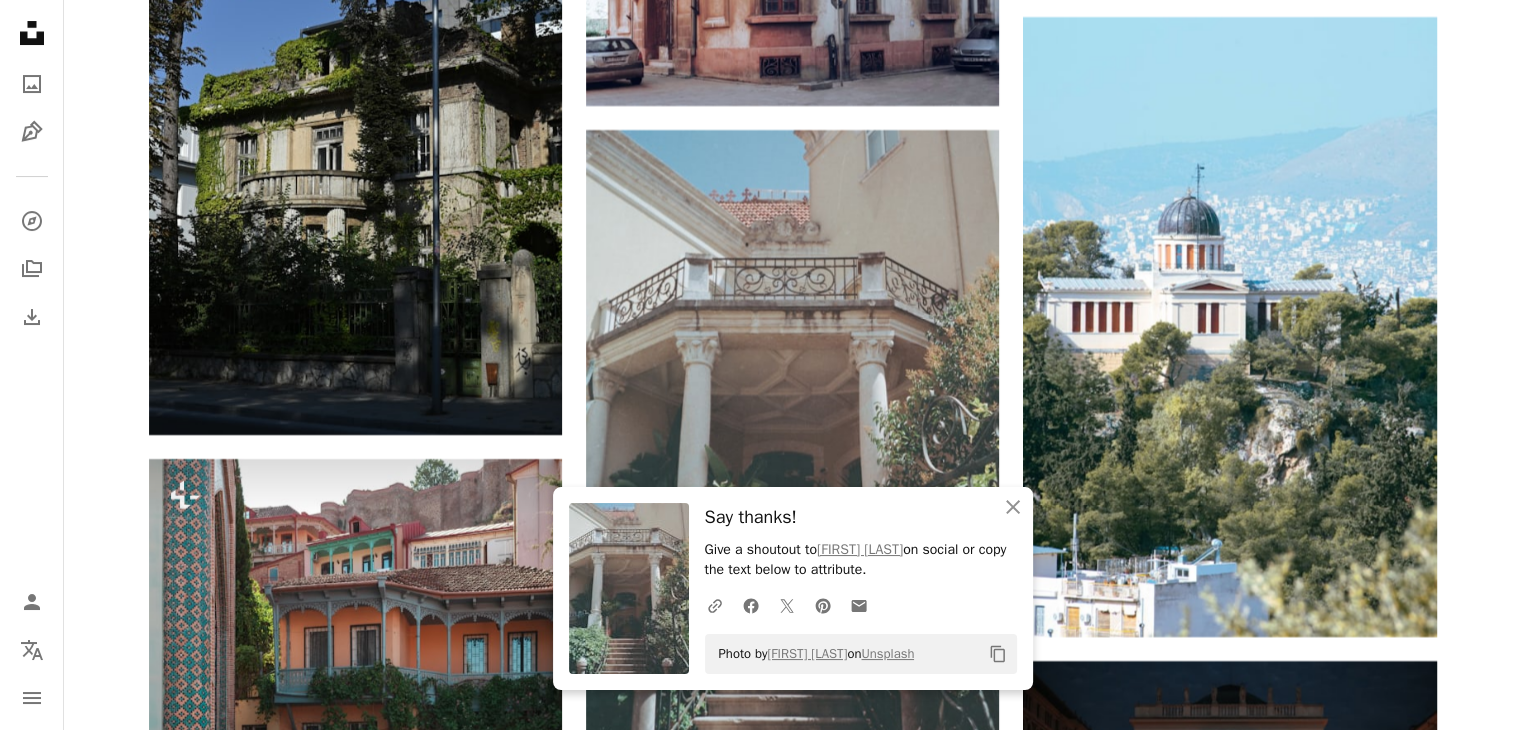 click 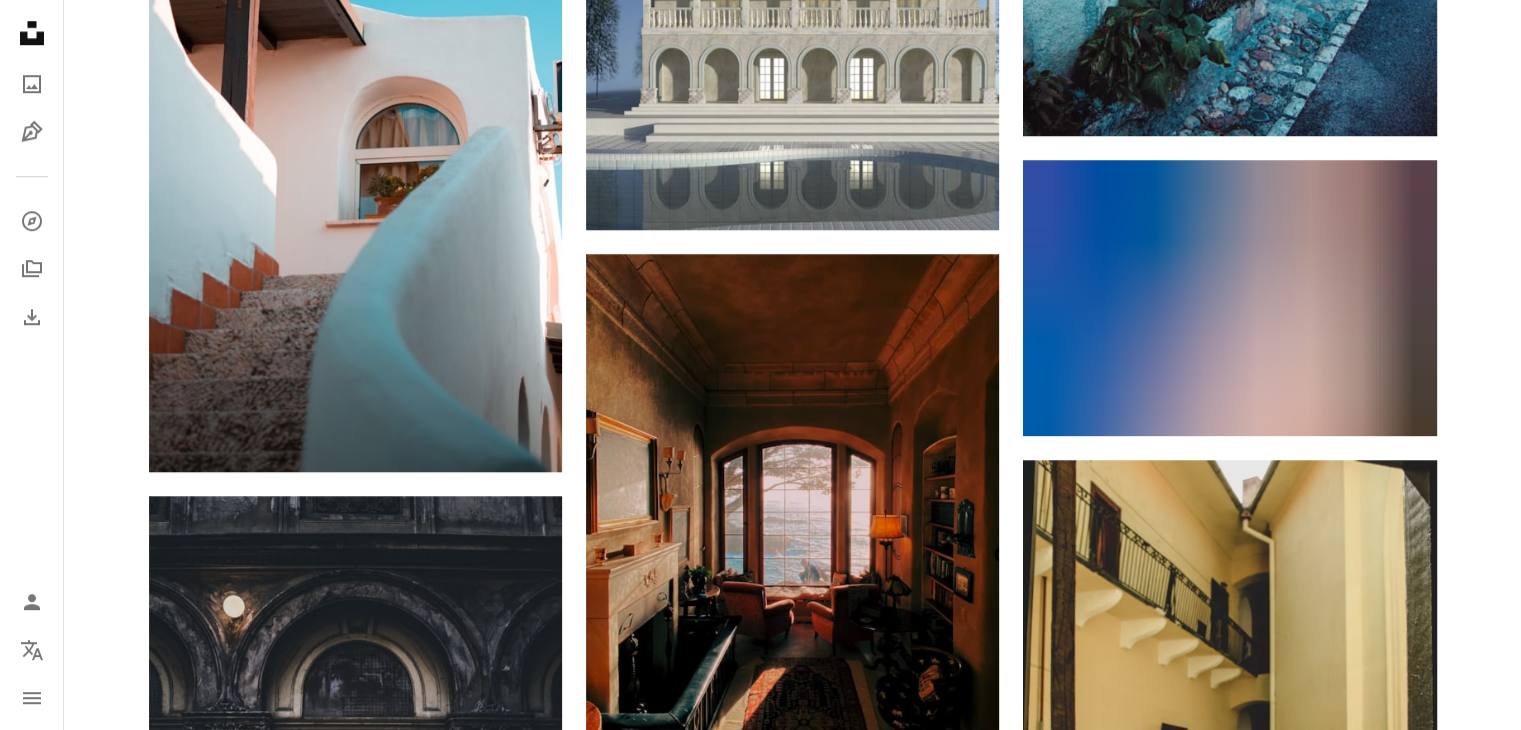 scroll, scrollTop: 0, scrollLeft: 0, axis: both 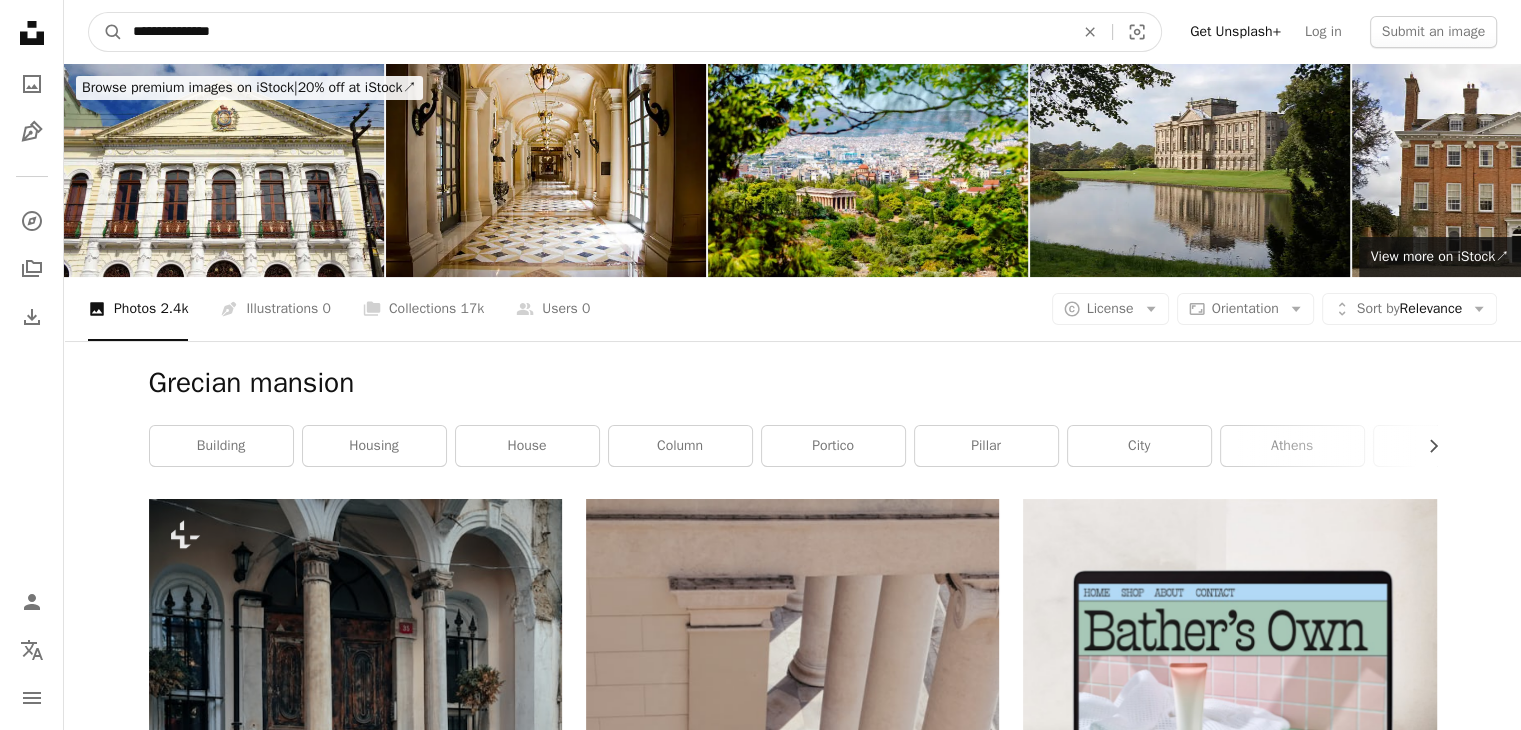drag, startPoint x: 339, startPoint y: 32, endPoint x: 20, endPoint y: 45, distance: 319.26477 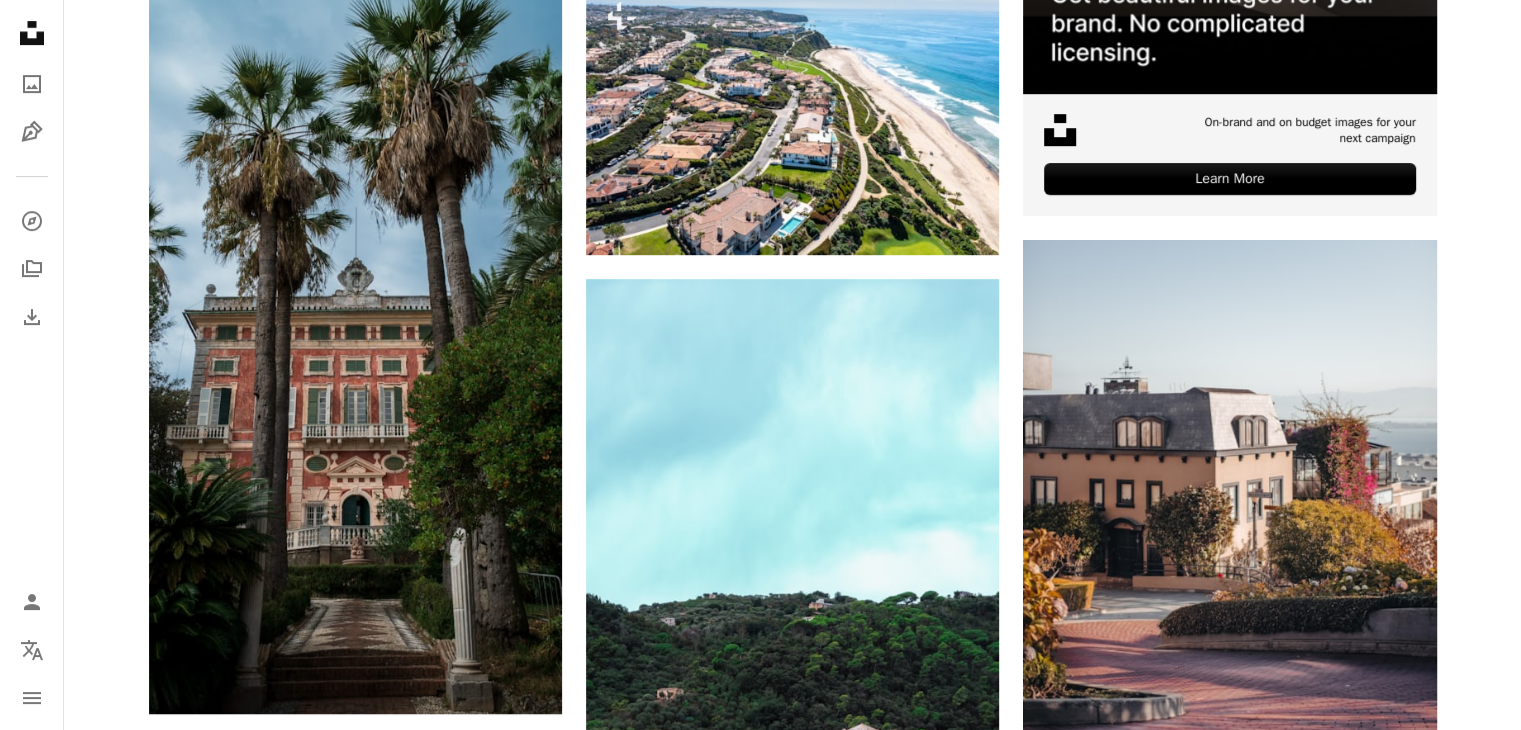 scroll, scrollTop: 808, scrollLeft: 0, axis: vertical 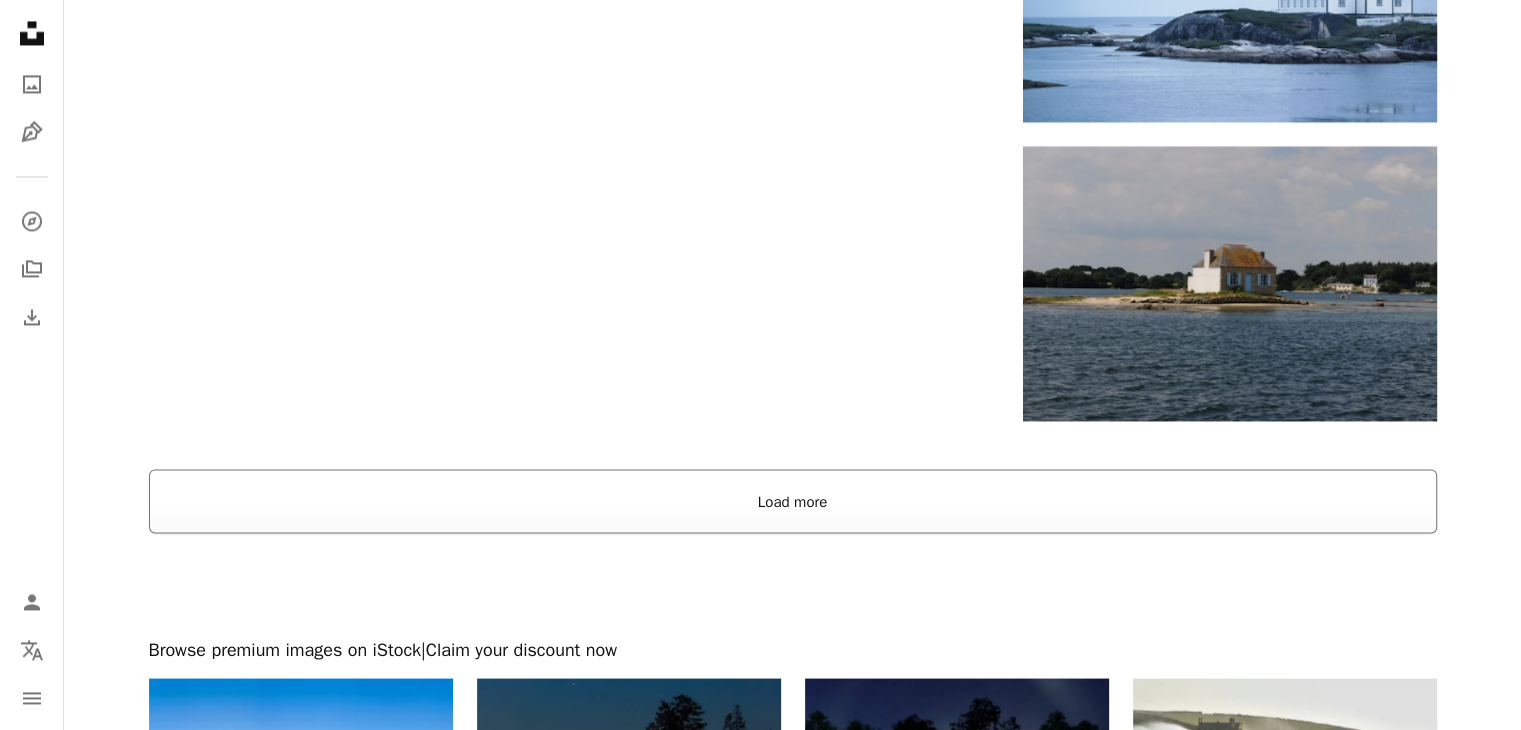 click on "Load more" at bounding box center (793, 501) 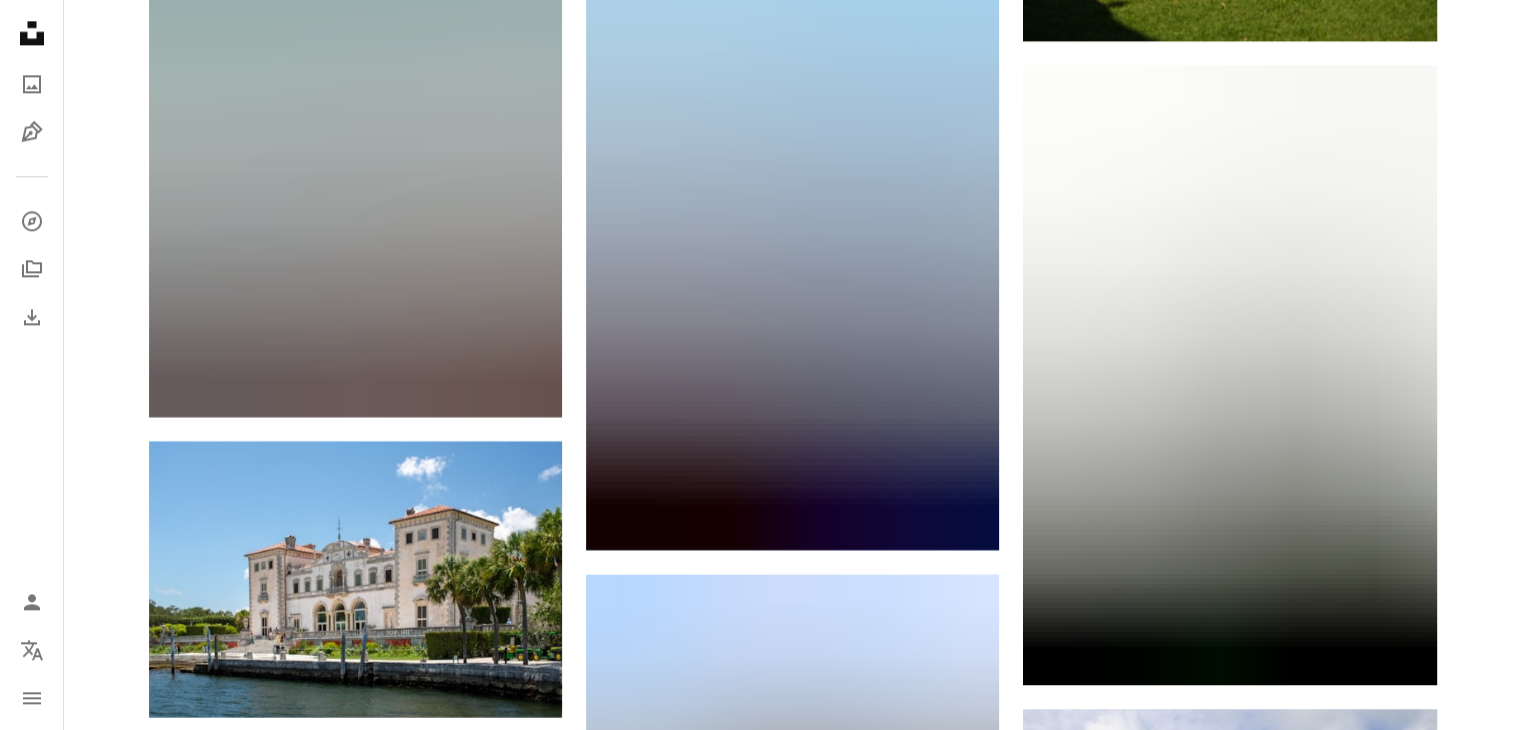 scroll, scrollTop: 10308, scrollLeft: 0, axis: vertical 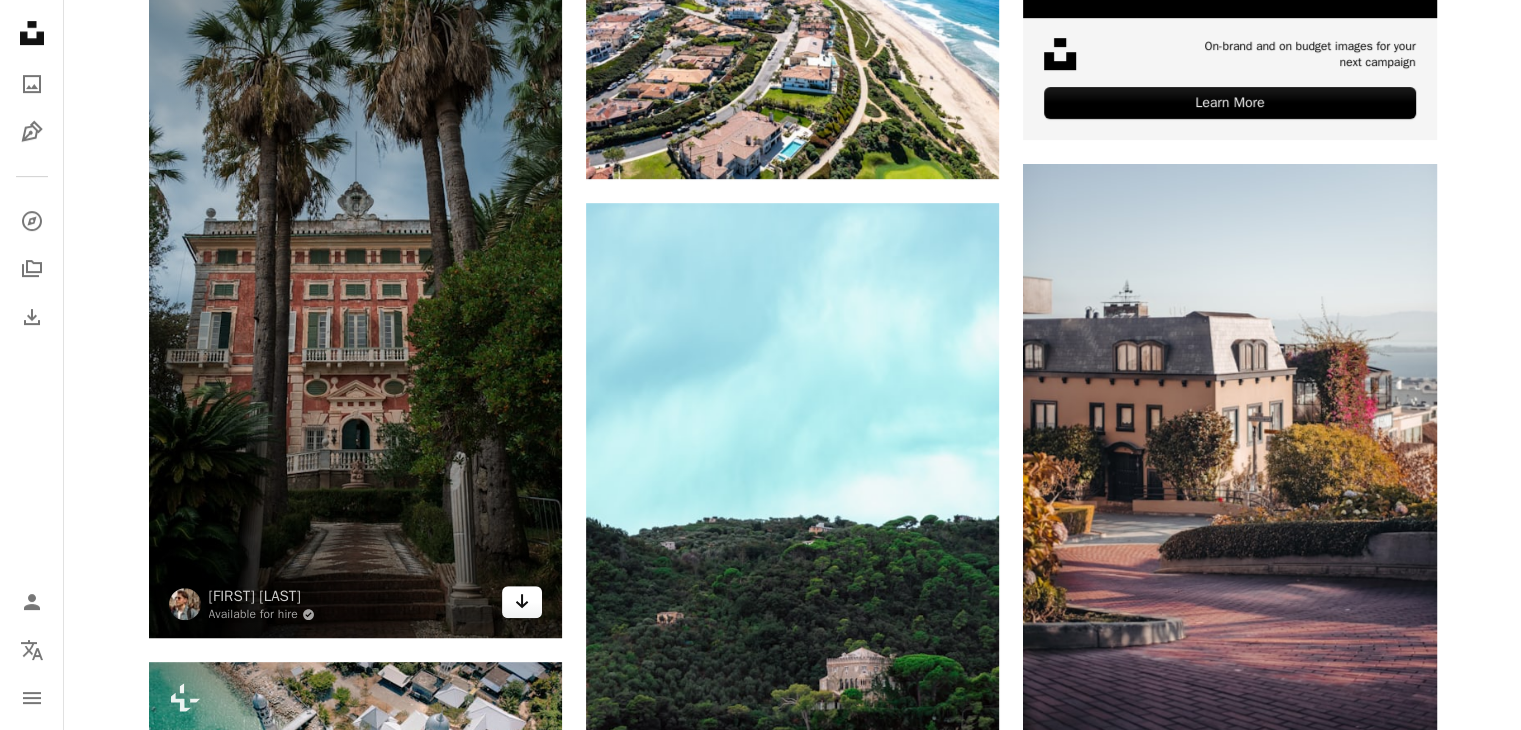 click on "Arrow pointing down" at bounding box center (522, 602) 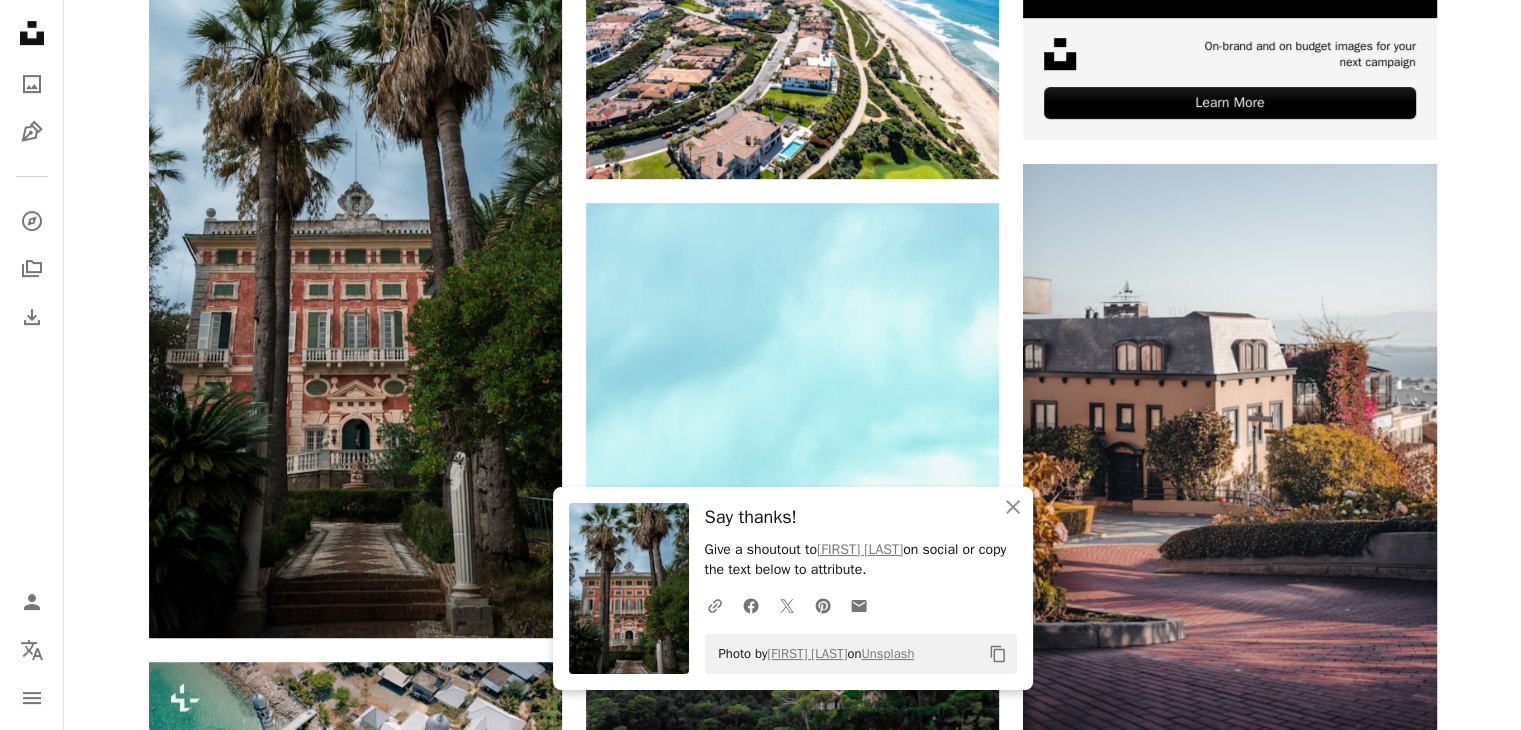 click on "Copy content" at bounding box center [998, 654] 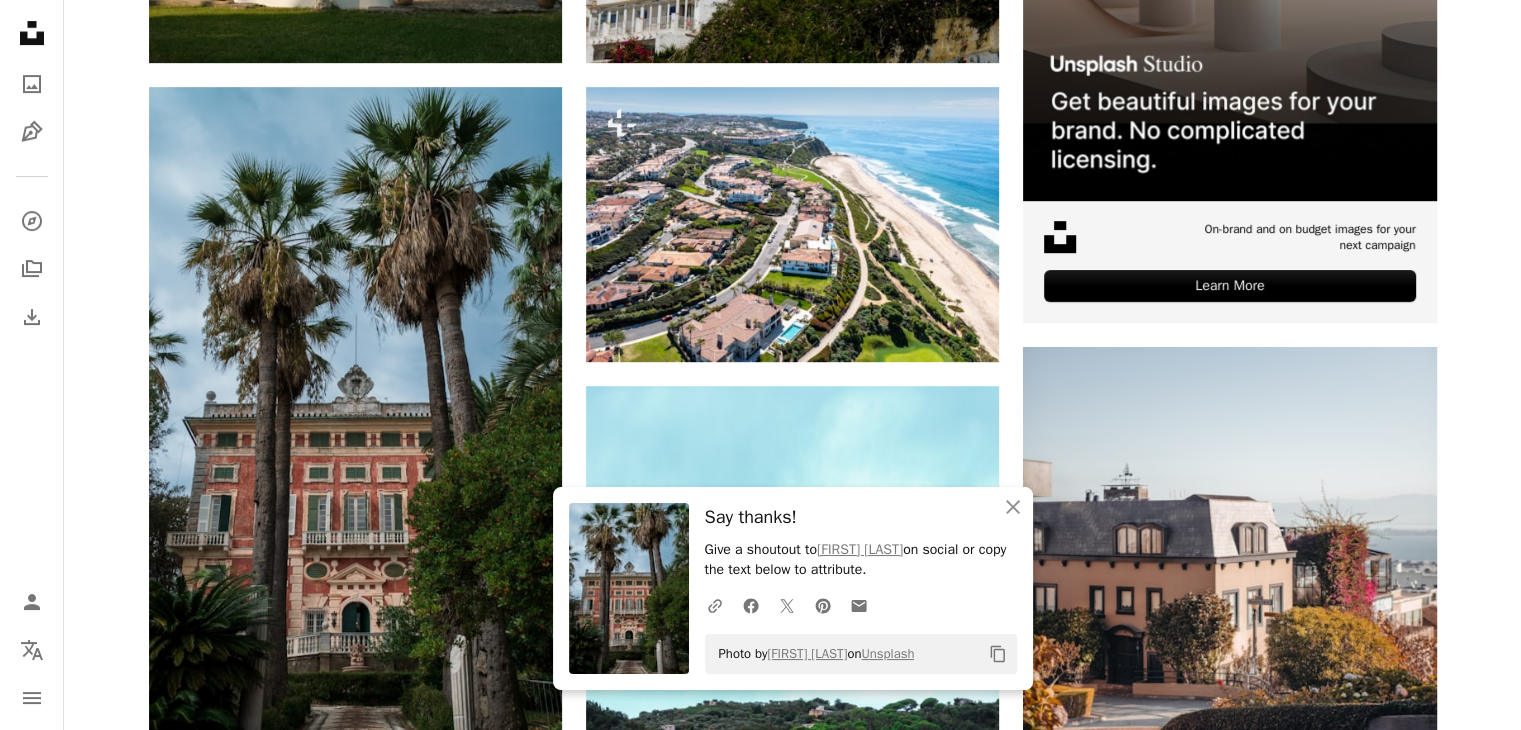 scroll, scrollTop: 0, scrollLeft: 0, axis: both 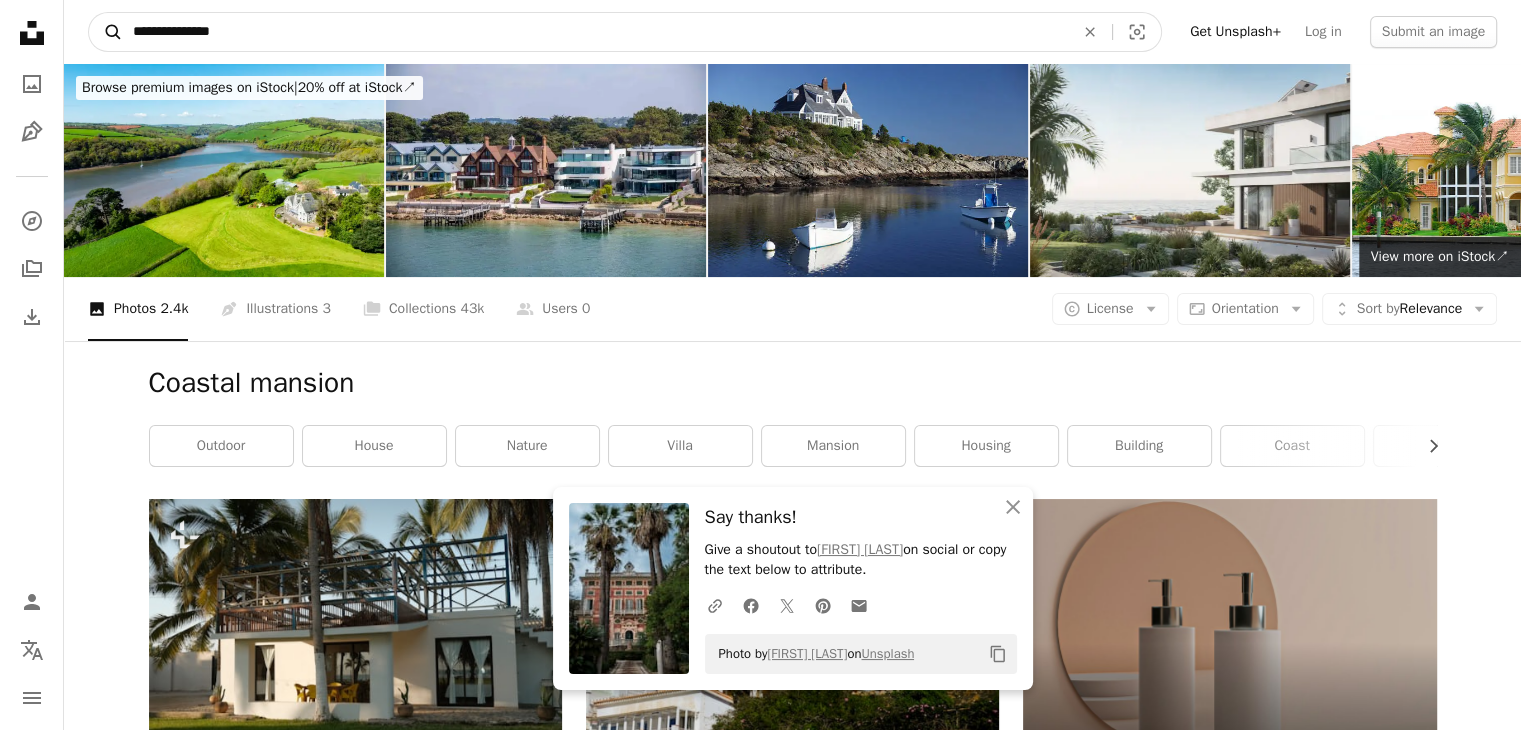 drag, startPoint x: 324, startPoint y: 40, endPoint x: 105, endPoint y: 39, distance: 219.00229 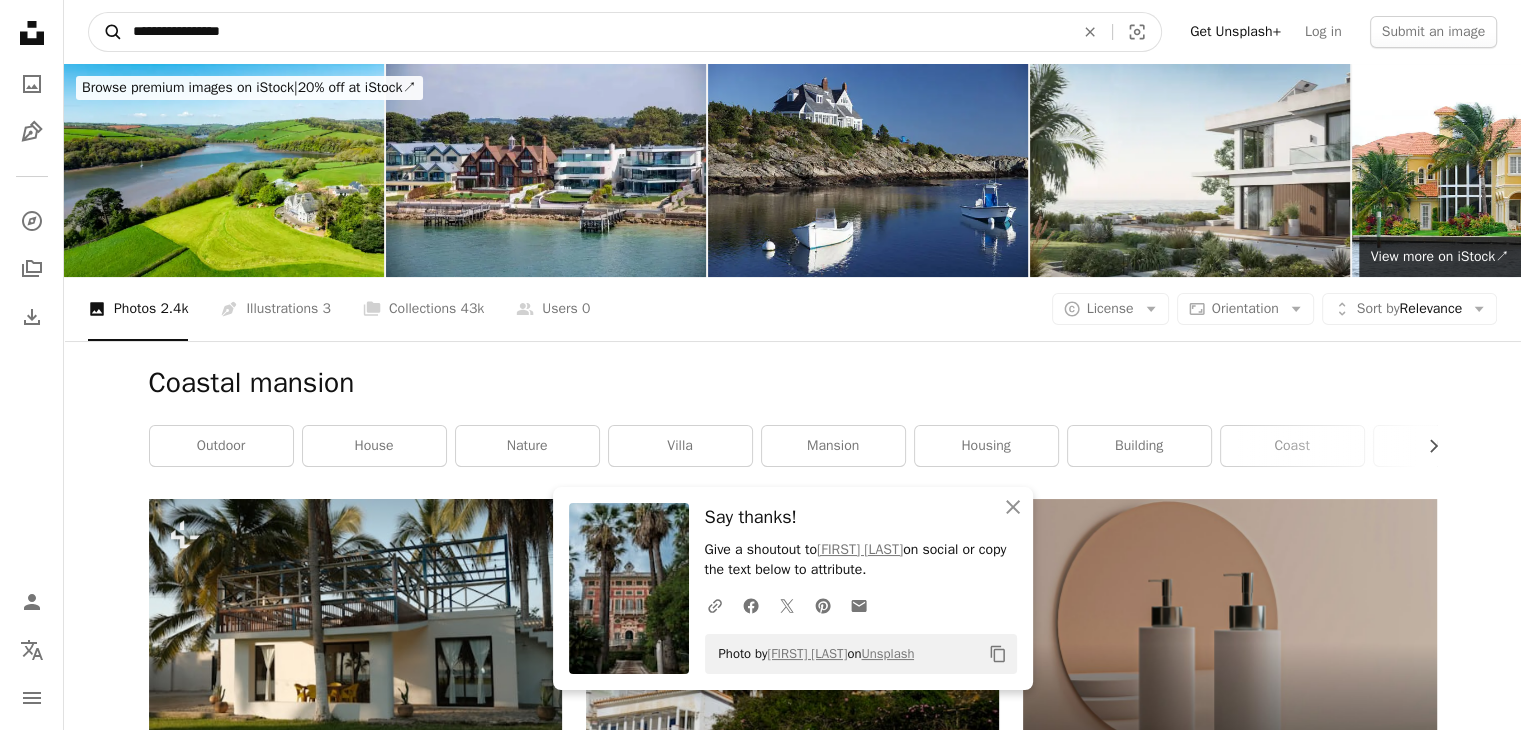 type on "**********" 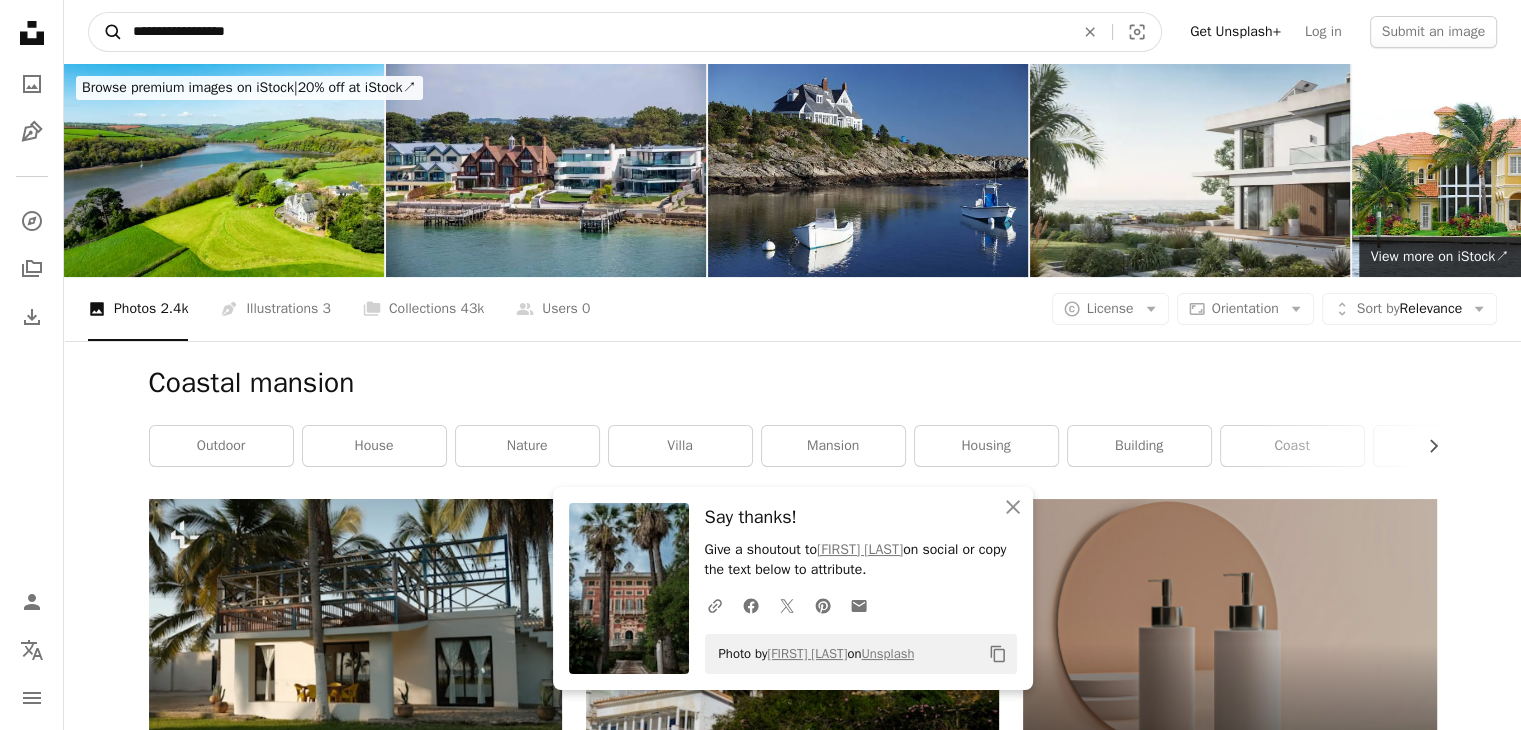 click on "A magnifying glass" at bounding box center [106, 32] 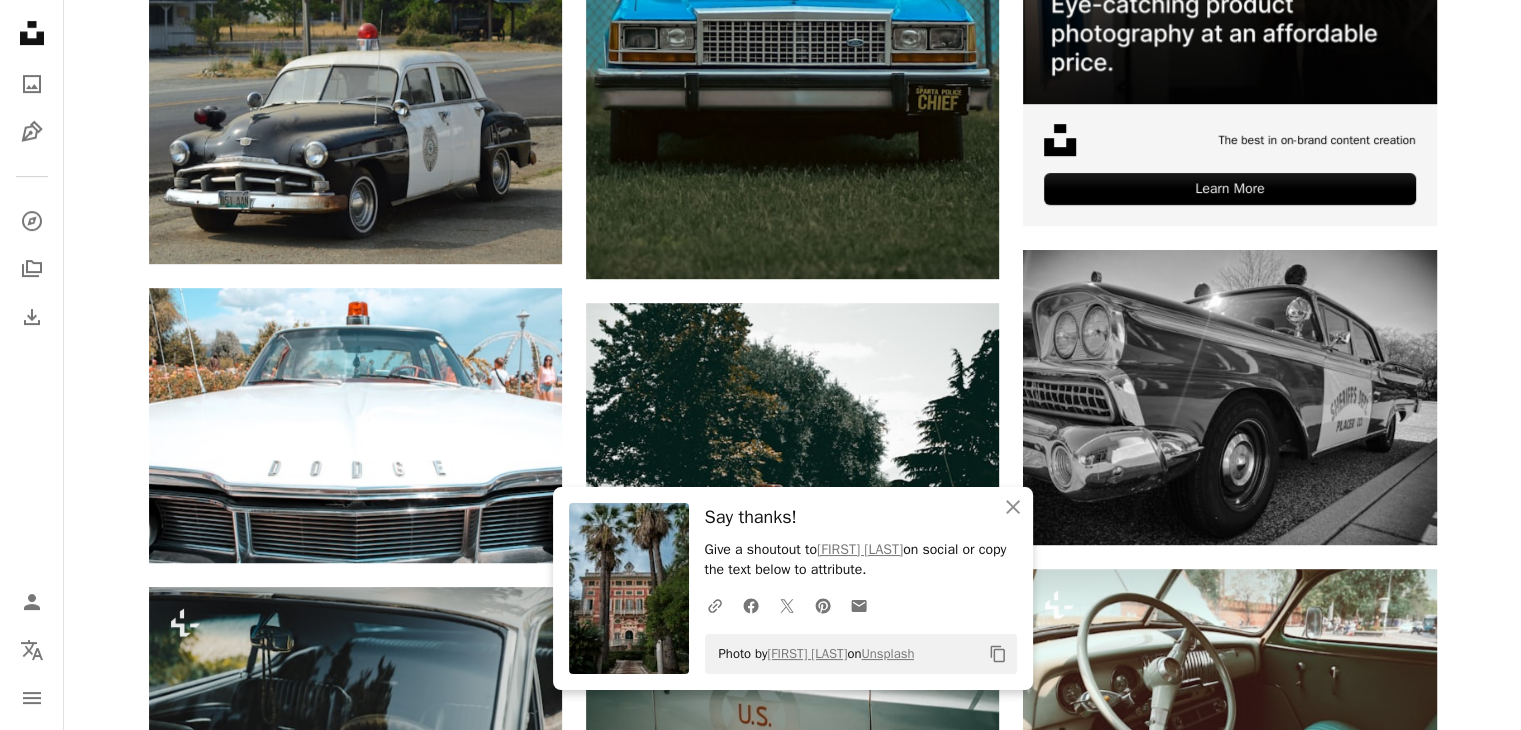 scroll, scrollTop: 799, scrollLeft: 0, axis: vertical 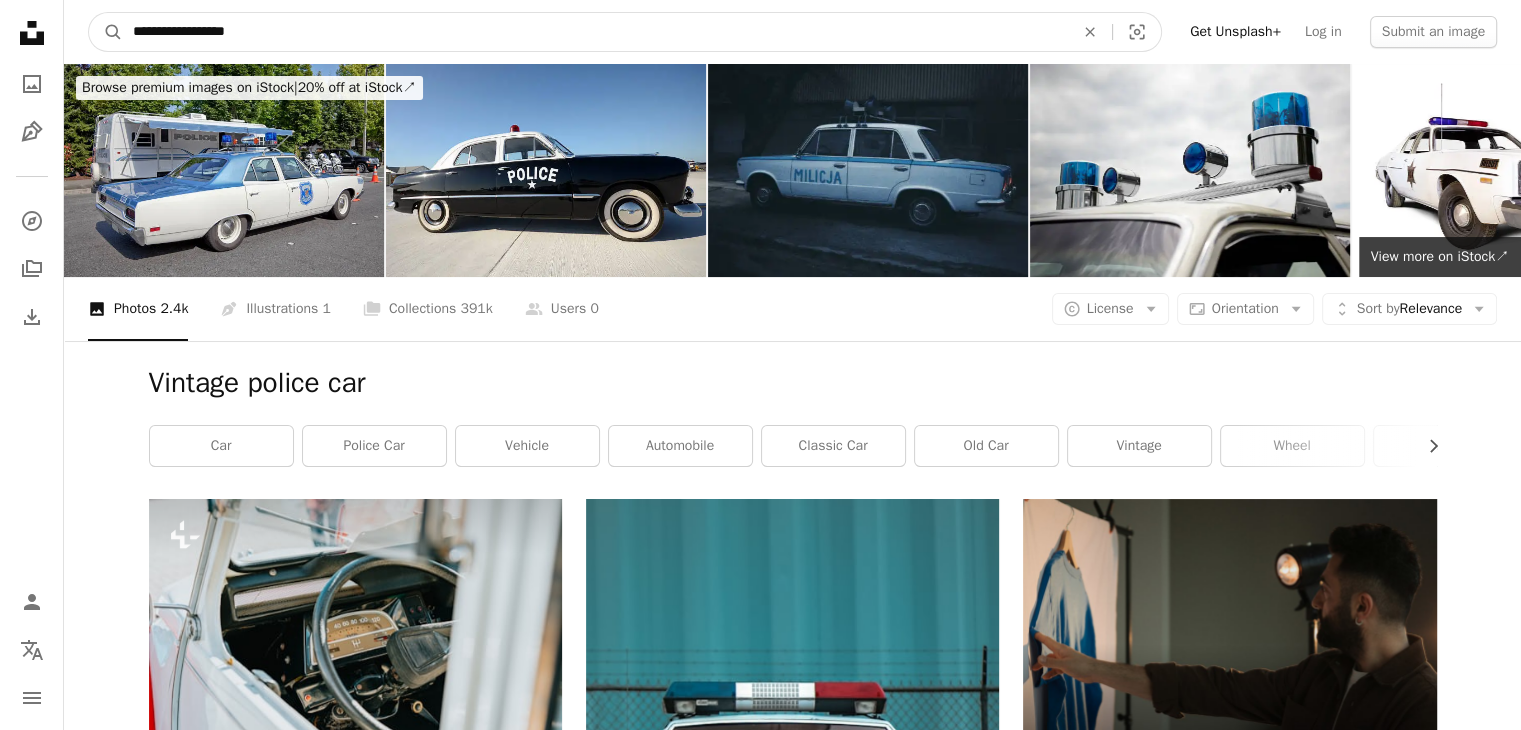 drag, startPoint x: 420, startPoint y: 33, endPoint x: 88, endPoint y: 37, distance: 332.0241 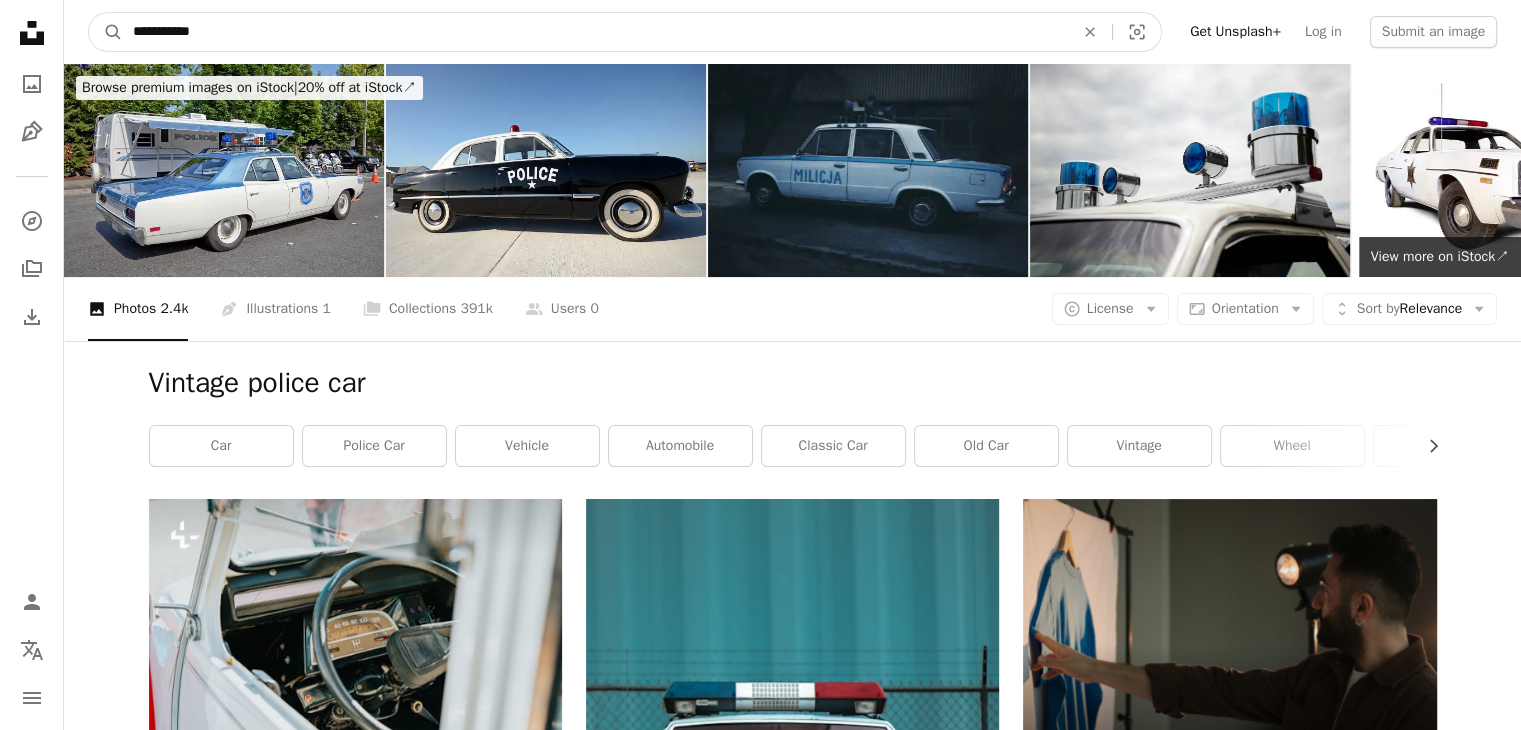 type on "**********" 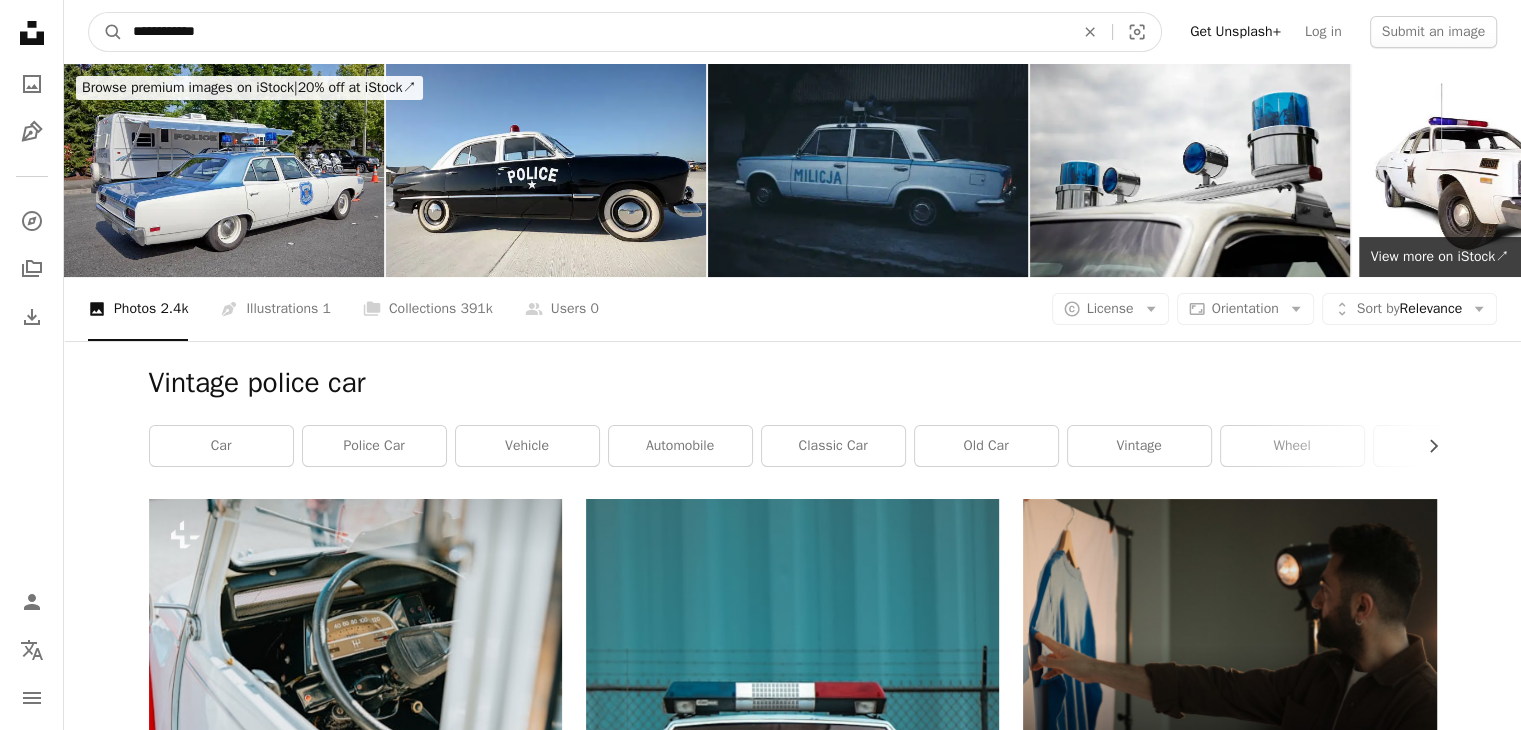 click on "A magnifying glass" at bounding box center (106, 32) 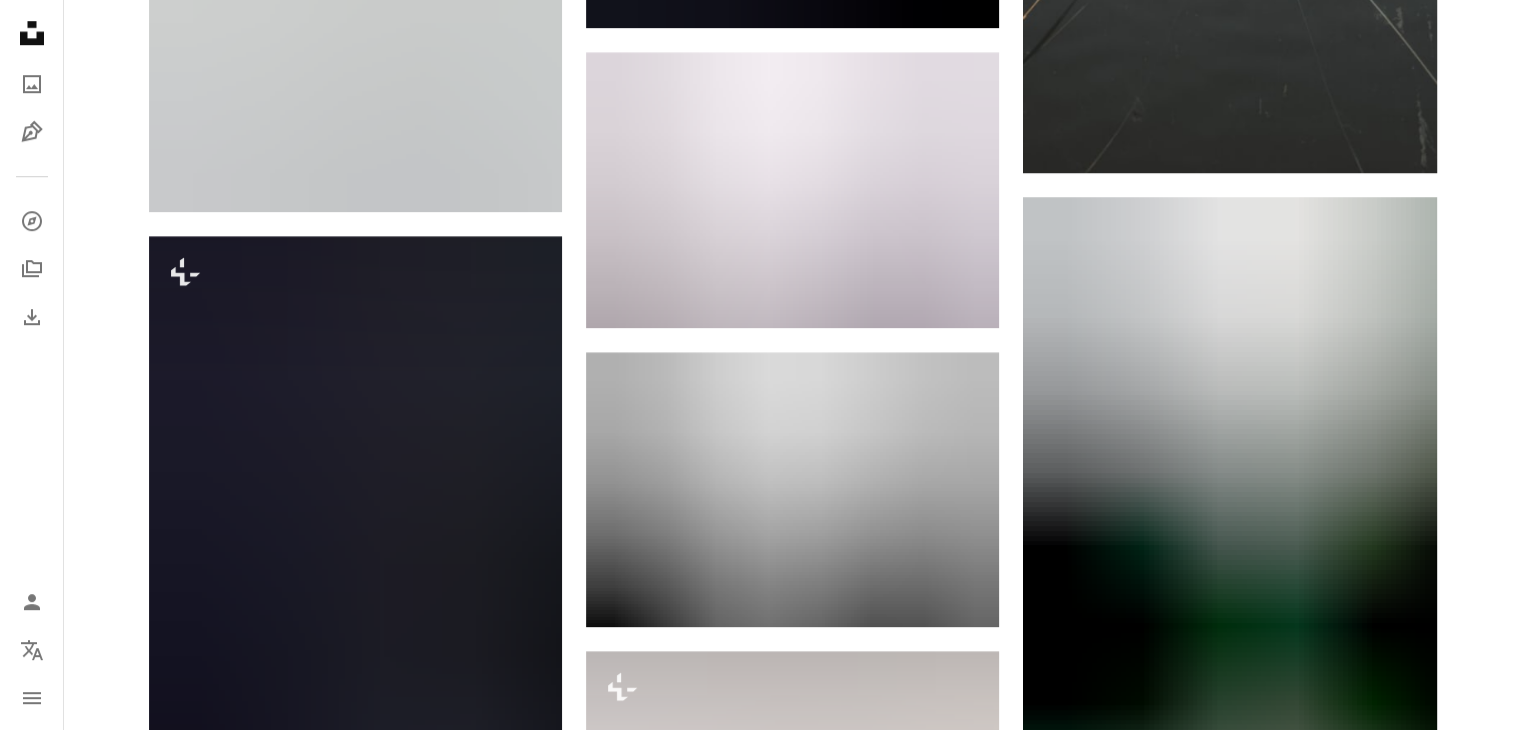 scroll, scrollTop: 1591, scrollLeft: 0, axis: vertical 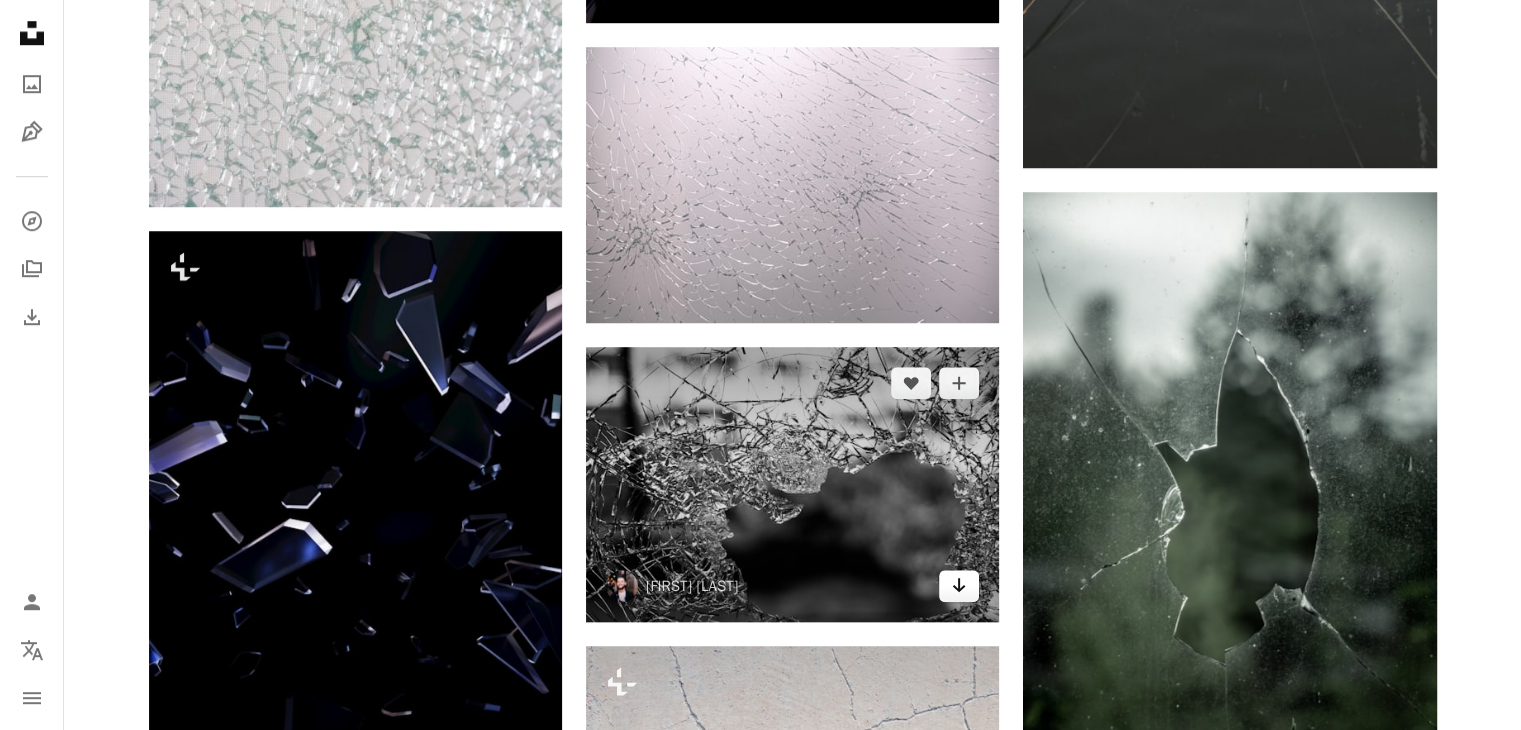 click on "Arrow pointing down" 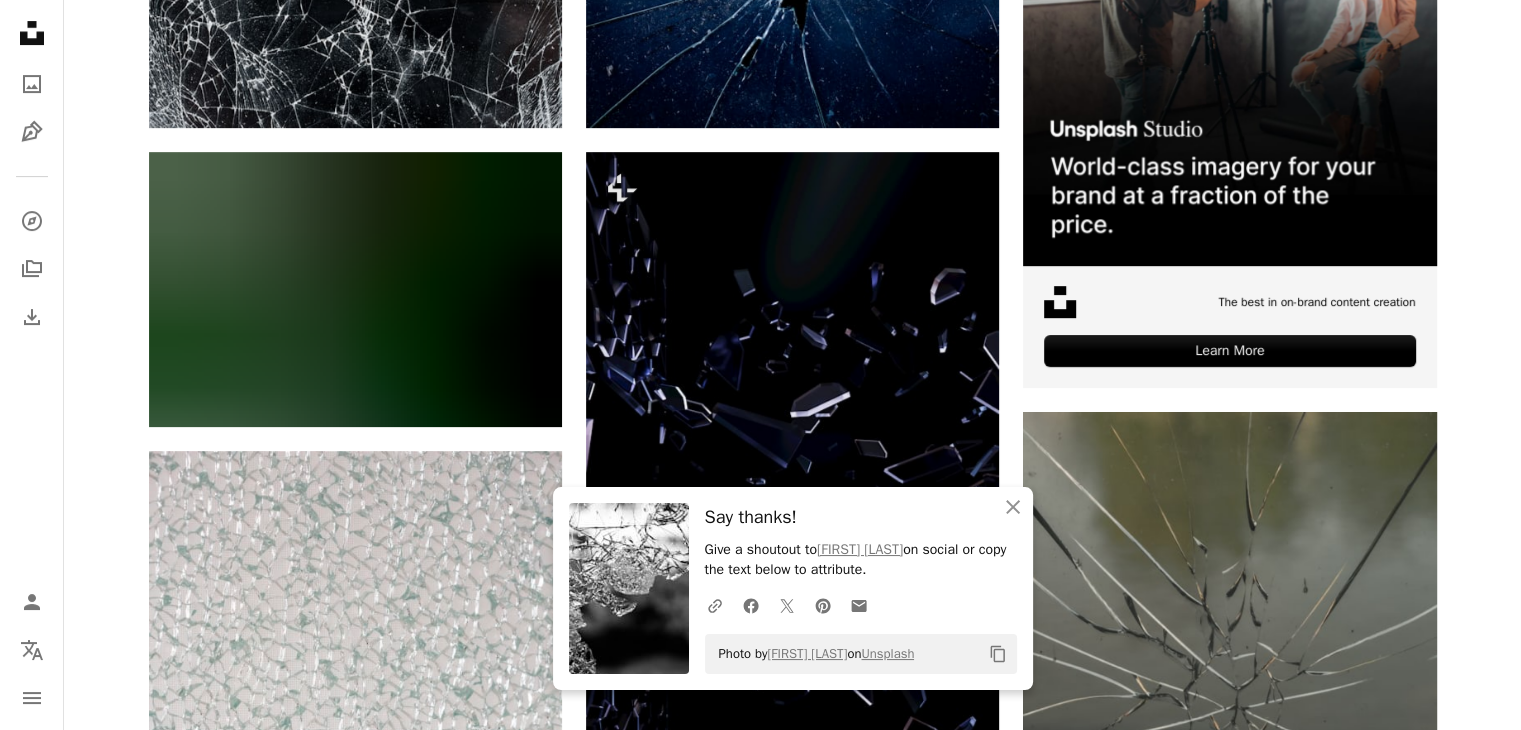 scroll, scrollTop: 0, scrollLeft: 0, axis: both 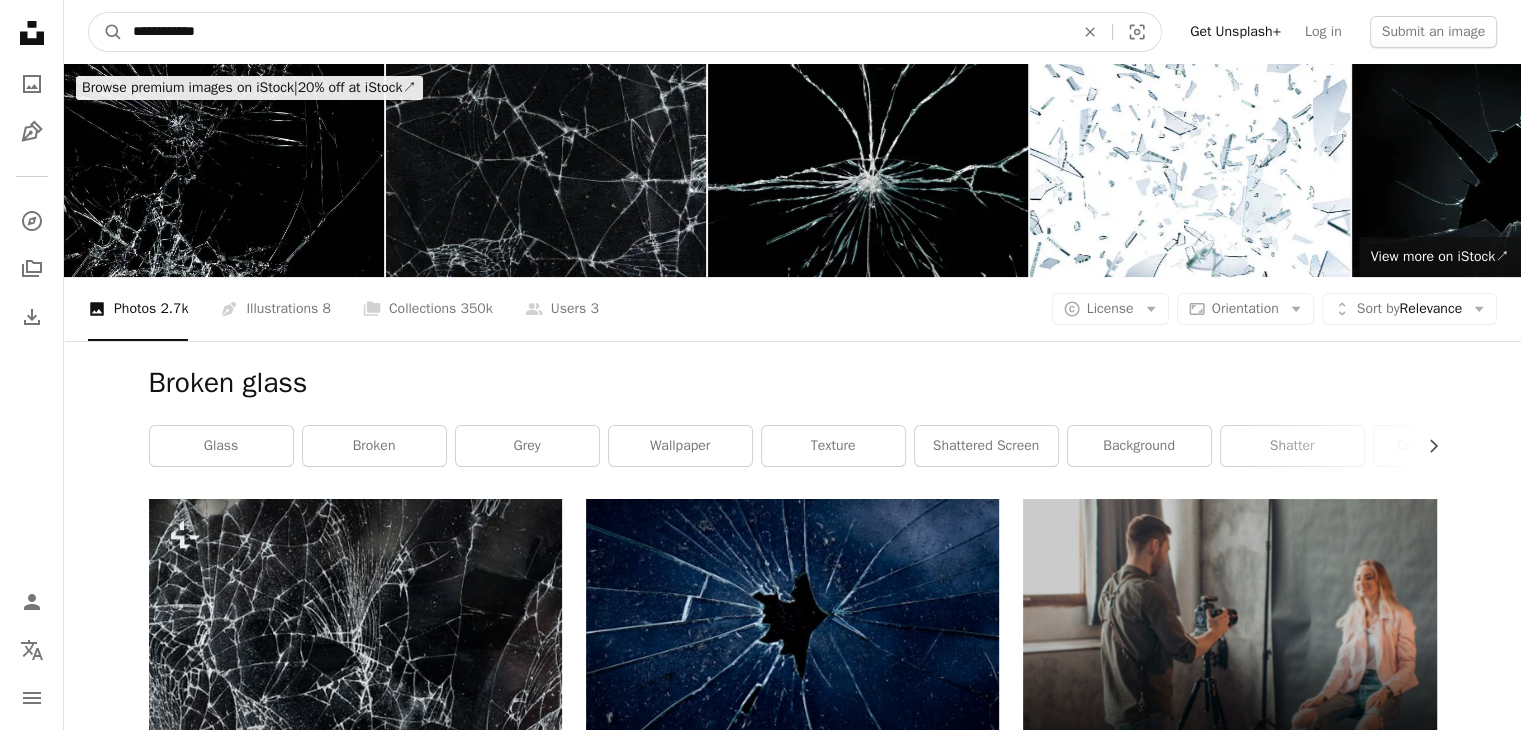 drag, startPoint x: 364, startPoint y: 38, endPoint x: 77, endPoint y: 45, distance: 287.08536 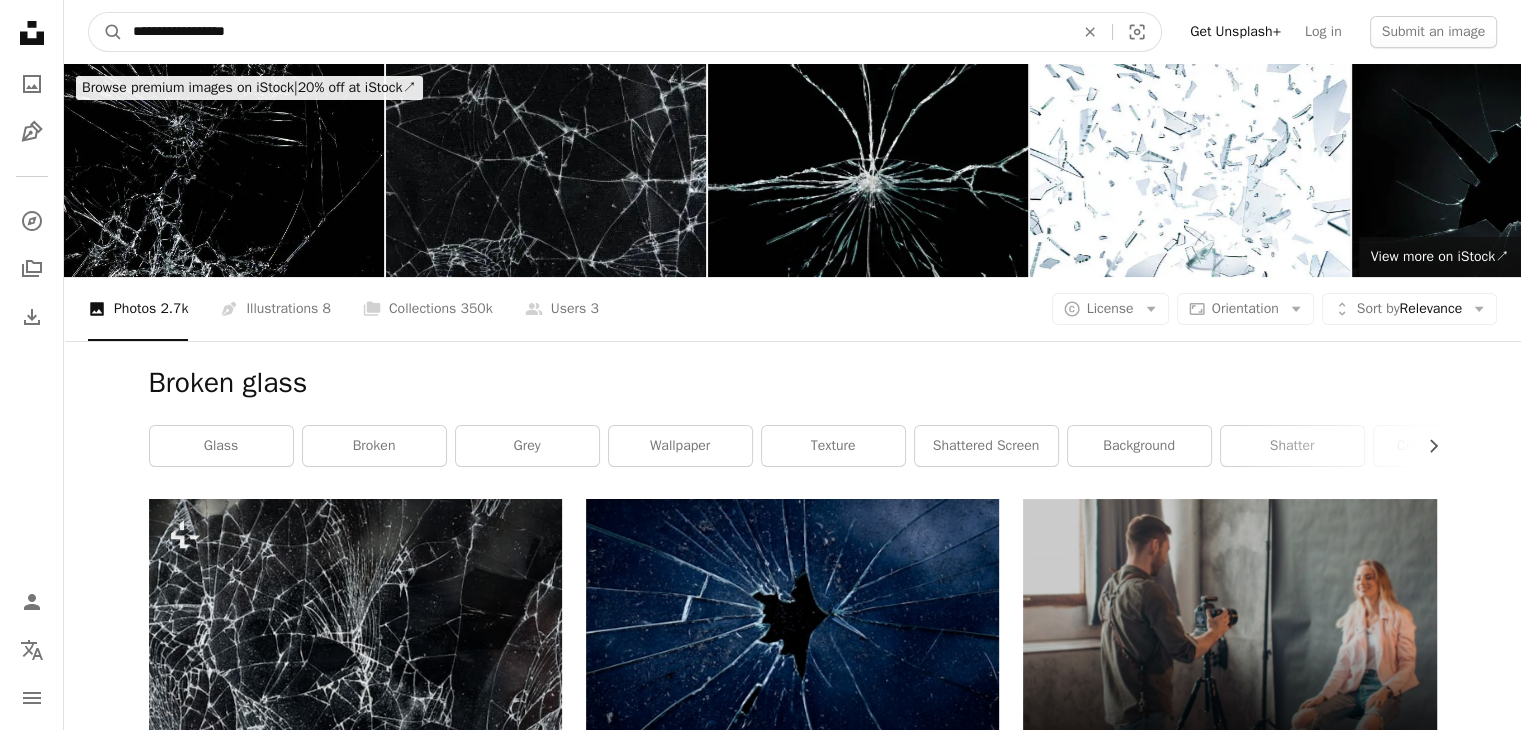 type on "**********" 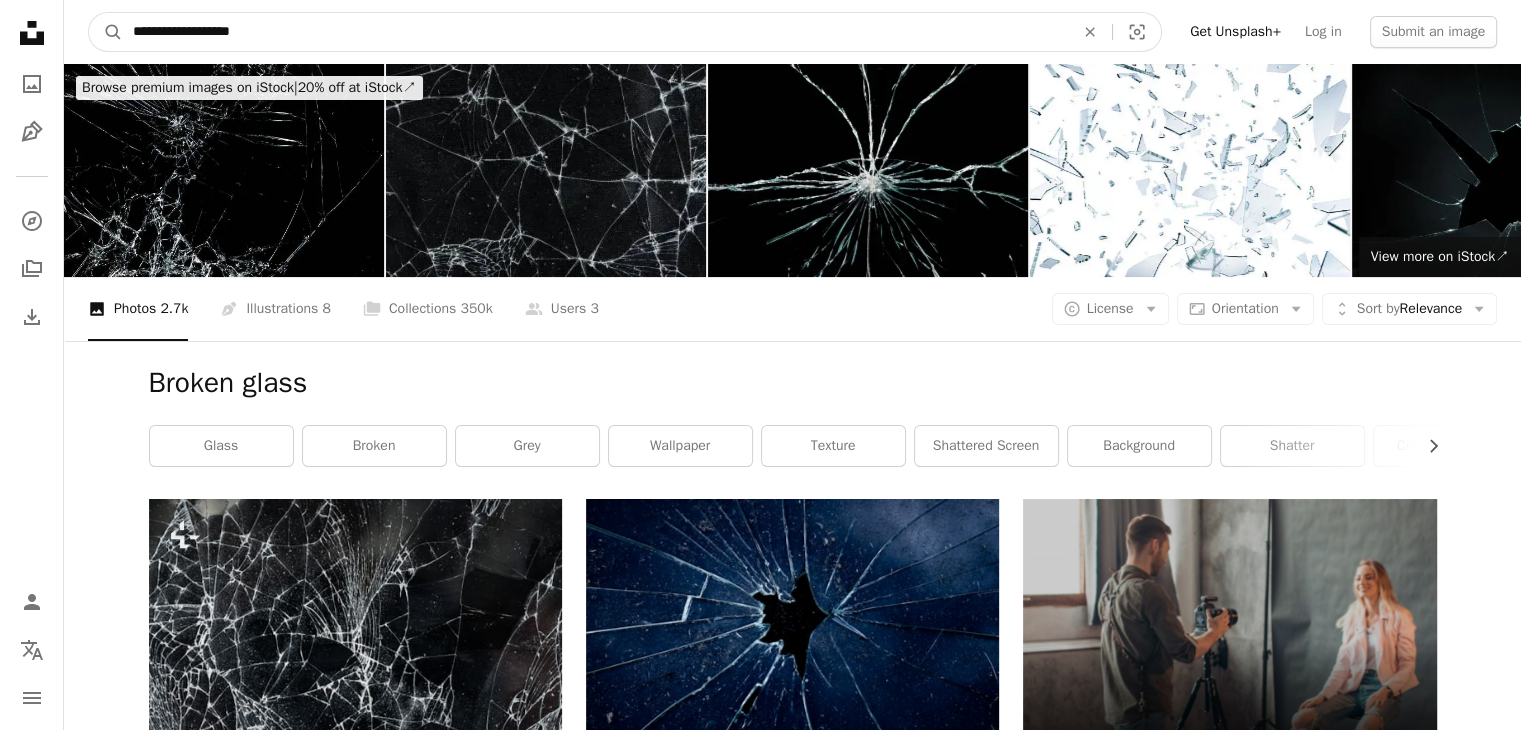 click on "A magnifying glass" at bounding box center [106, 32] 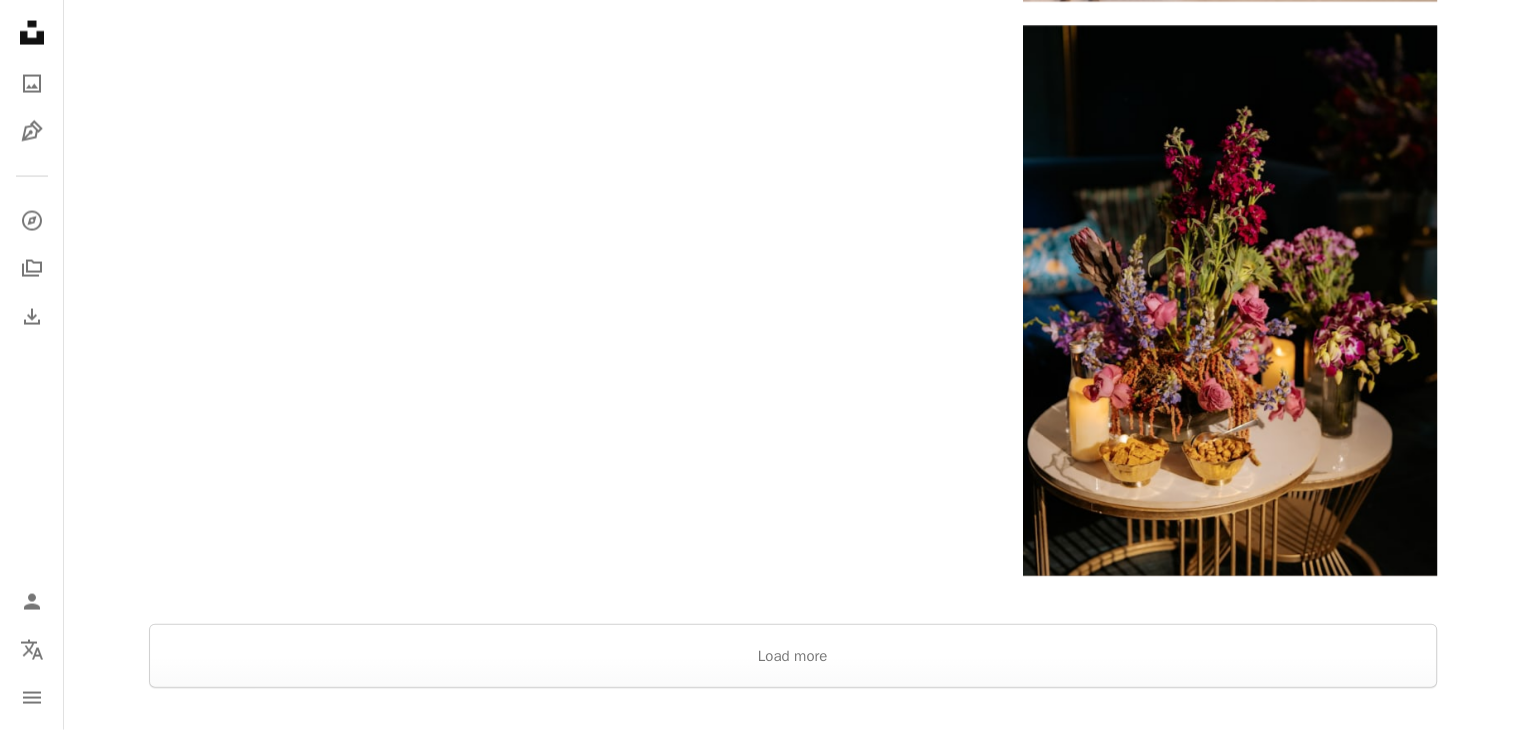 scroll, scrollTop: 4280, scrollLeft: 0, axis: vertical 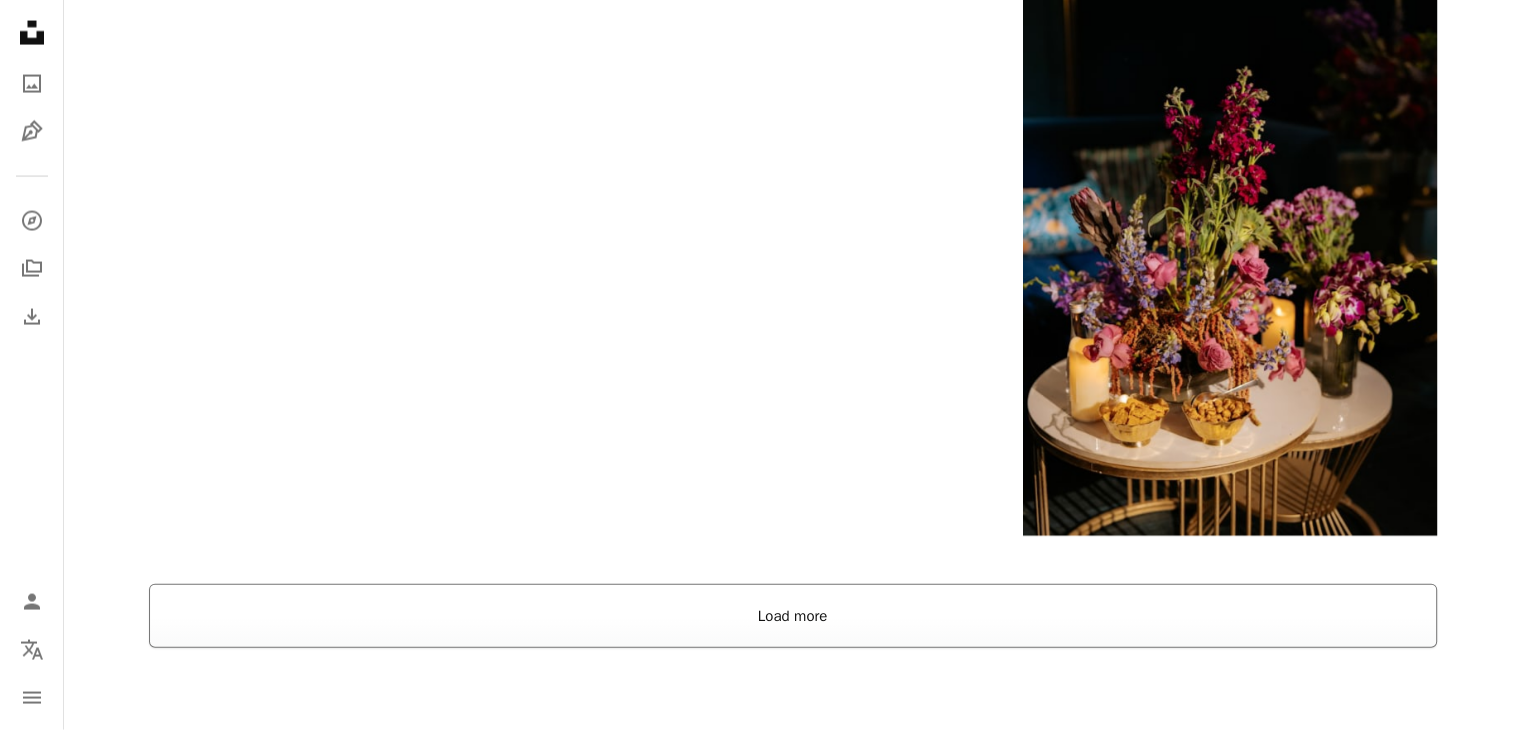 click on "Load more" at bounding box center [793, 616] 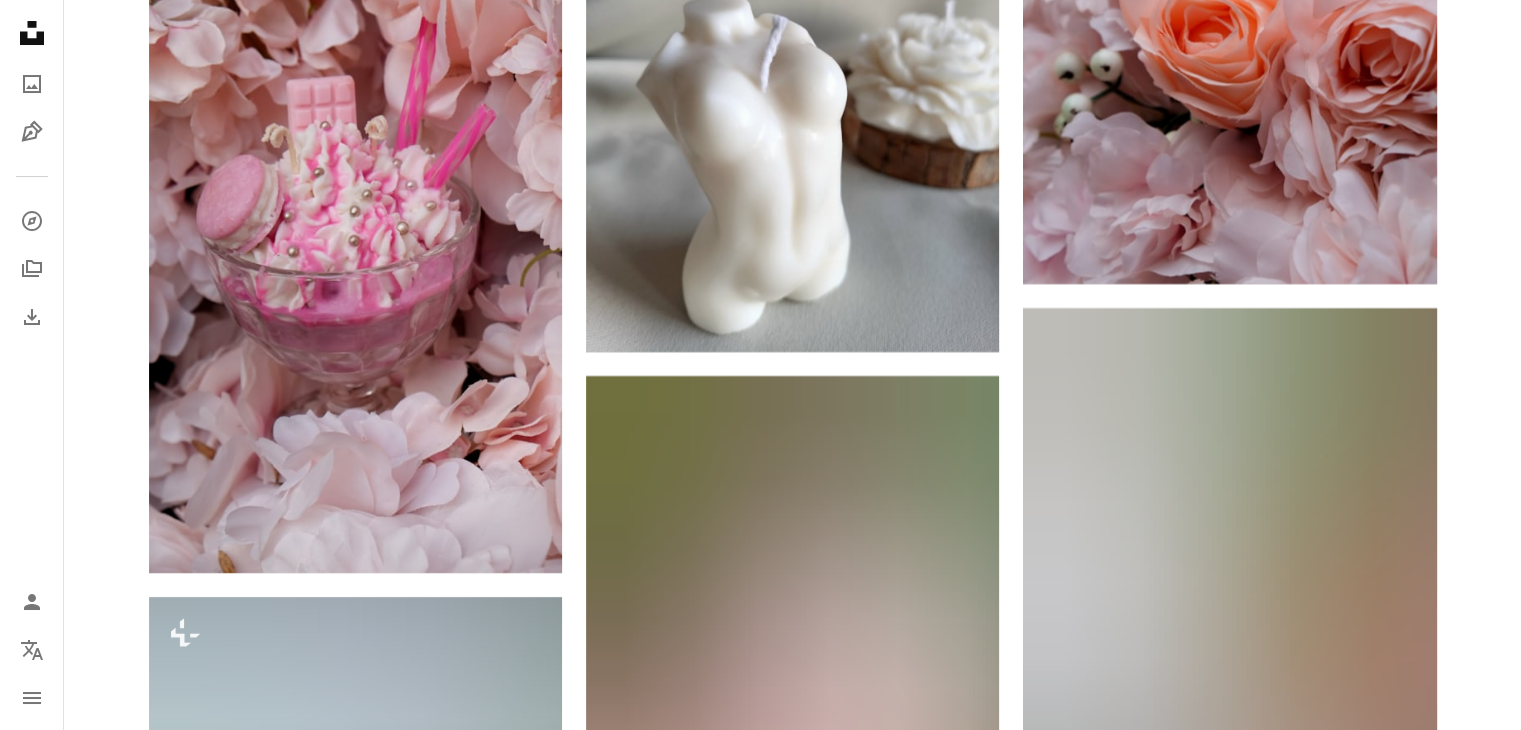 scroll, scrollTop: 7800, scrollLeft: 0, axis: vertical 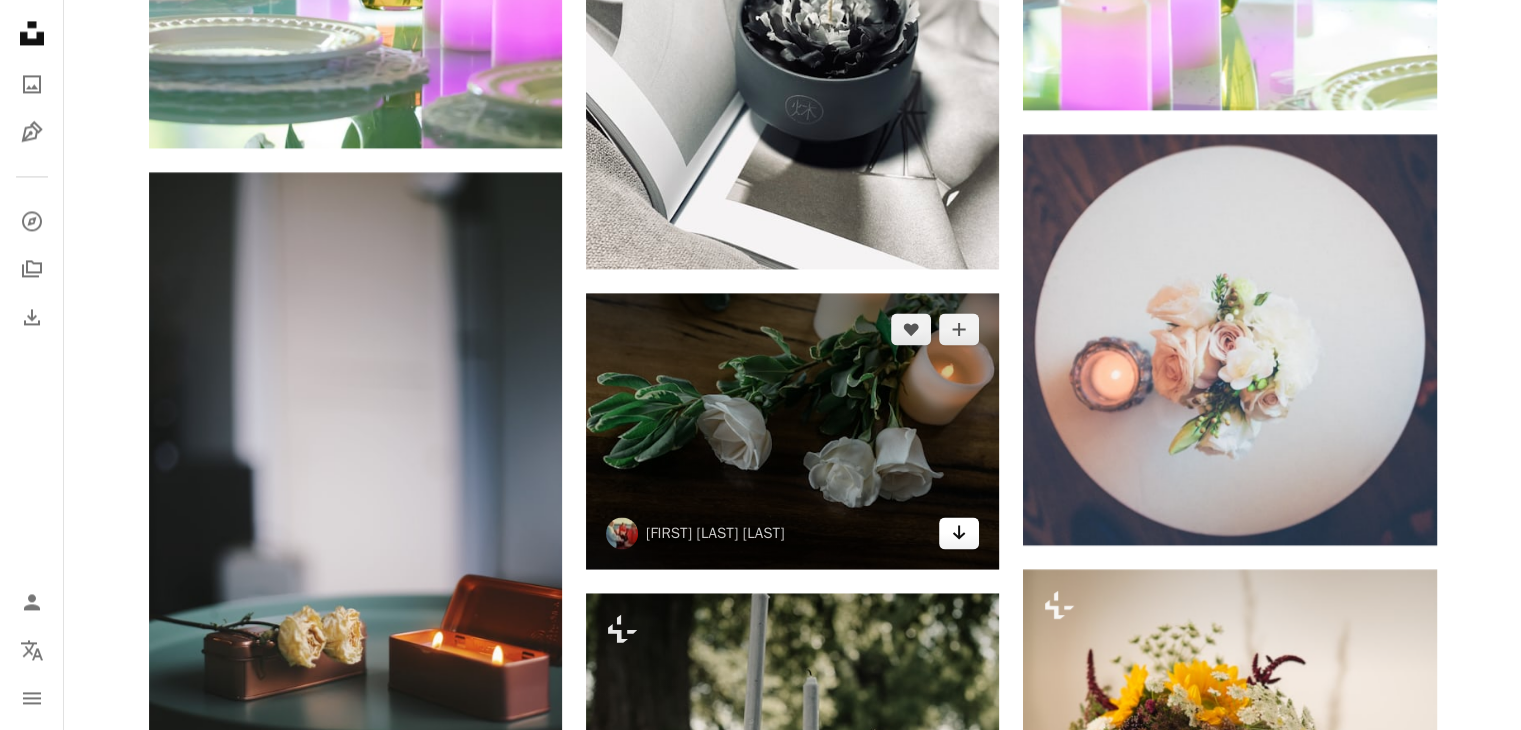 click on "Arrow pointing down" at bounding box center [959, 533] 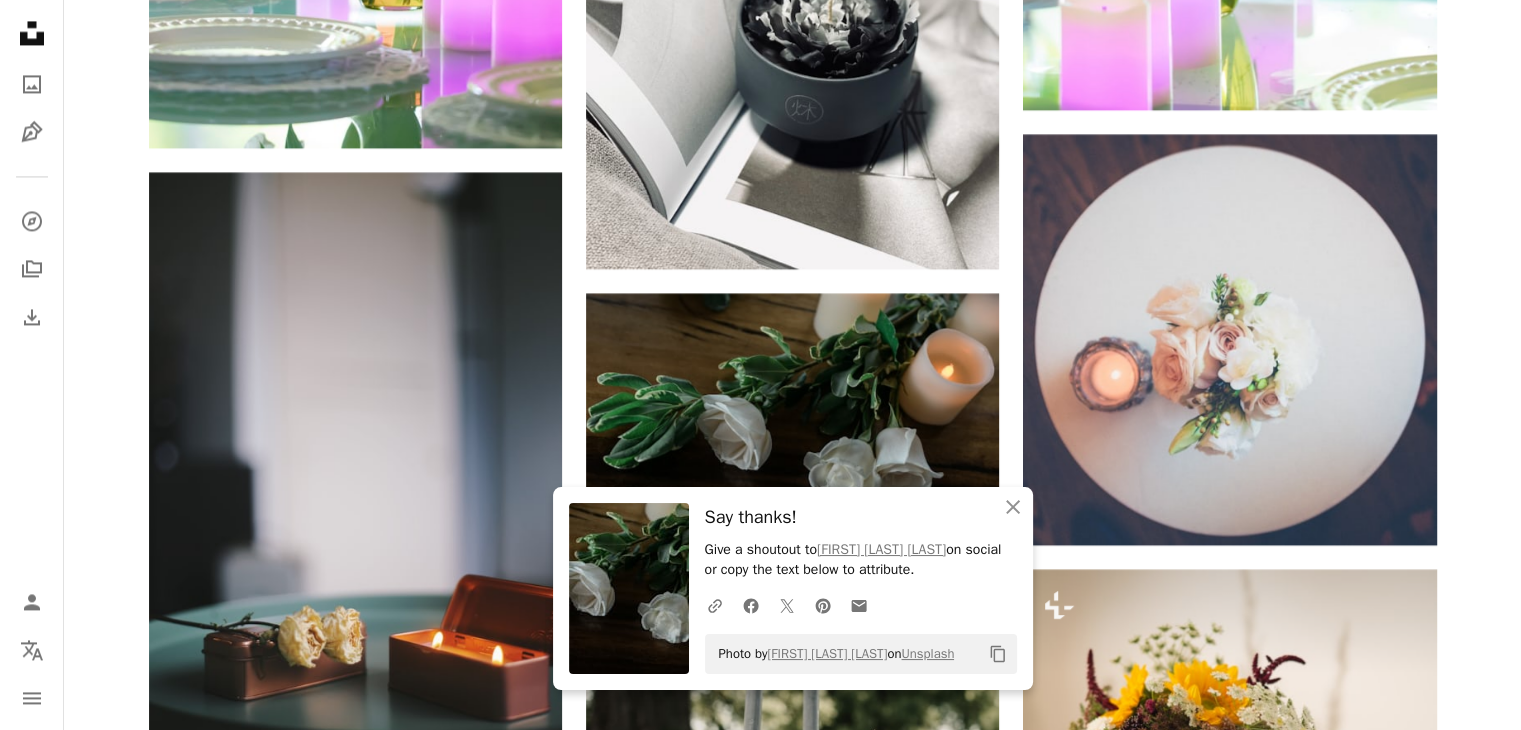 click on "Copy content" 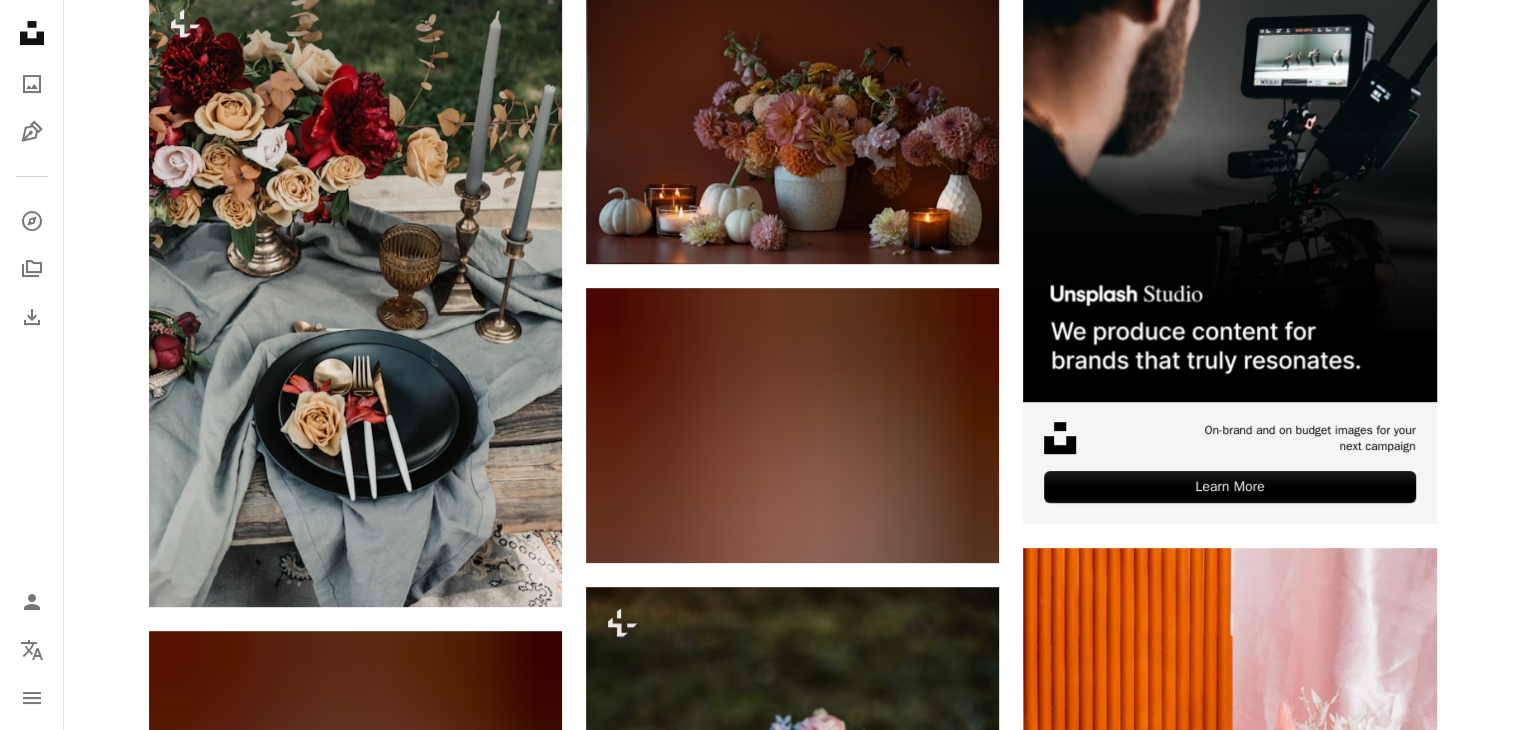 scroll, scrollTop: 0, scrollLeft: 0, axis: both 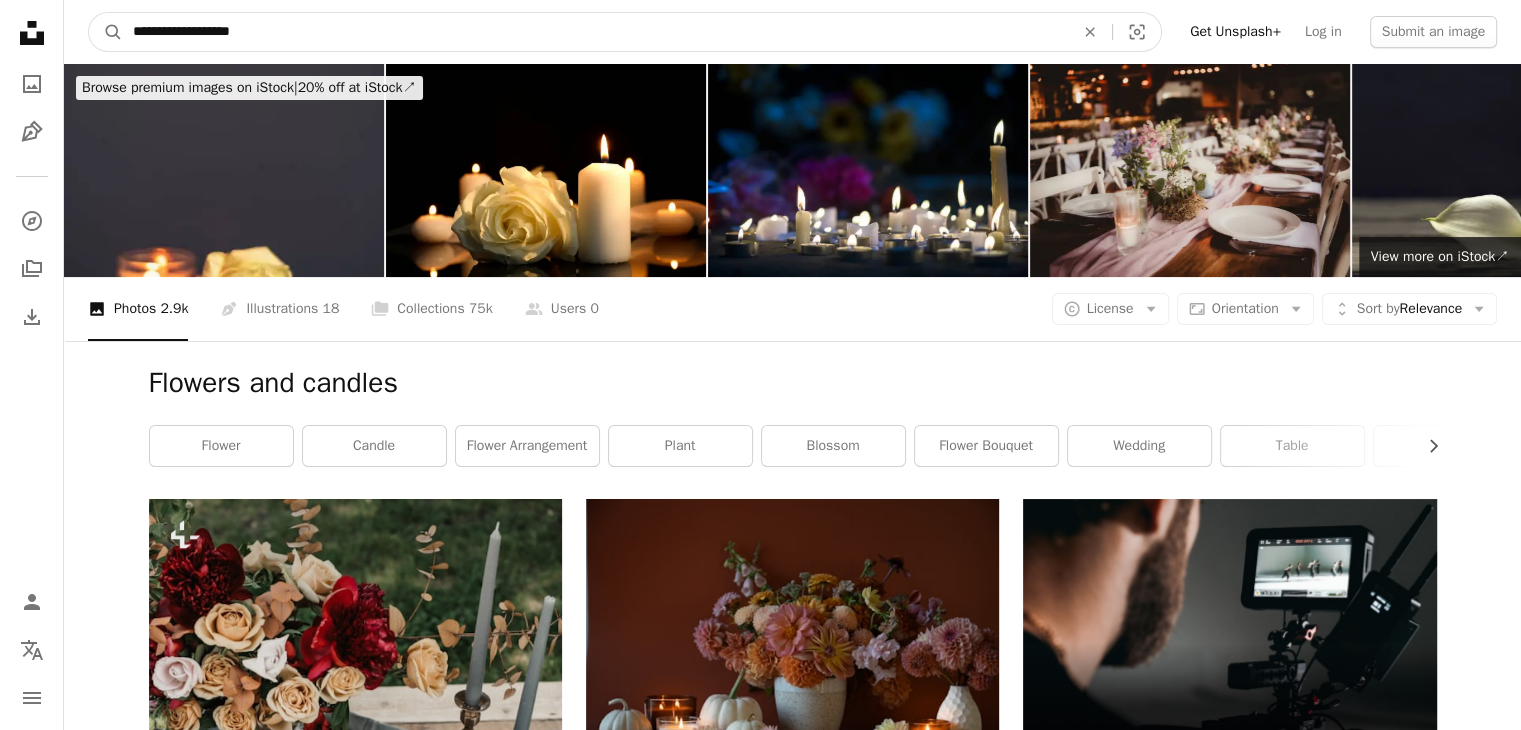 drag, startPoint x: 286, startPoint y: 25, endPoint x: 88, endPoint y: 9, distance: 198.64542 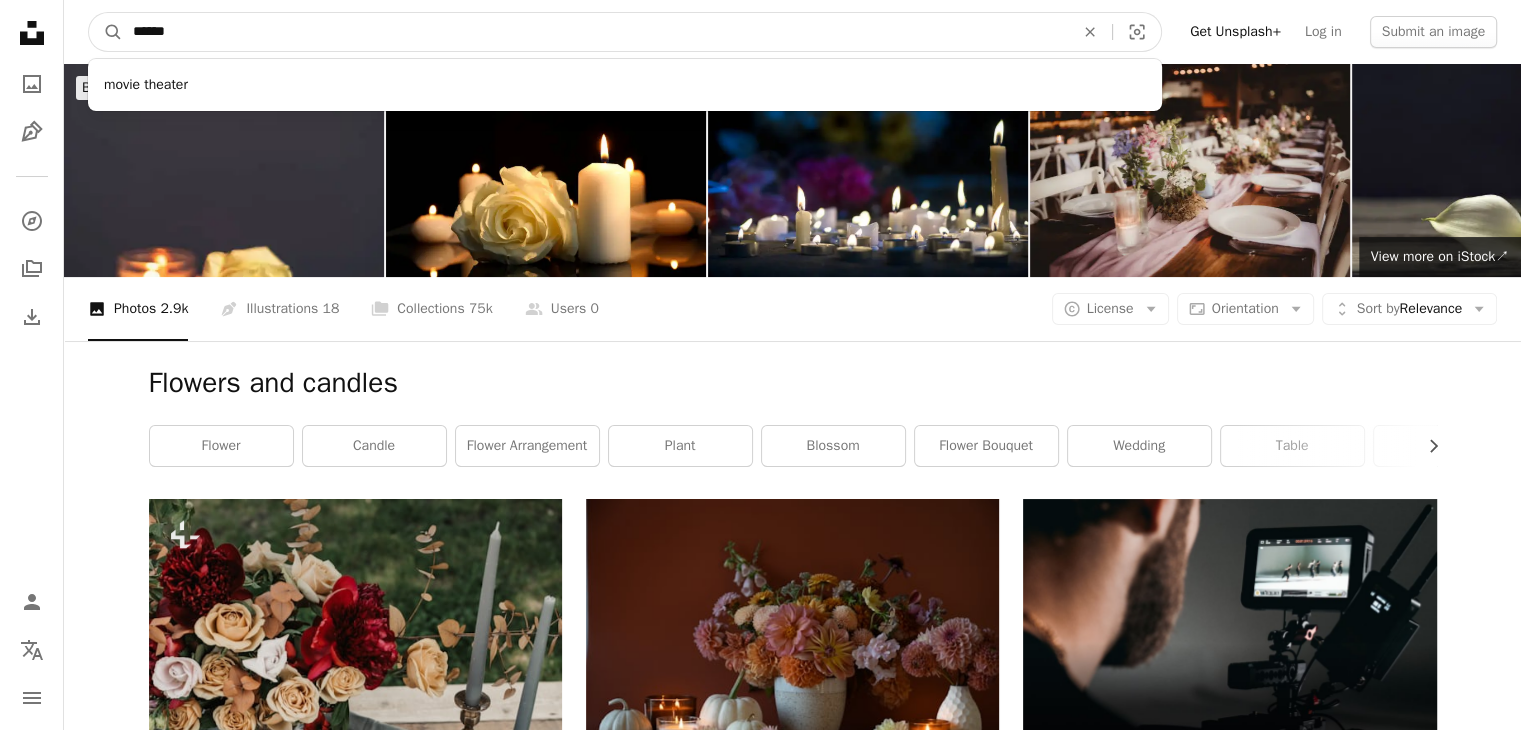 type on "*******" 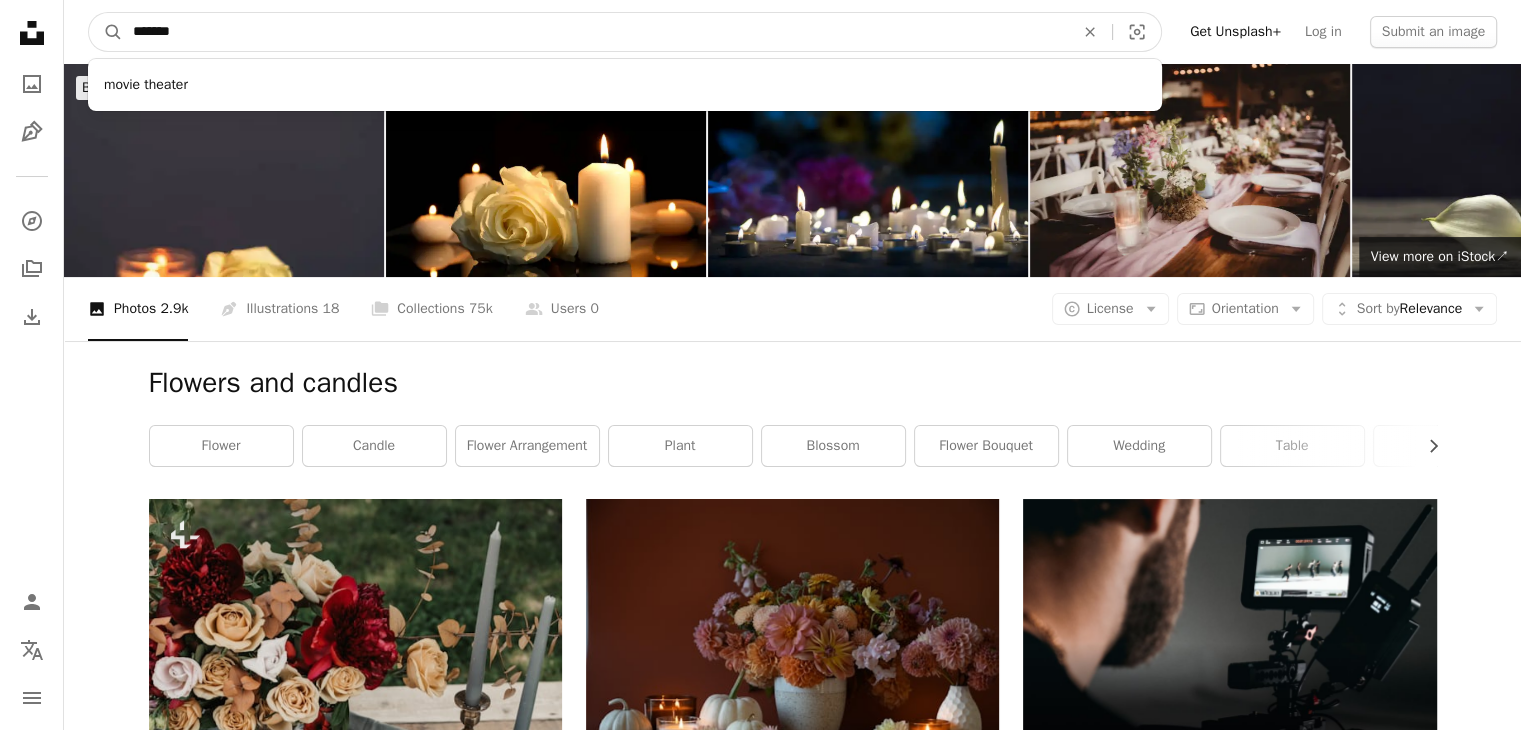 click on "A magnifying glass" at bounding box center [106, 32] 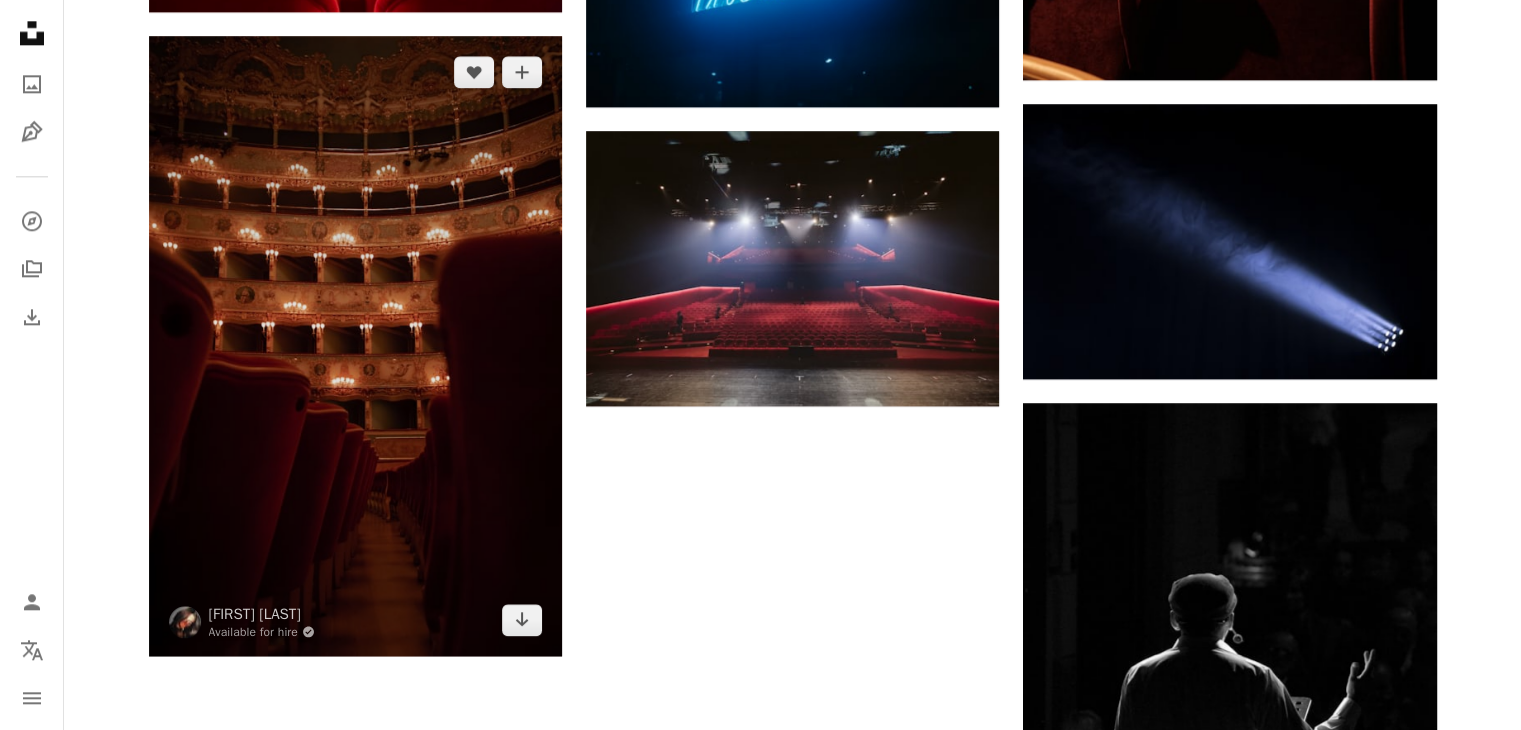 scroll, scrollTop: 2440, scrollLeft: 0, axis: vertical 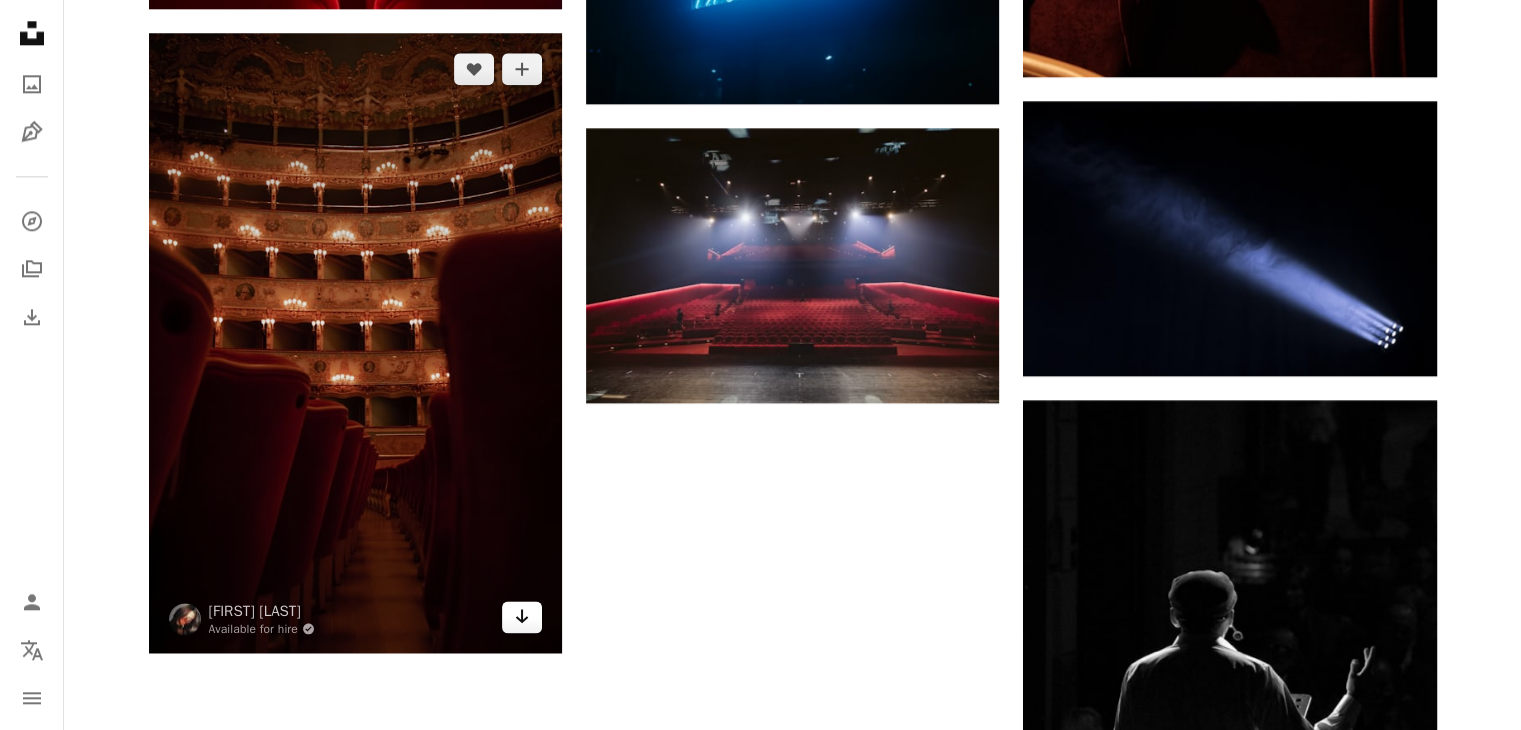 click on "Arrow pointing down" 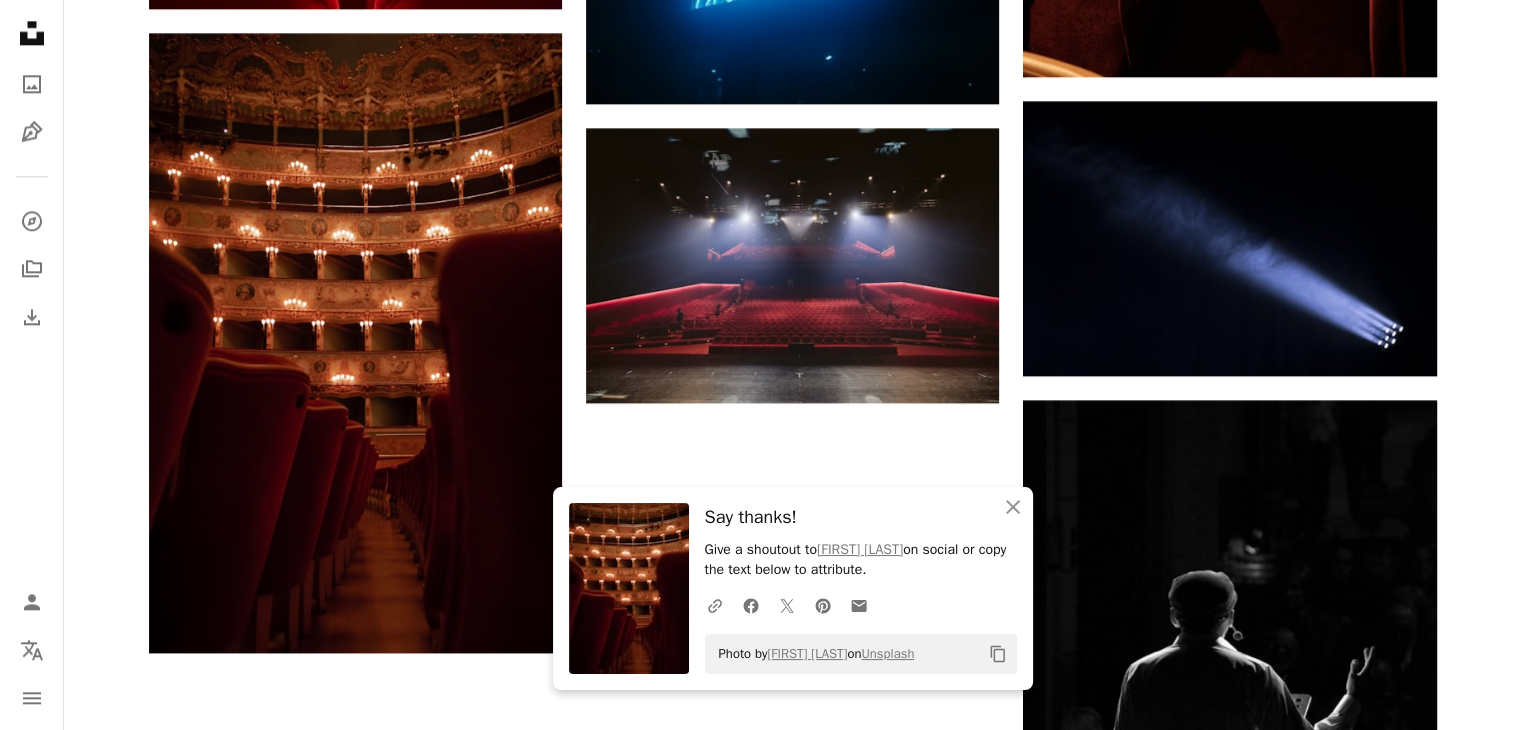 click on "Copy content" 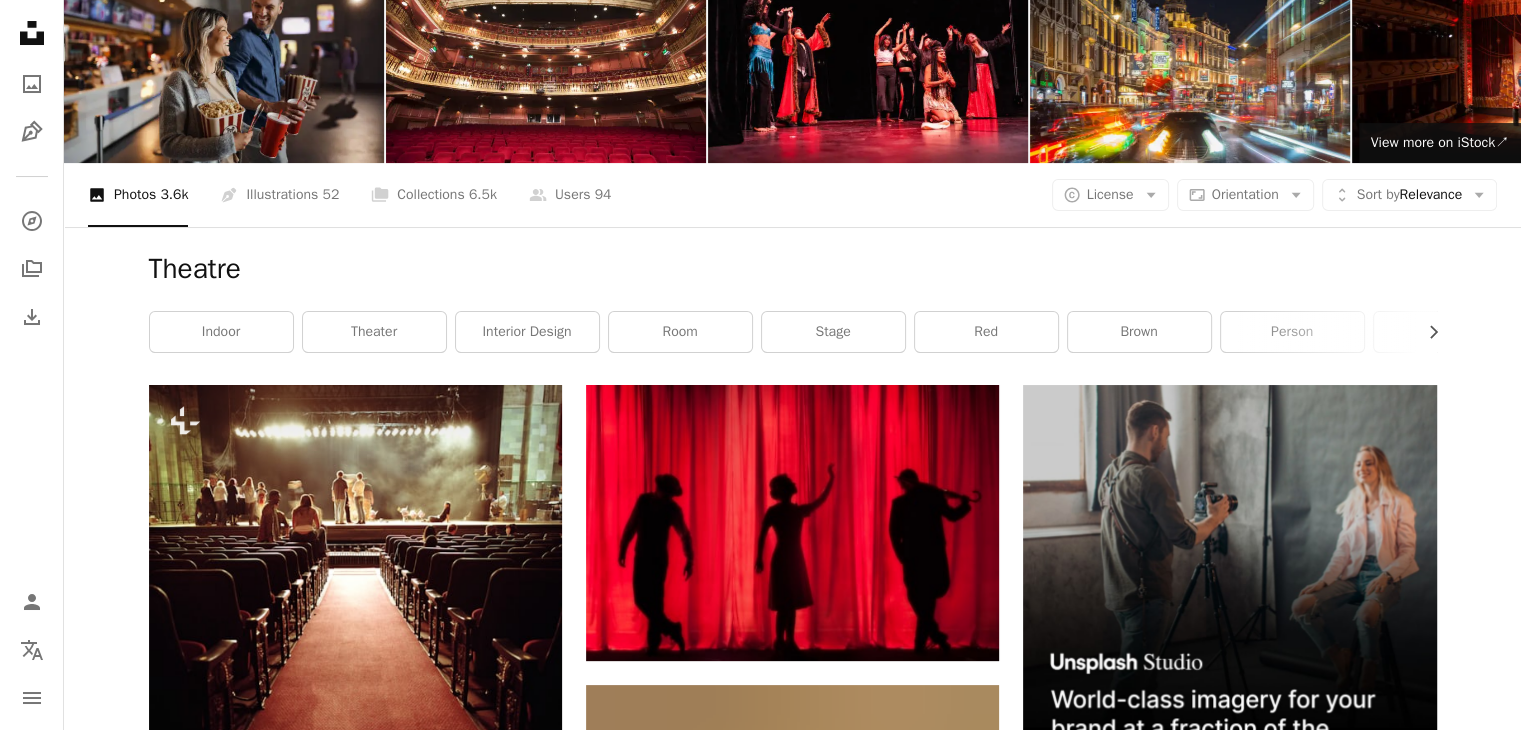 scroll, scrollTop: 0, scrollLeft: 0, axis: both 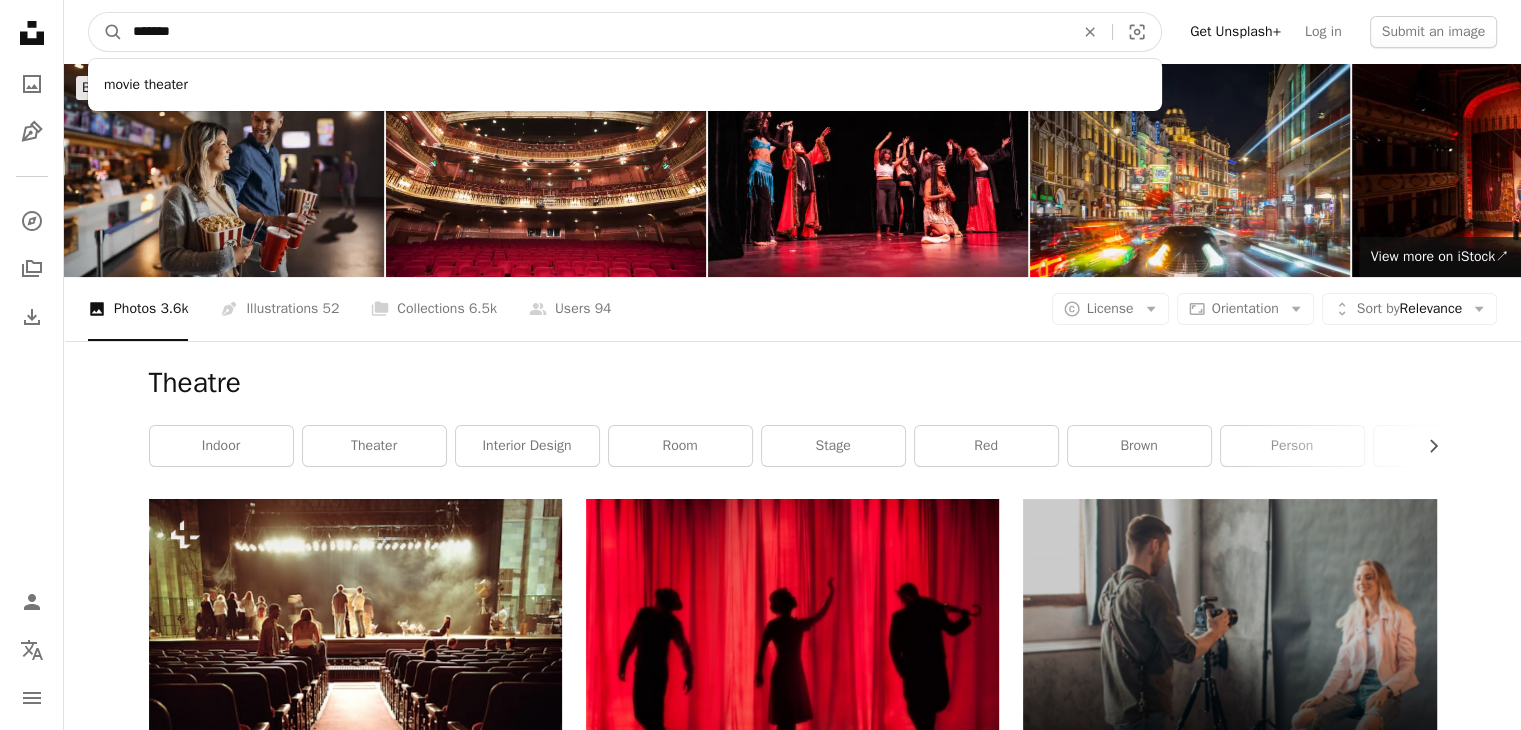 drag, startPoint x: 411, startPoint y: 32, endPoint x: 123, endPoint y: 49, distance: 288.5013 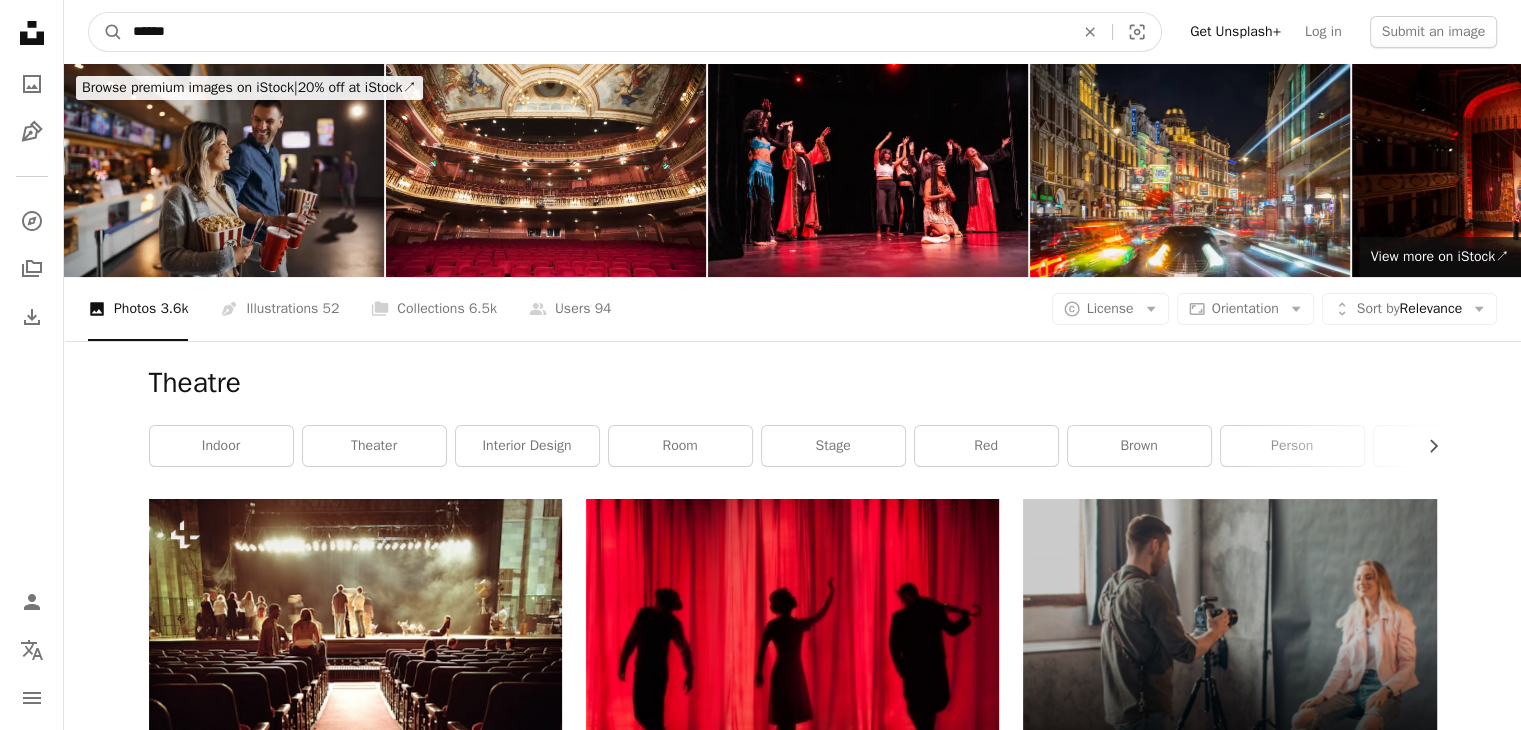 type on "******" 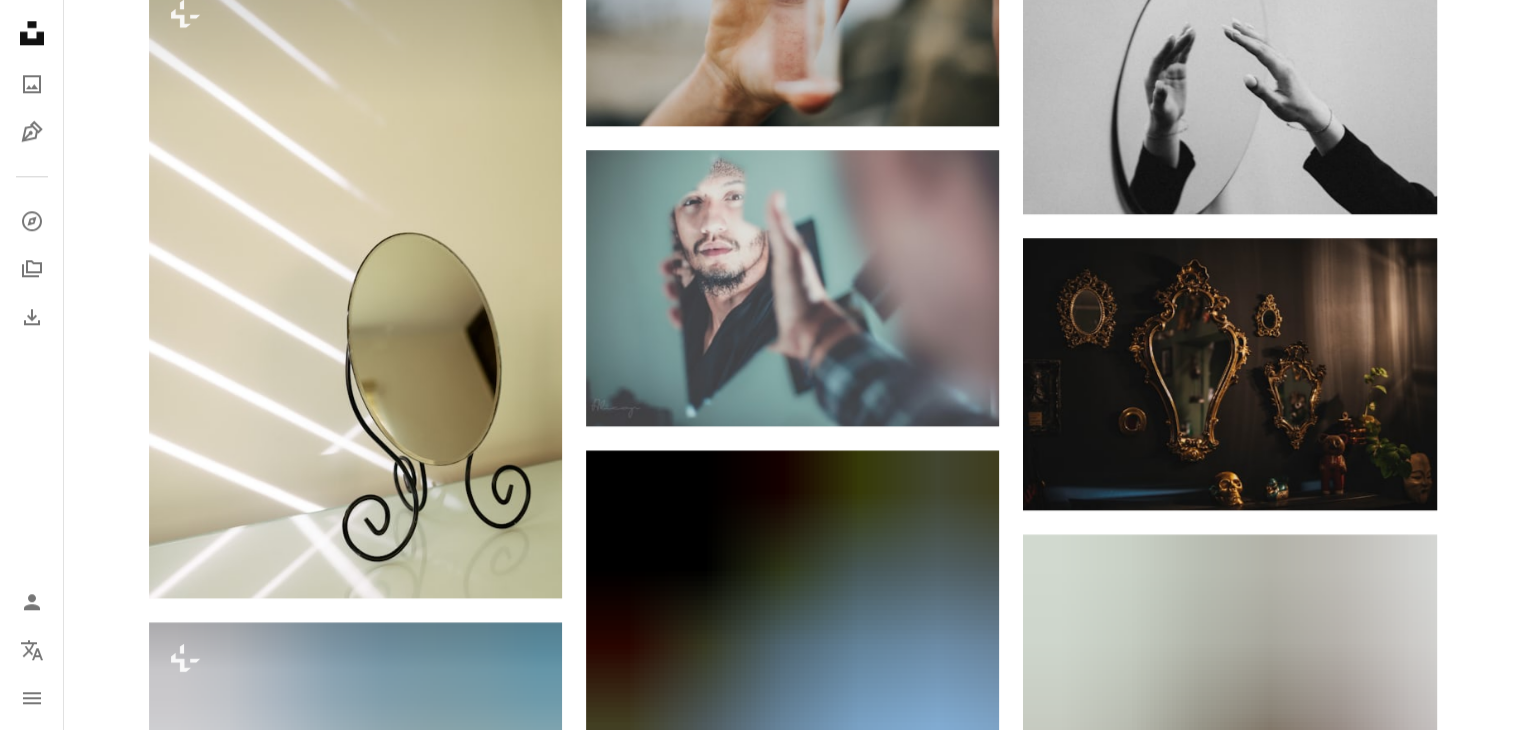 scroll, scrollTop: 2243, scrollLeft: 0, axis: vertical 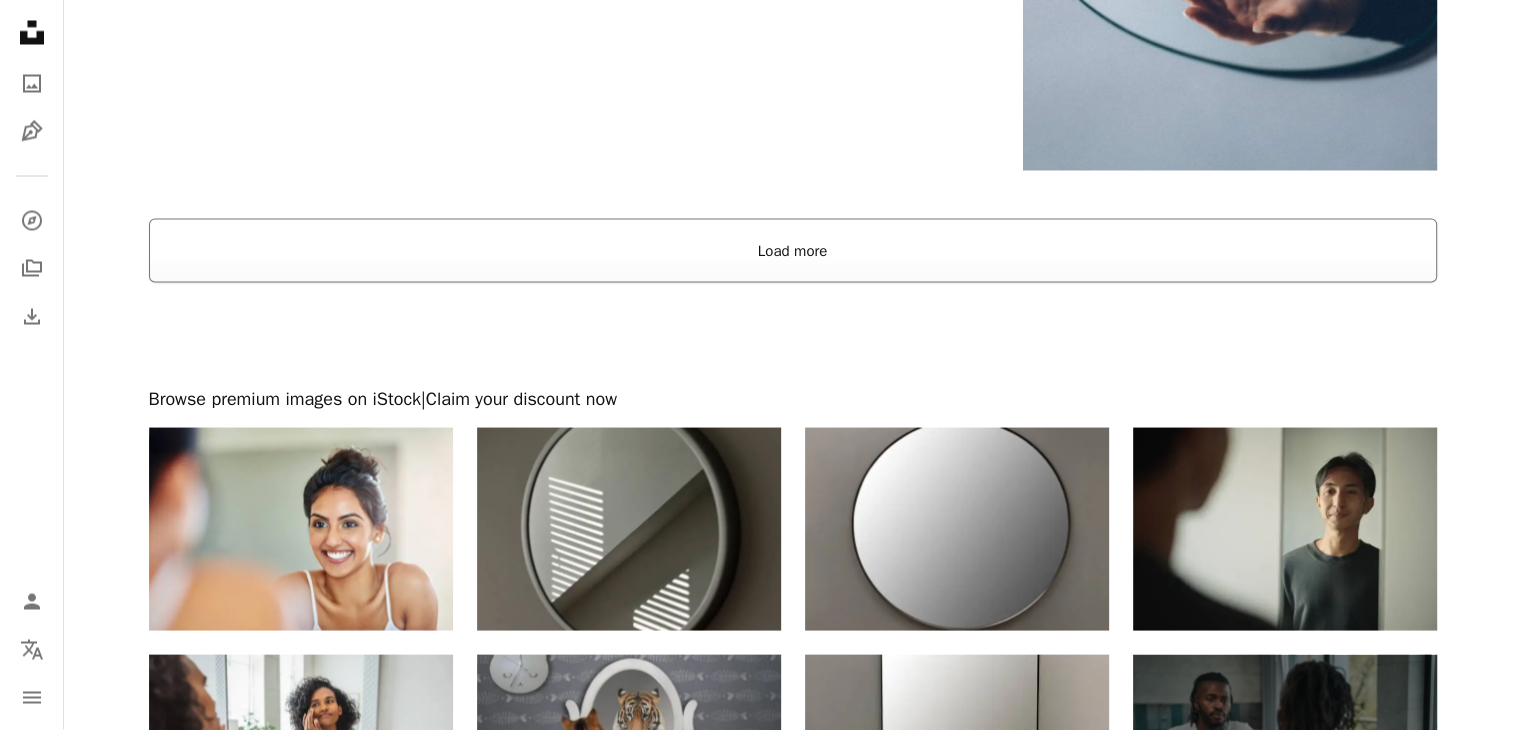 click on "Load more" at bounding box center [793, 251] 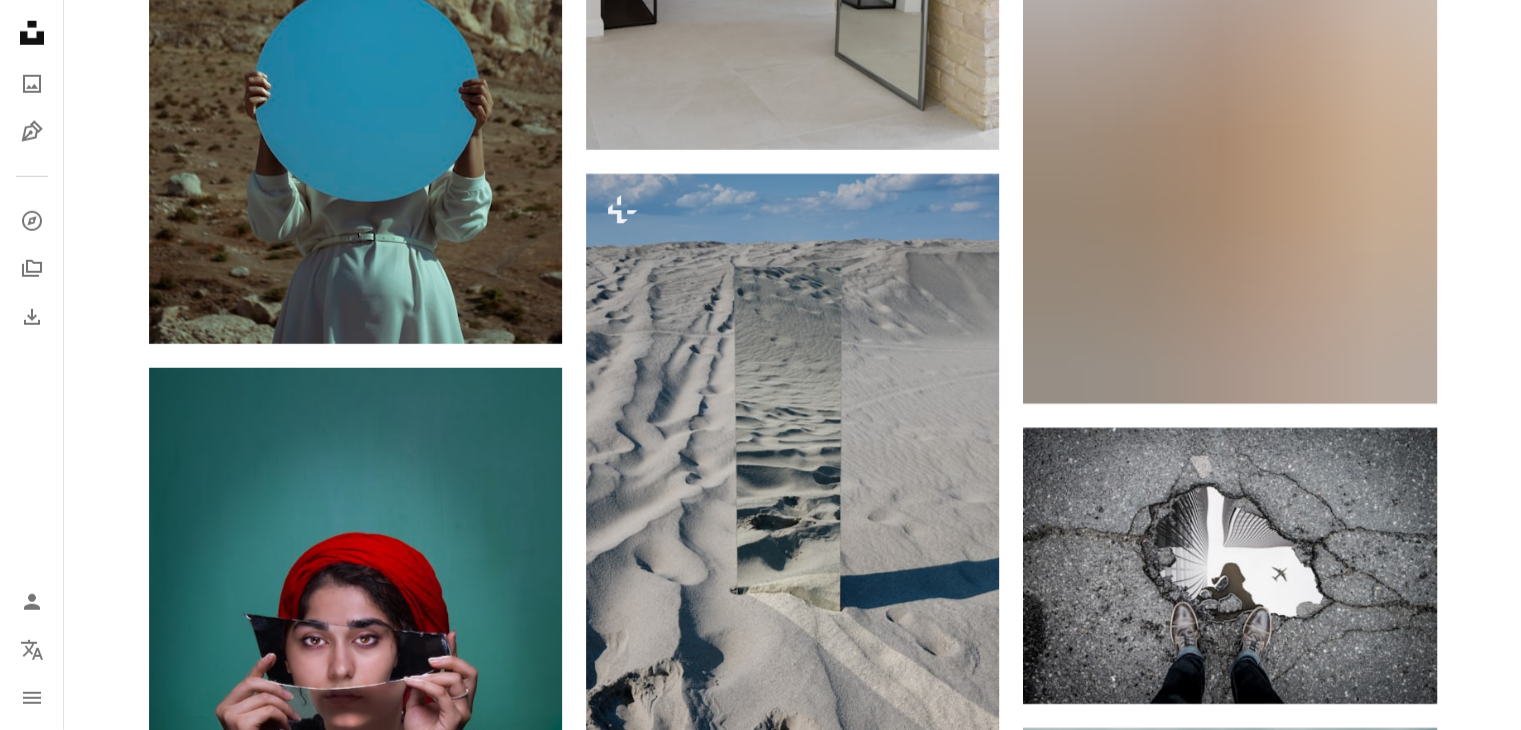 scroll, scrollTop: 5946, scrollLeft: 0, axis: vertical 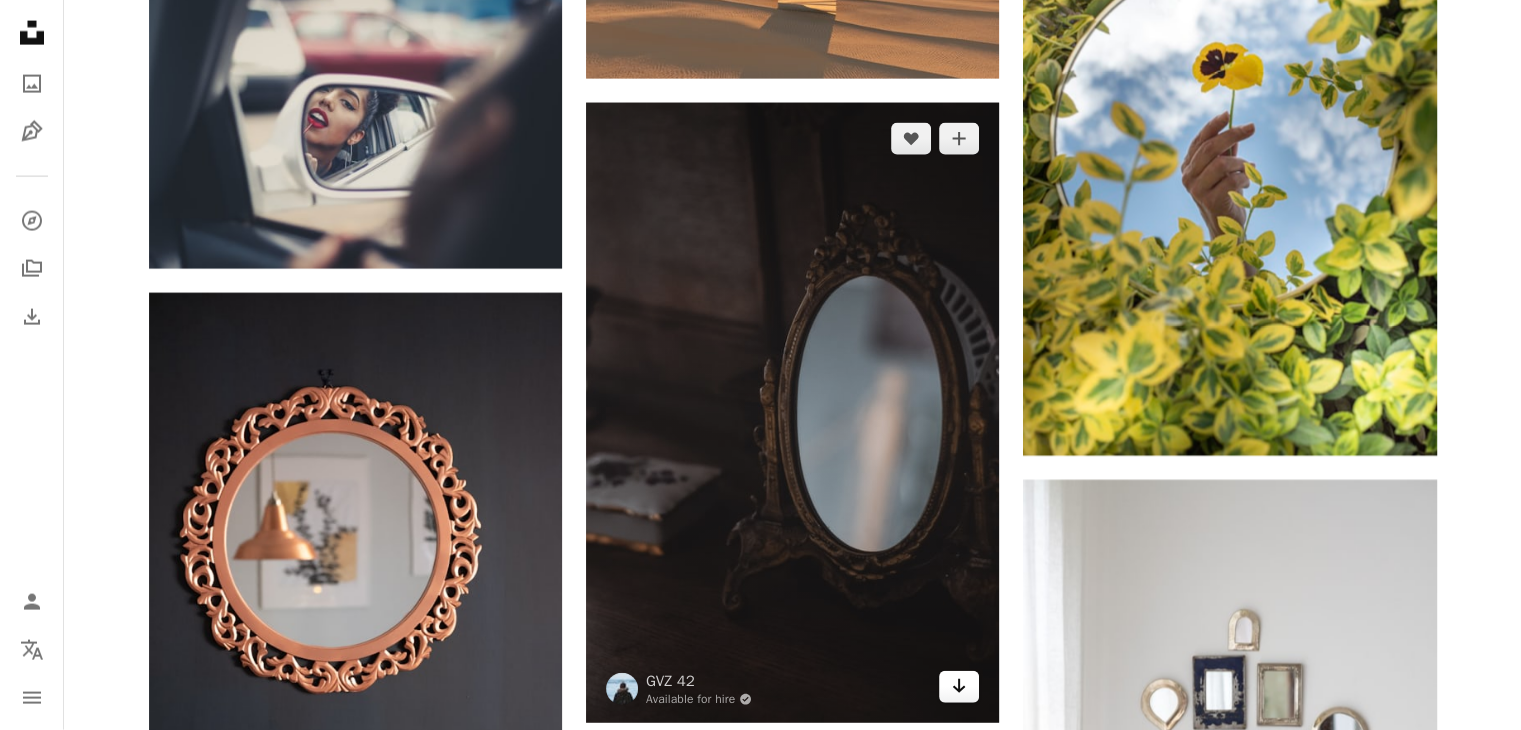 click 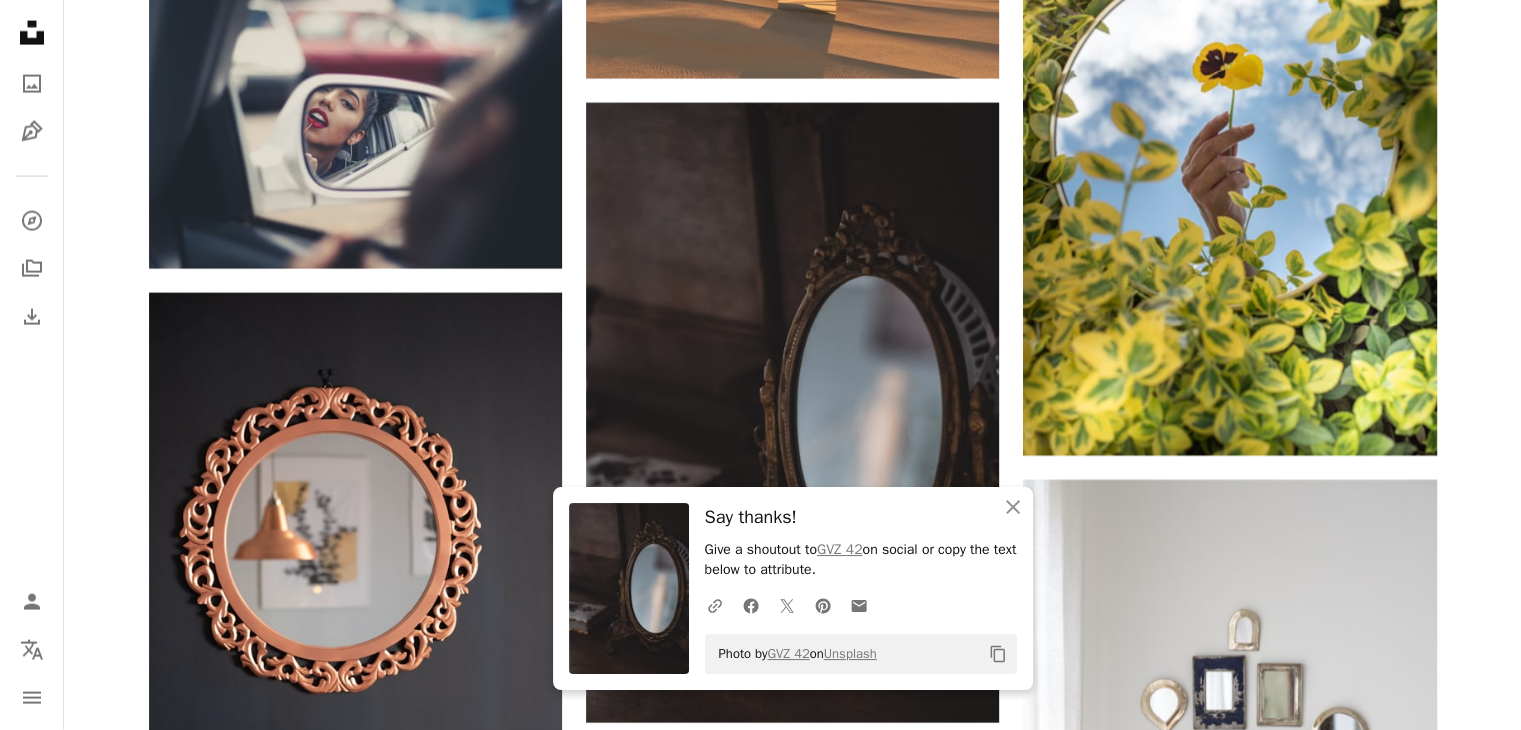 click on "Copy content" 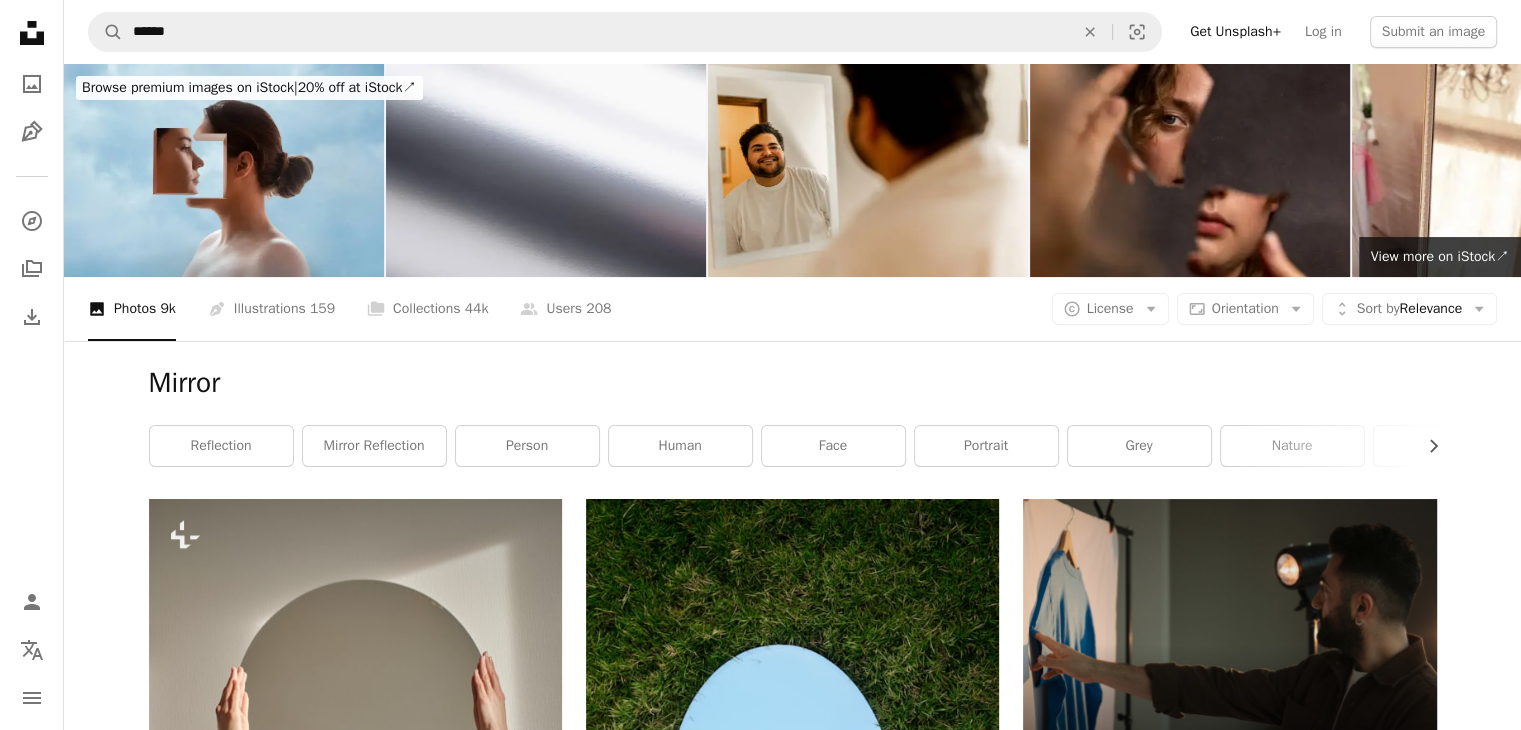 scroll, scrollTop: 18, scrollLeft: 0, axis: vertical 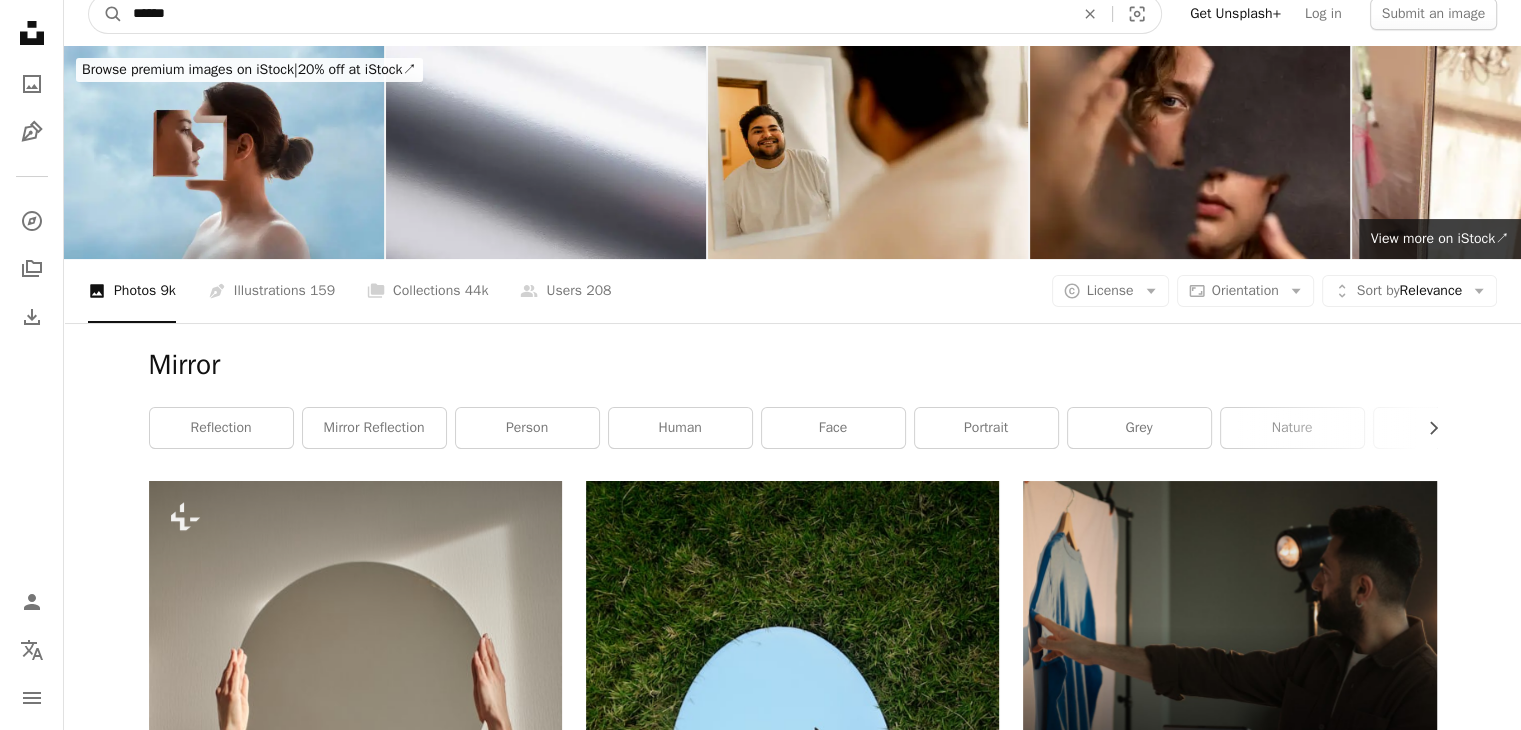 click on "******" at bounding box center [595, 14] 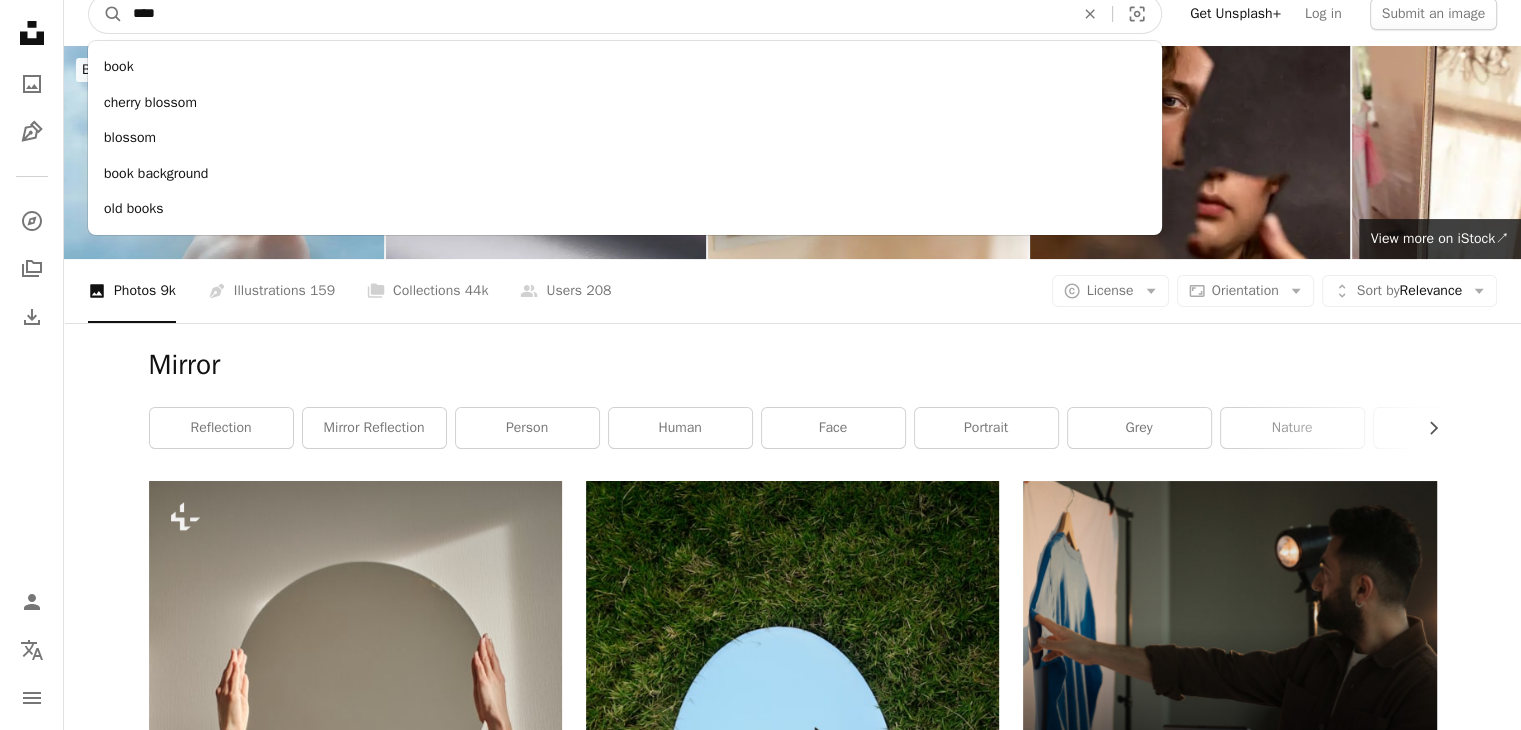type on "*****" 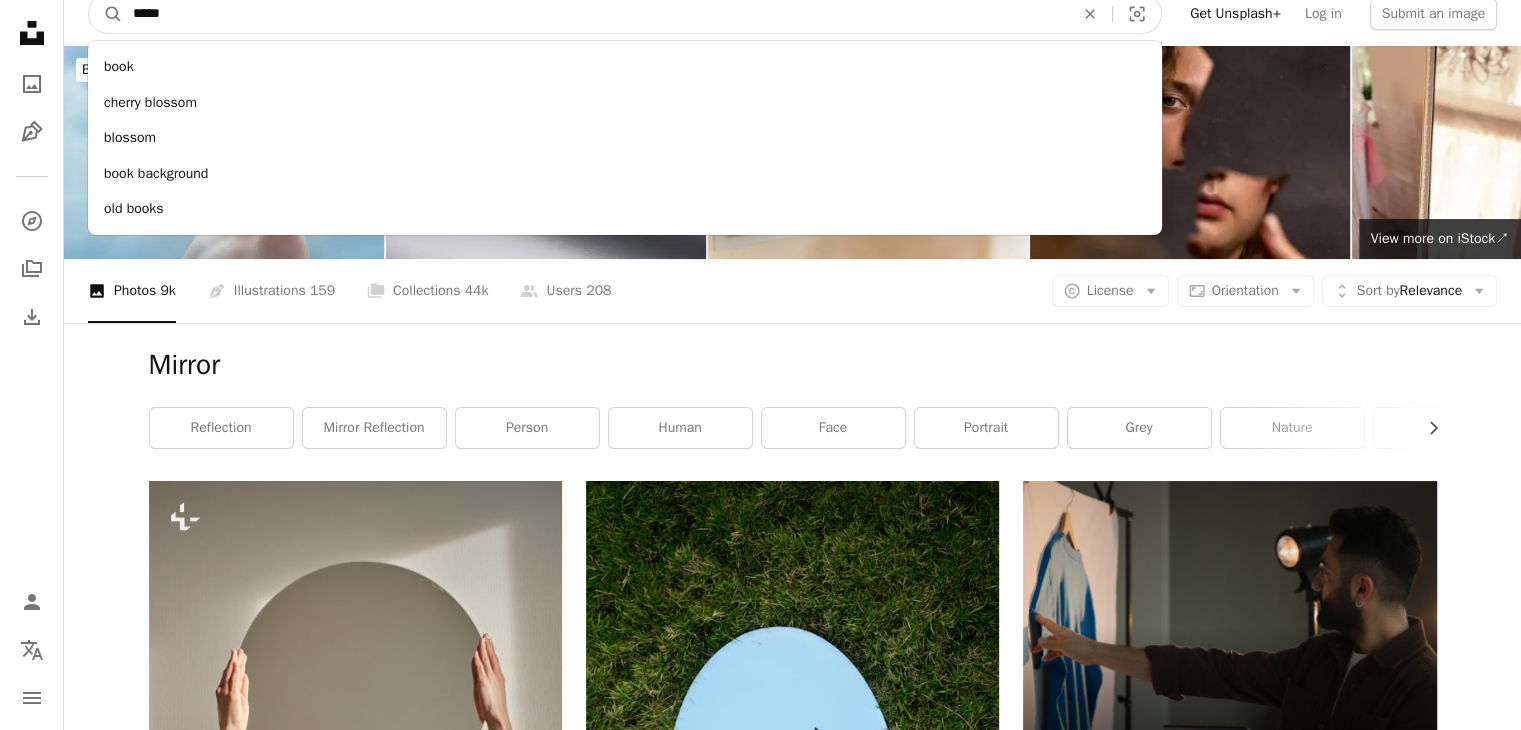 click on "A magnifying glass" at bounding box center (106, 14) 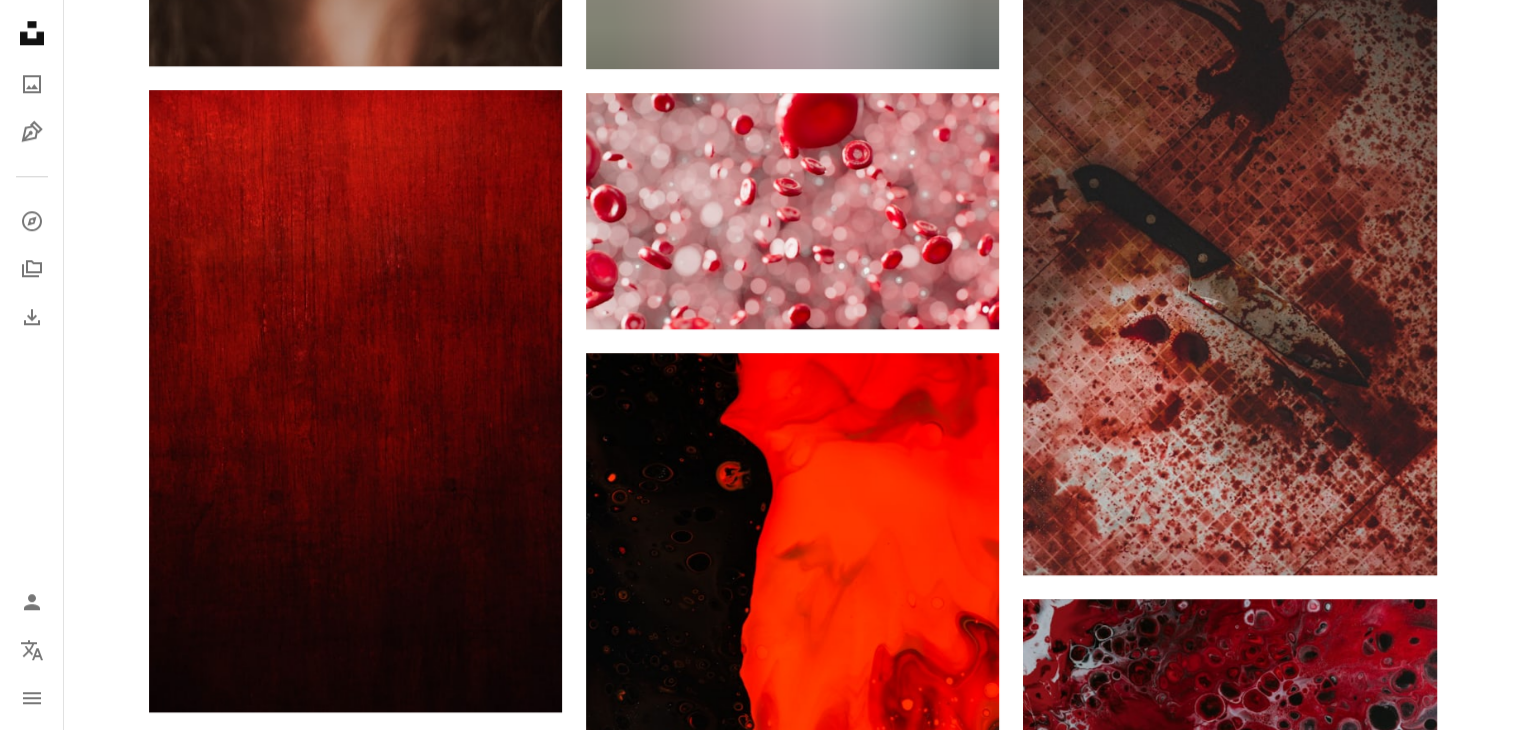scroll, scrollTop: 2000, scrollLeft: 0, axis: vertical 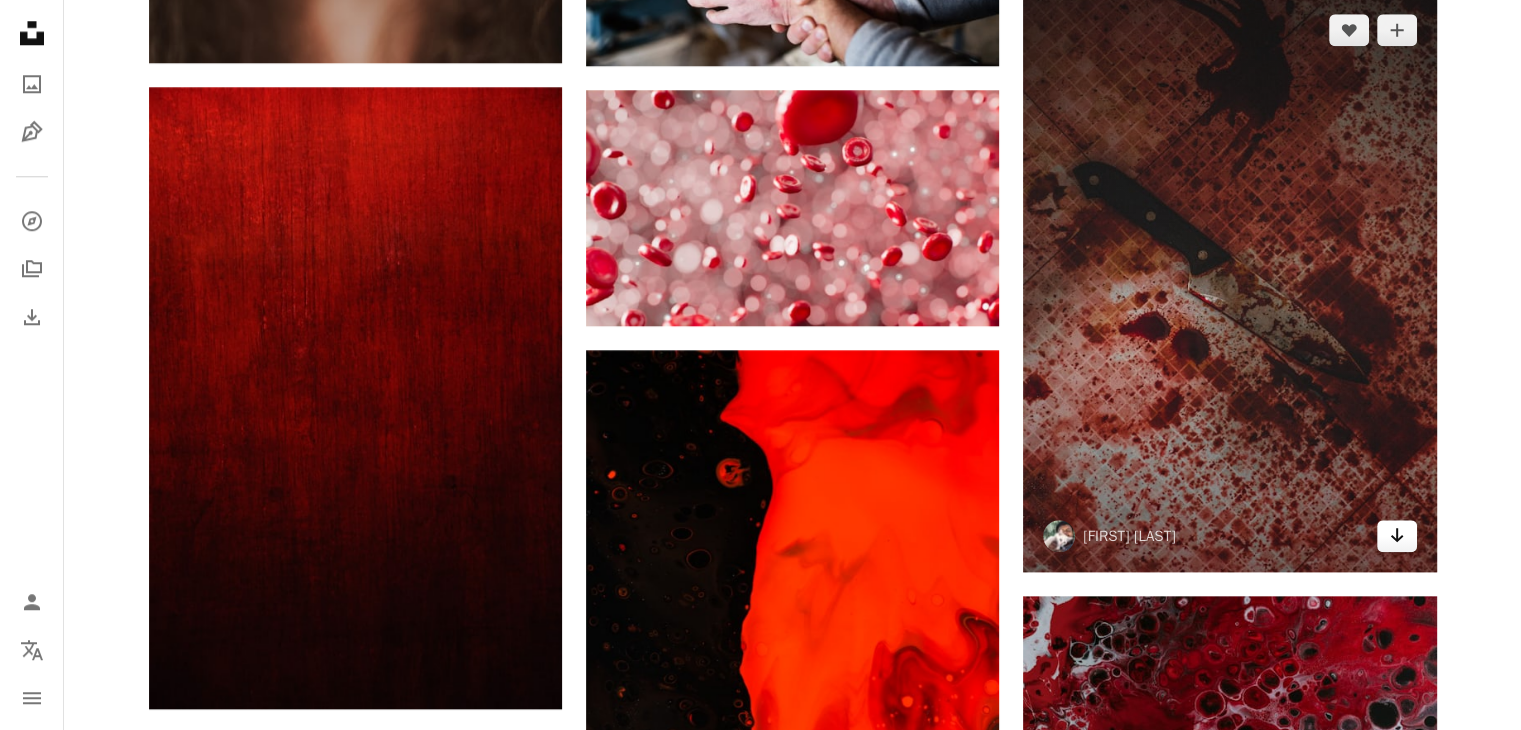 click on "Arrow pointing down" at bounding box center [1397, 536] 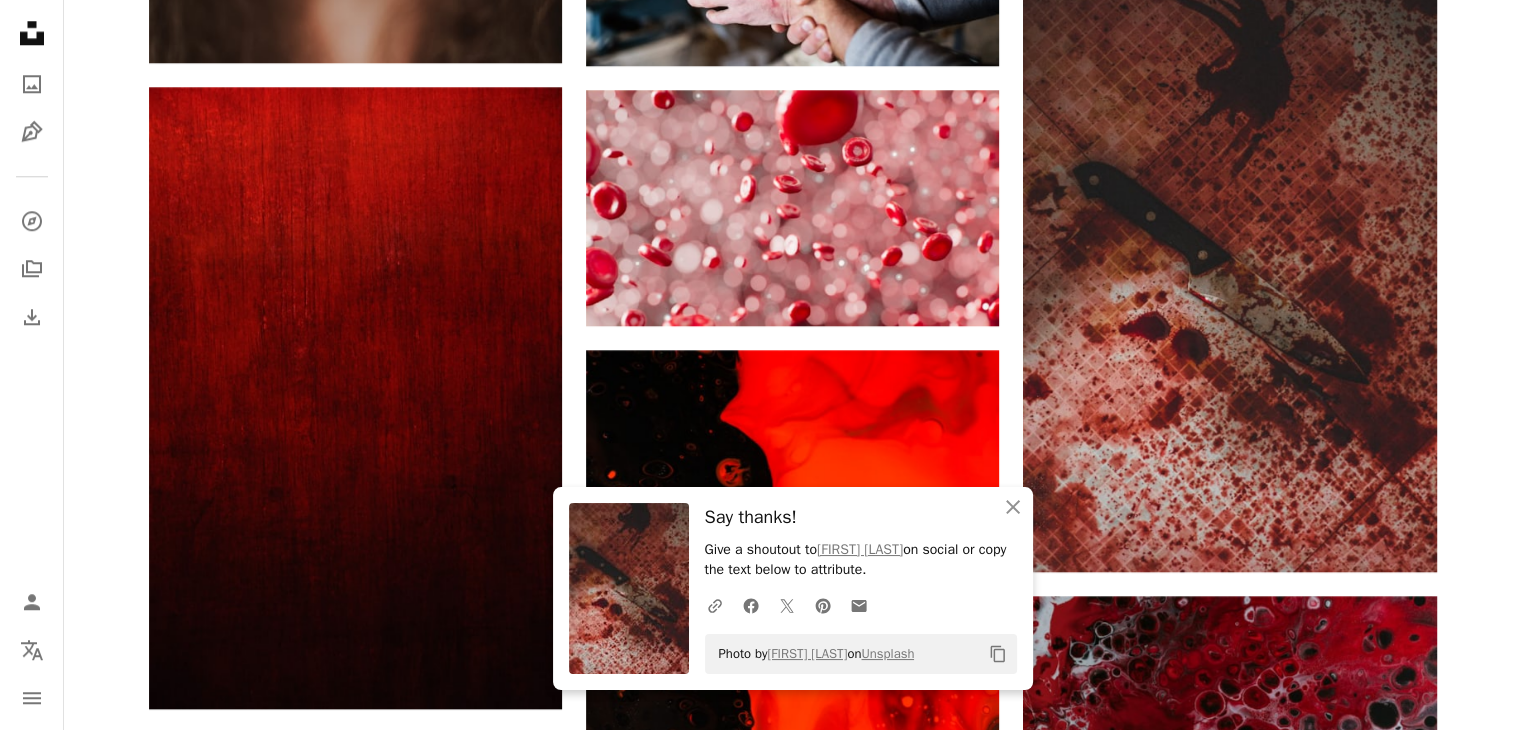 click 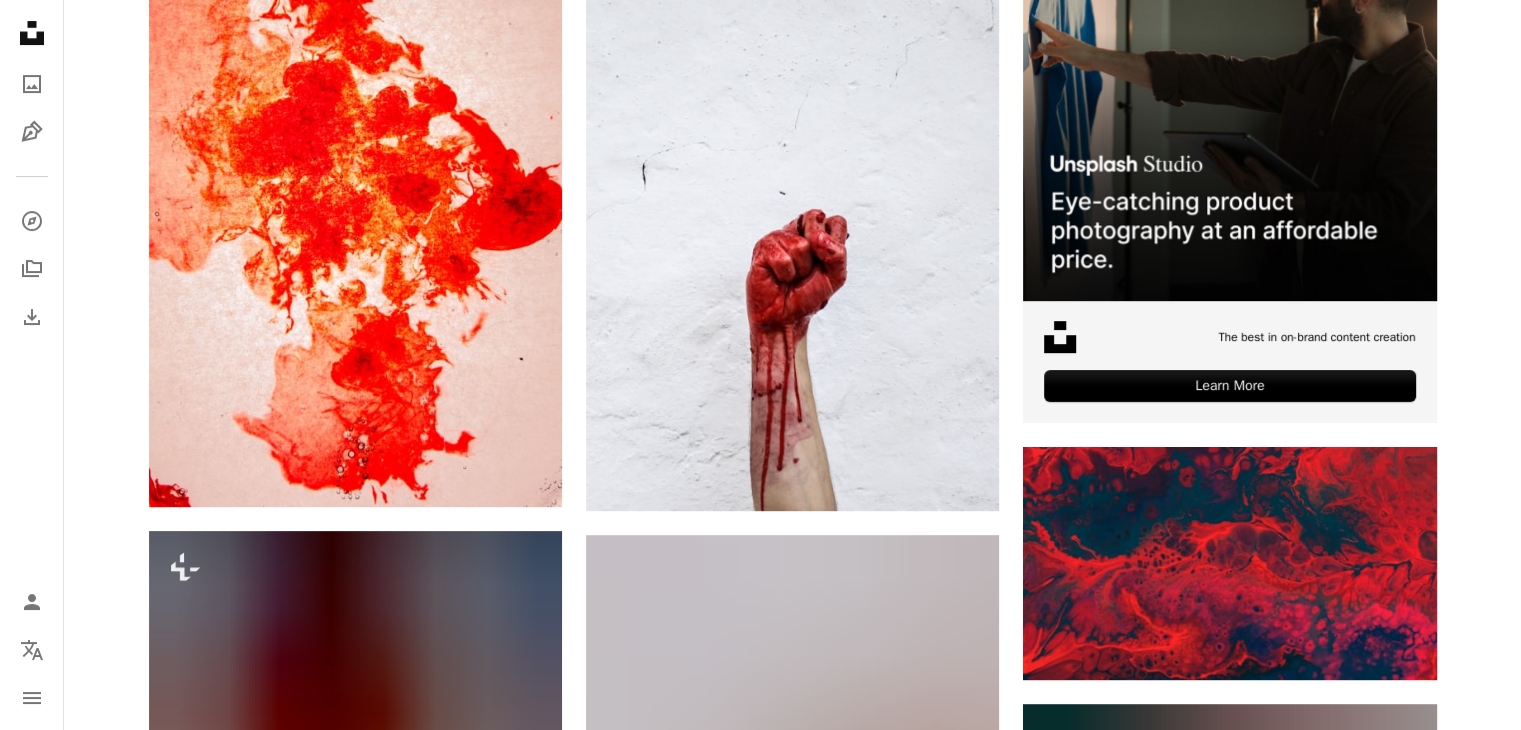 scroll, scrollTop: 0, scrollLeft: 0, axis: both 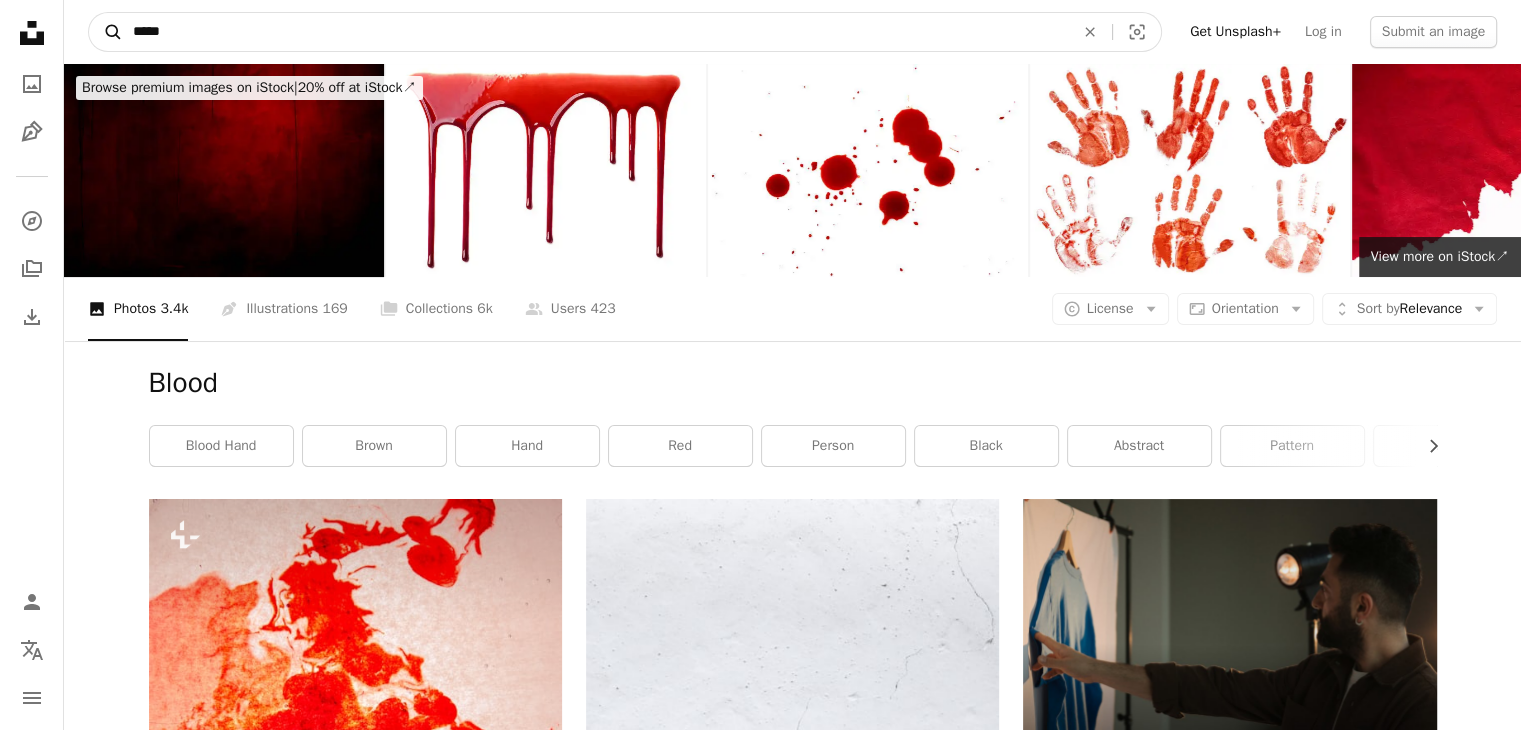 drag, startPoint x: 265, startPoint y: 34, endPoint x: 120, endPoint y: 44, distance: 145.34442 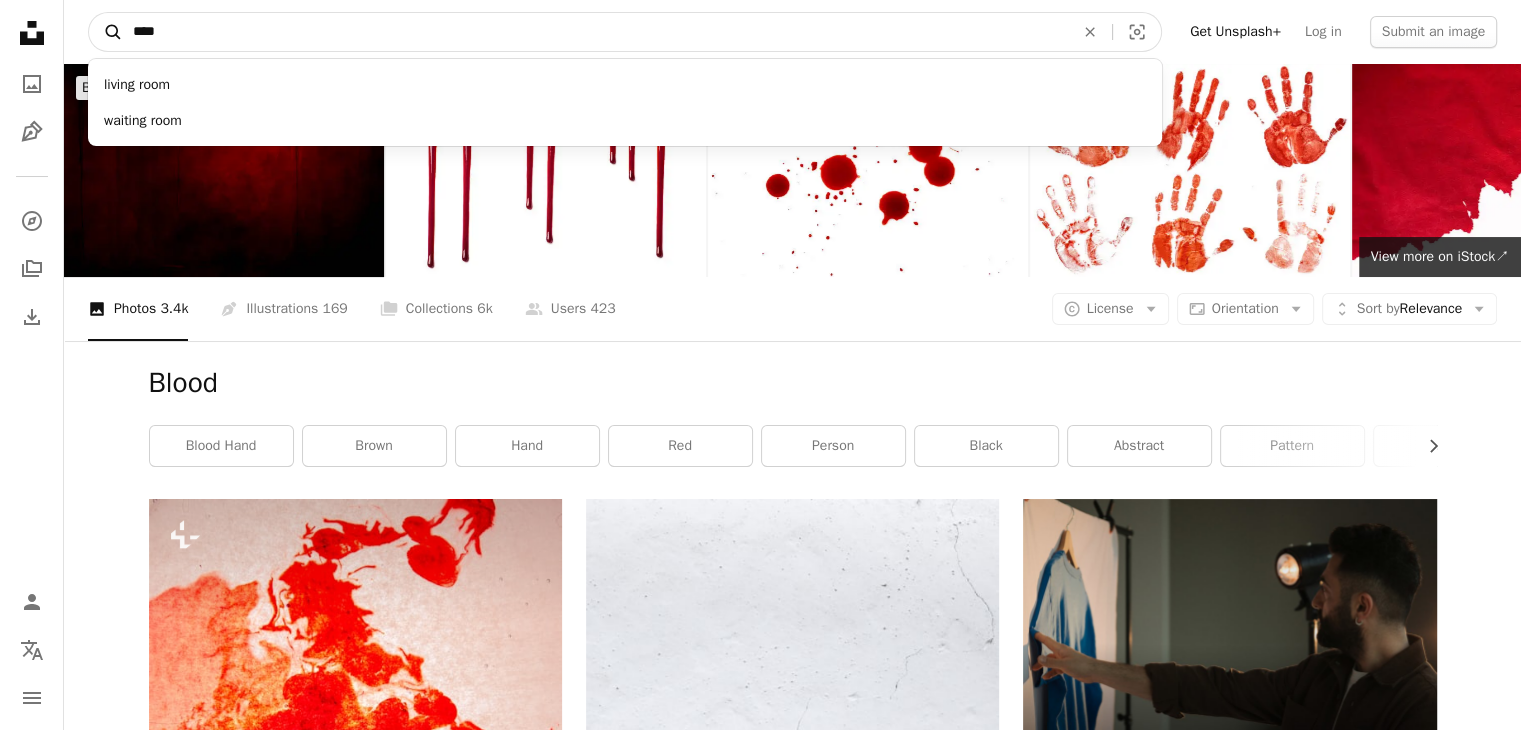 type on "*****" 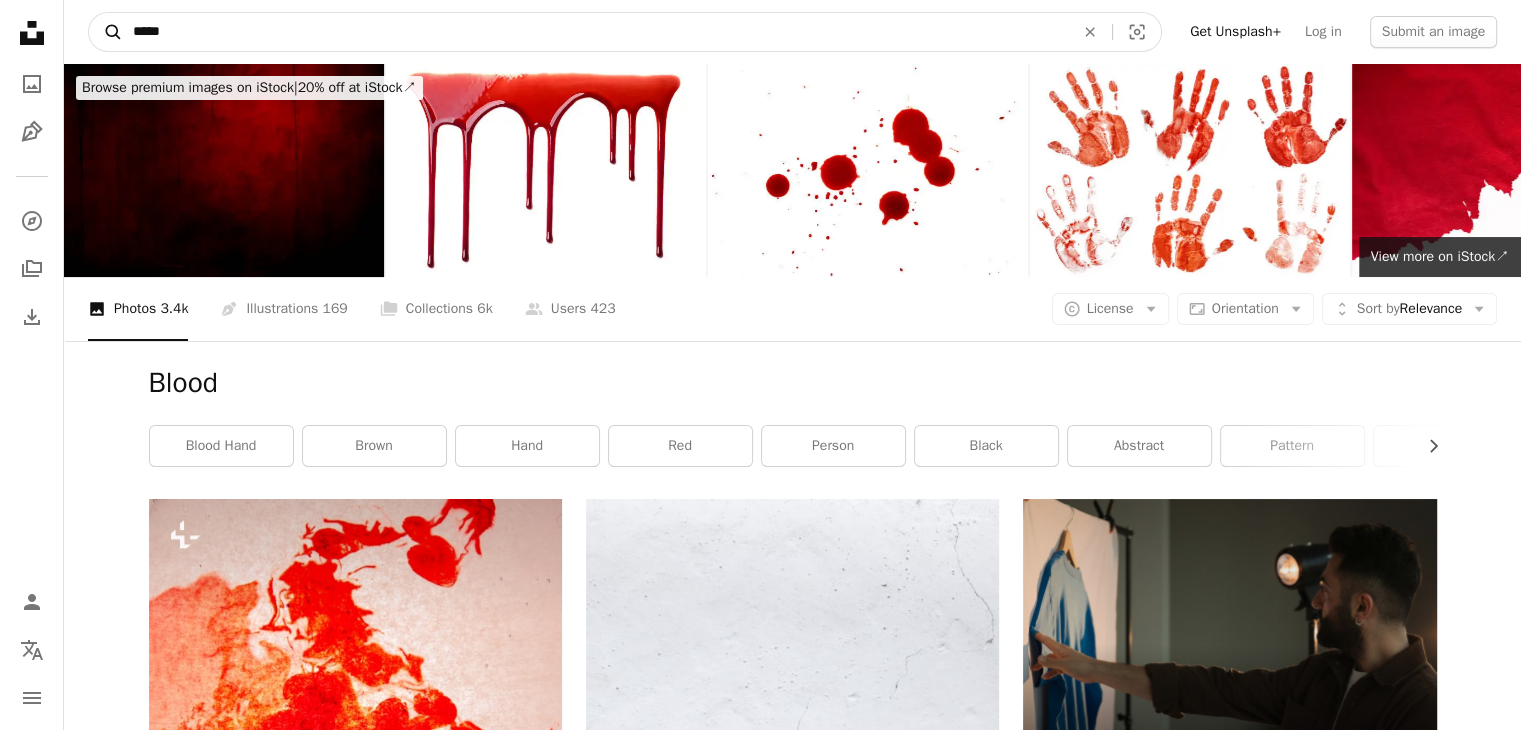 click on "A magnifying glass" at bounding box center (106, 32) 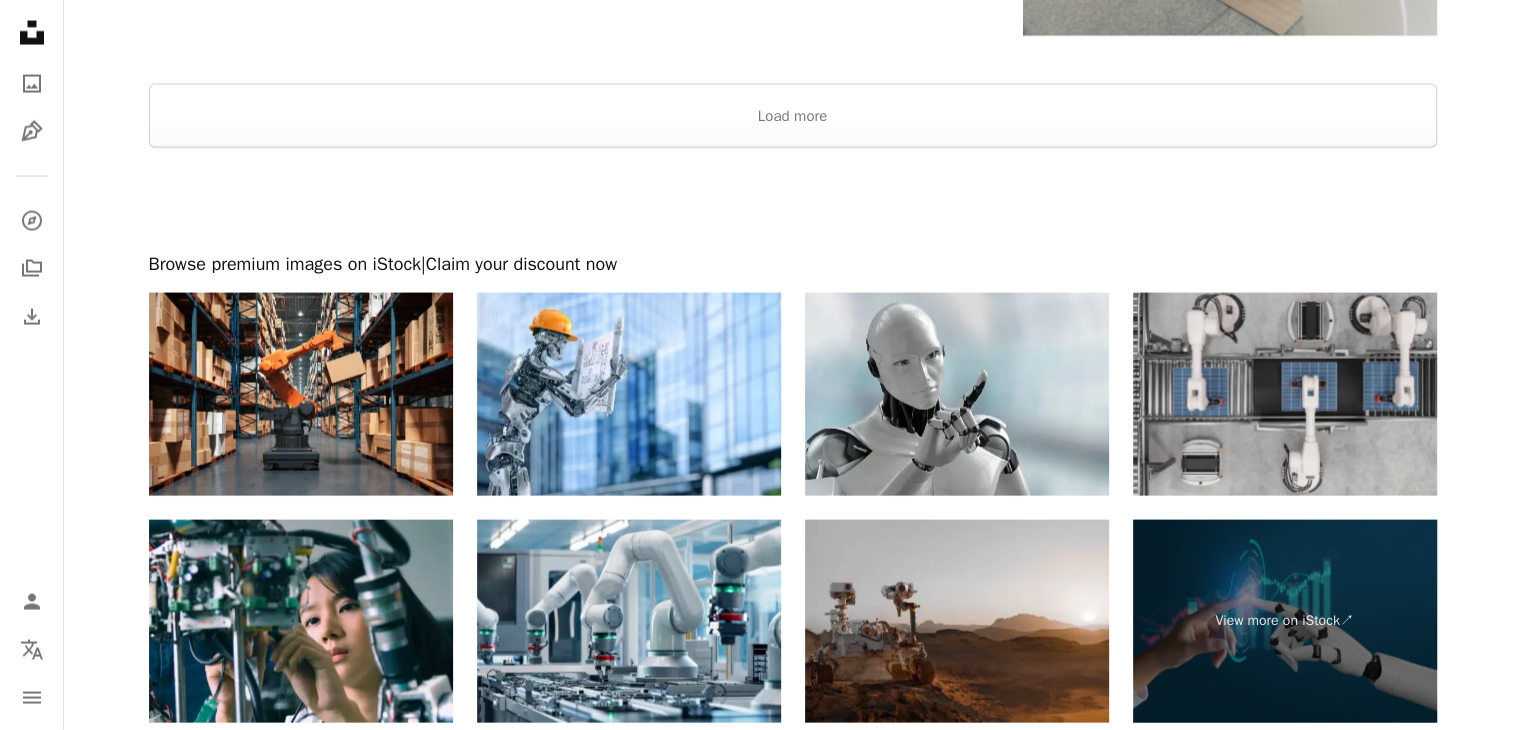 scroll, scrollTop: 4200, scrollLeft: 0, axis: vertical 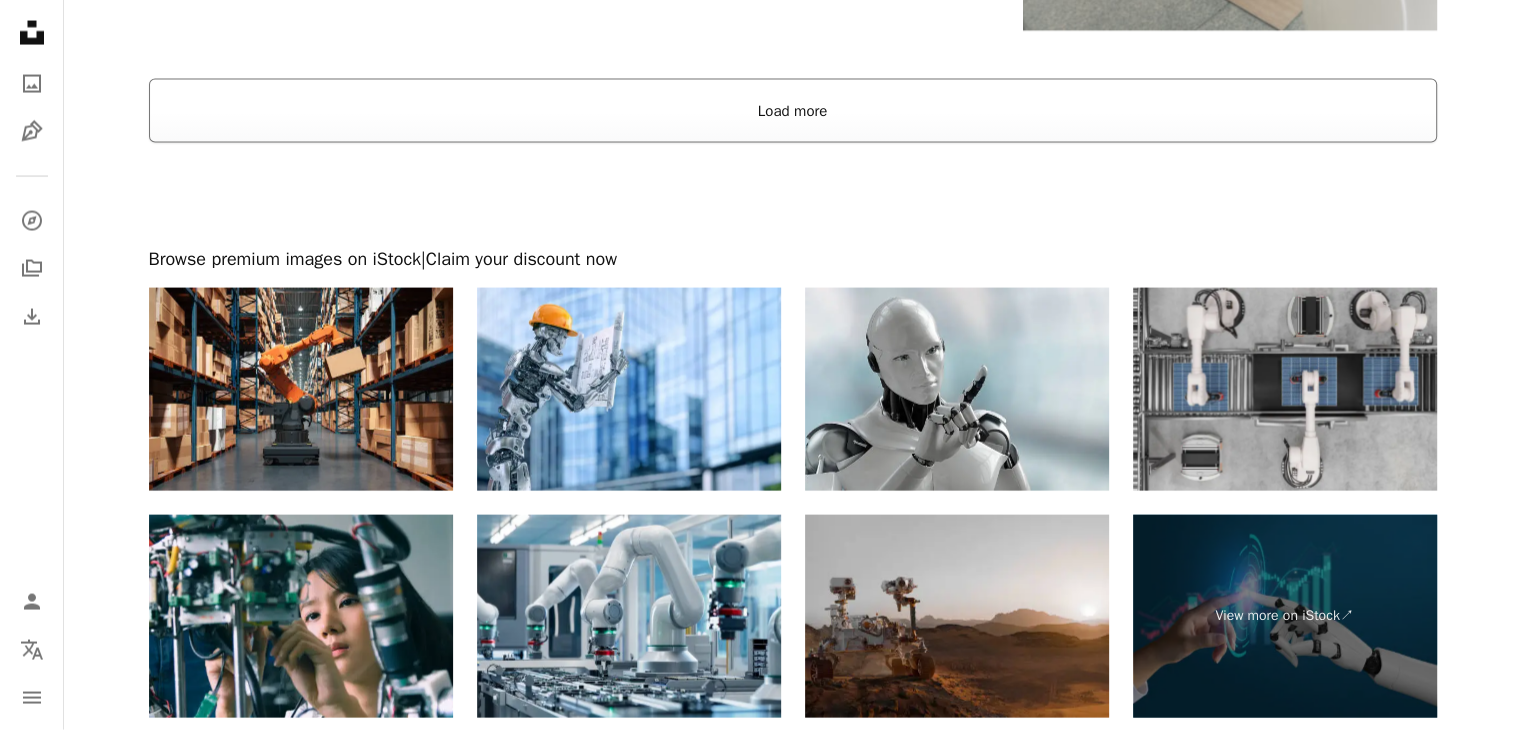 click on "Load more" at bounding box center [793, 111] 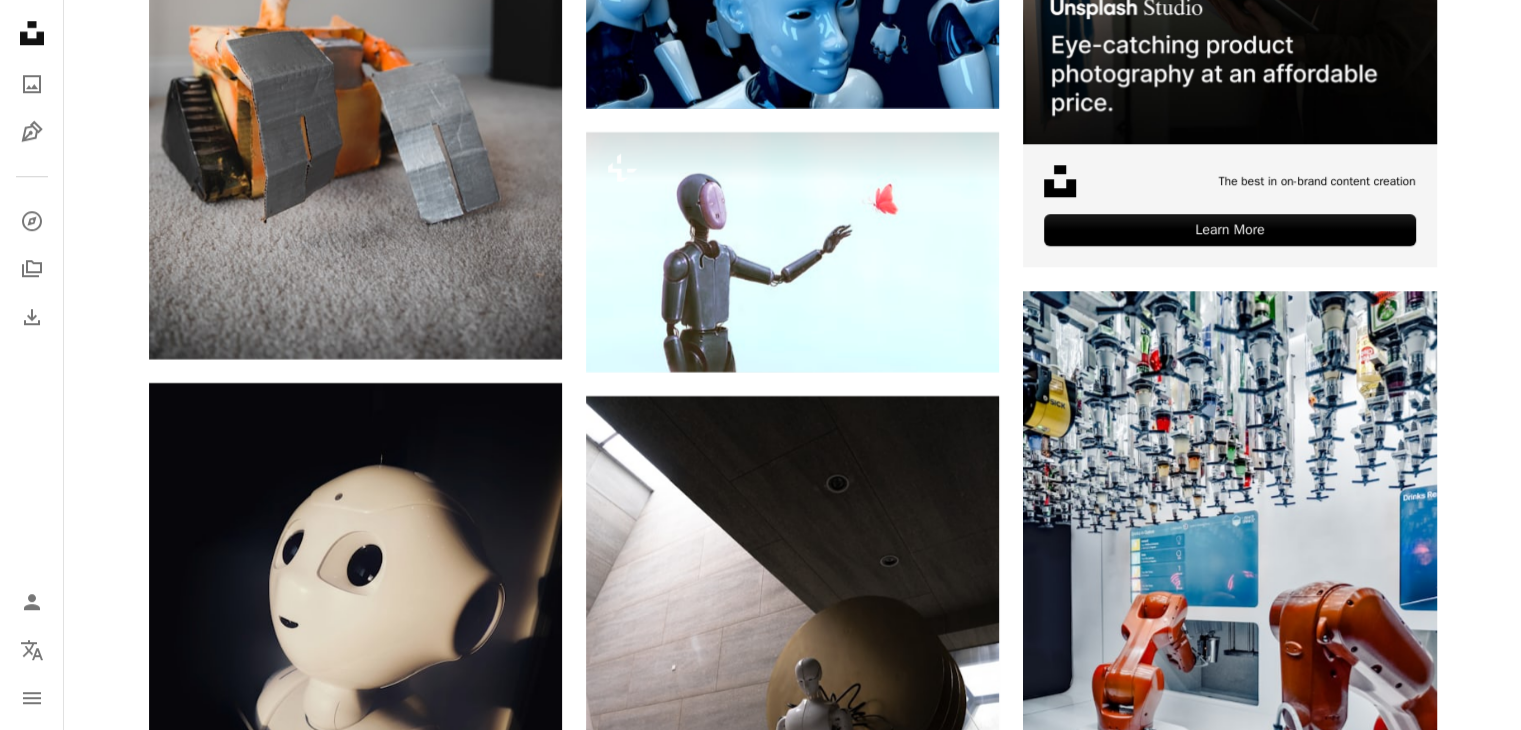 scroll, scrollTop: 9480, scrollLeft: 0, axis: vertical 